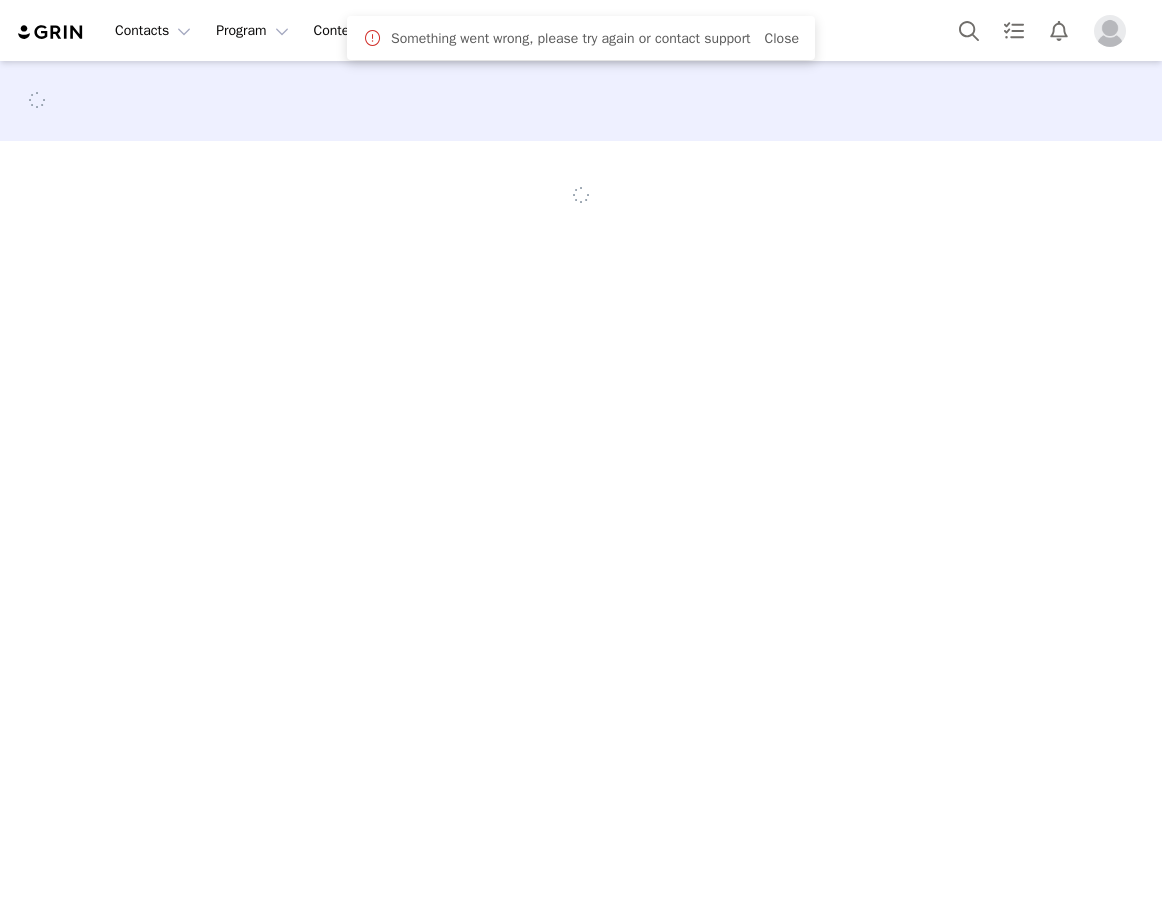 scroll, scrollTop: 0, scrollLeft: 0, axis: both 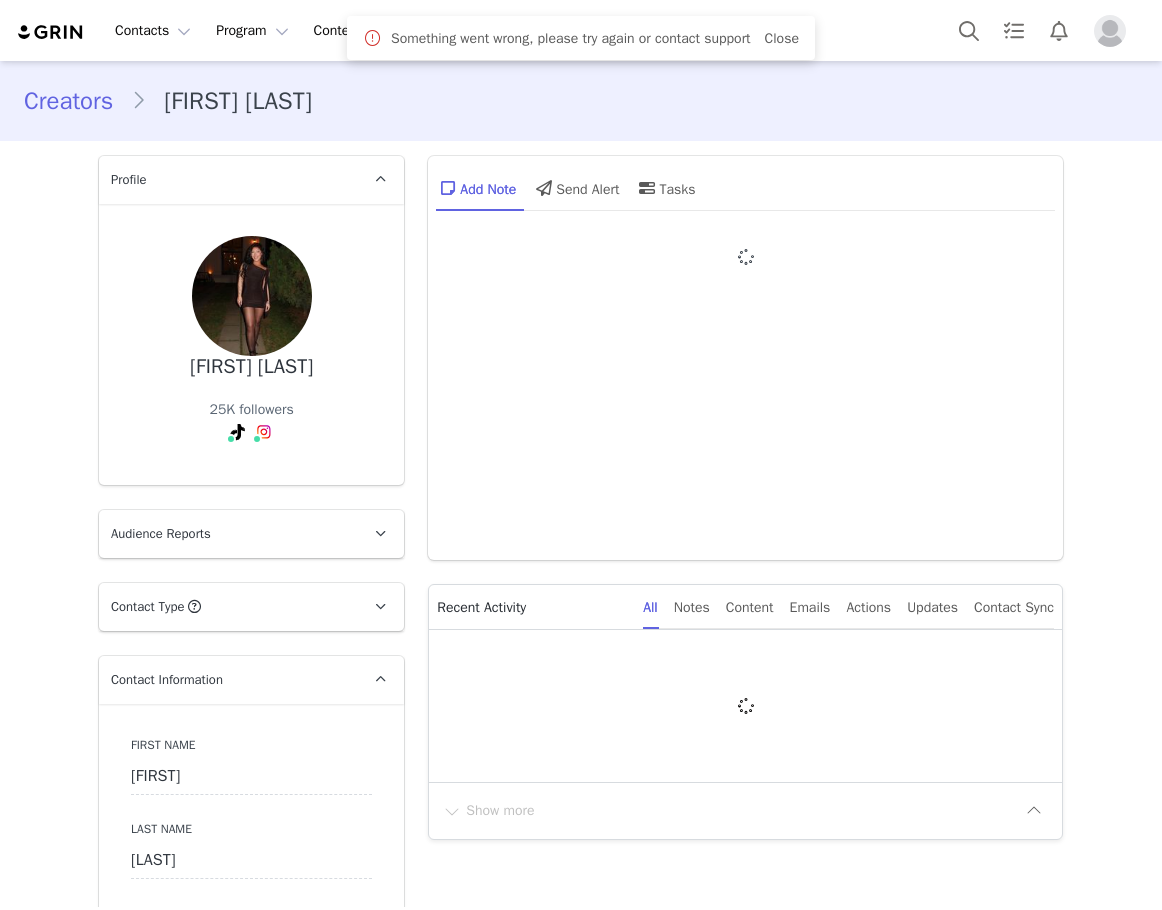 type on "+355 (Albania)" 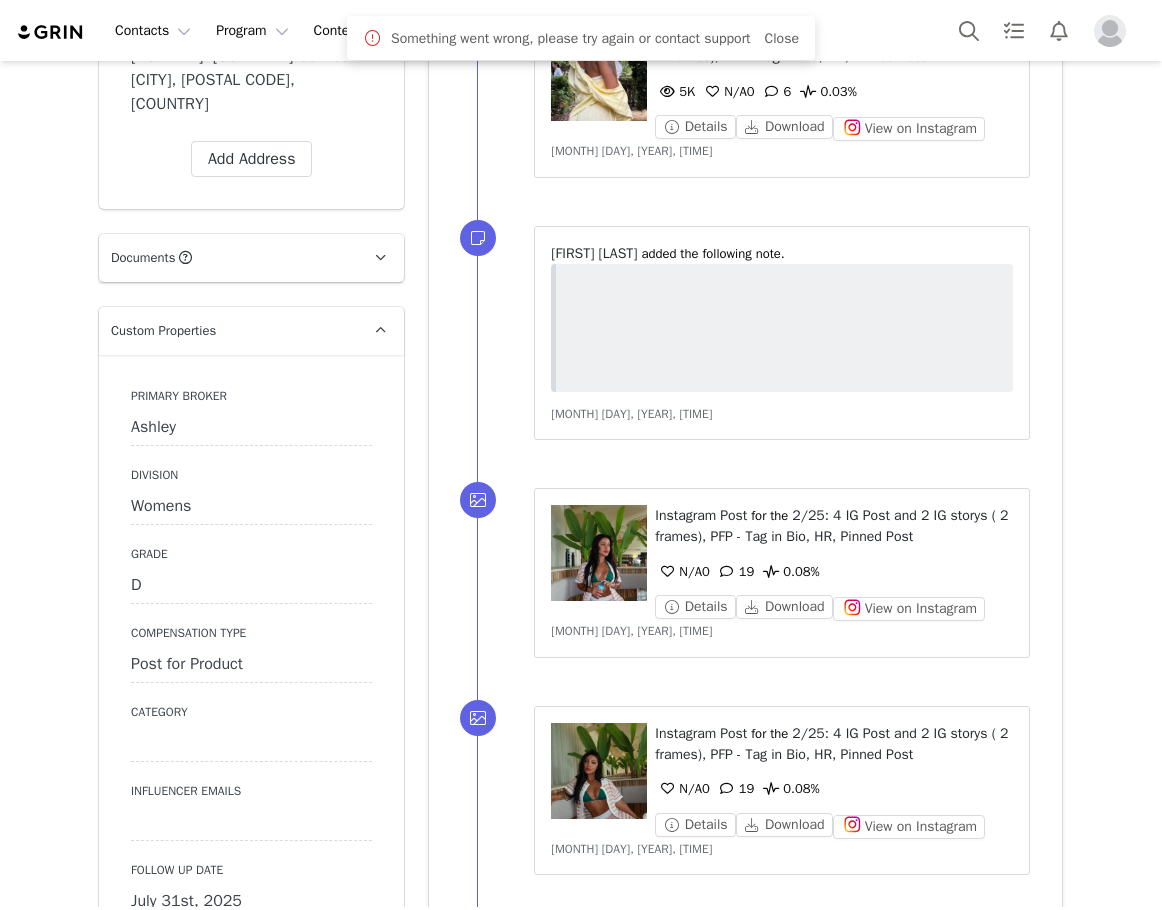 scroll, scrollTop: 2000, scrollLeft: 0, axis: vertical 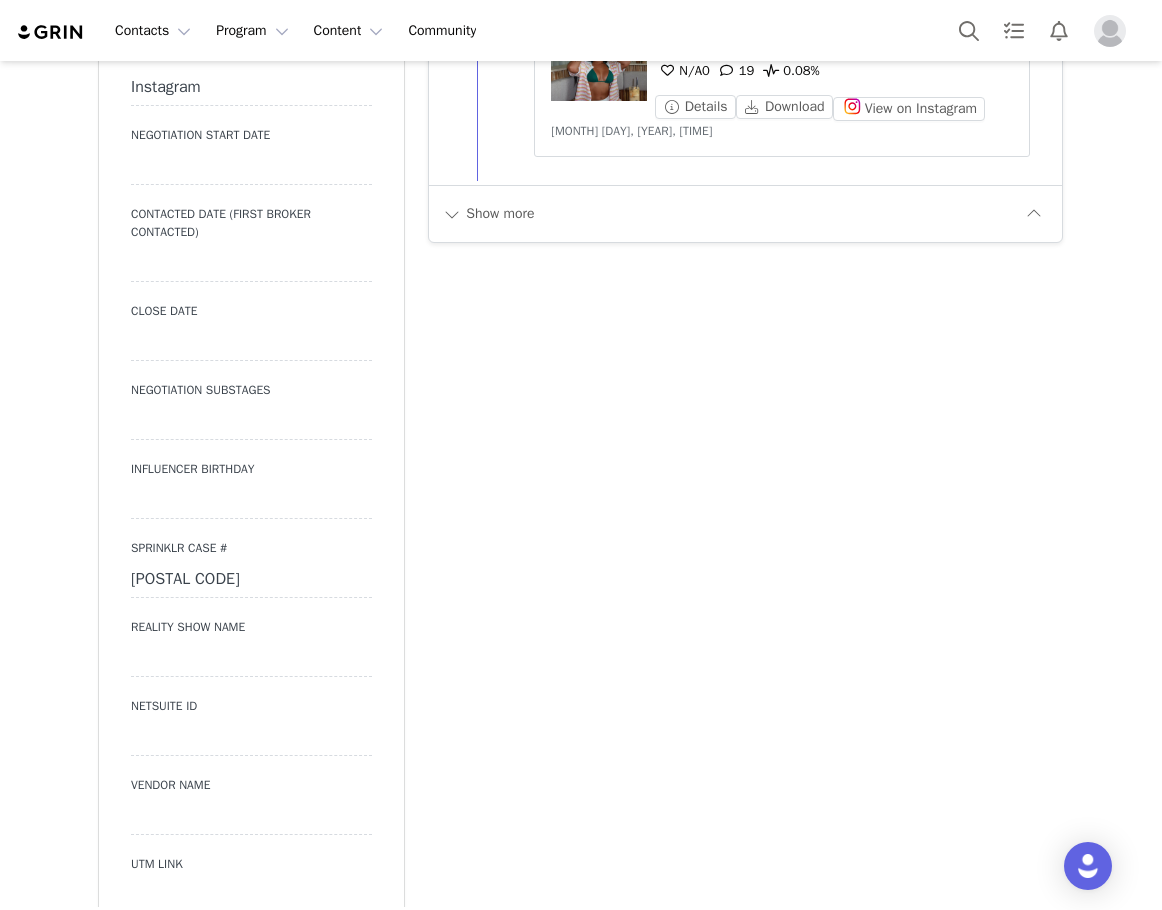 click on "[POSTAL_CODE]" at bounding box center [251, 580] 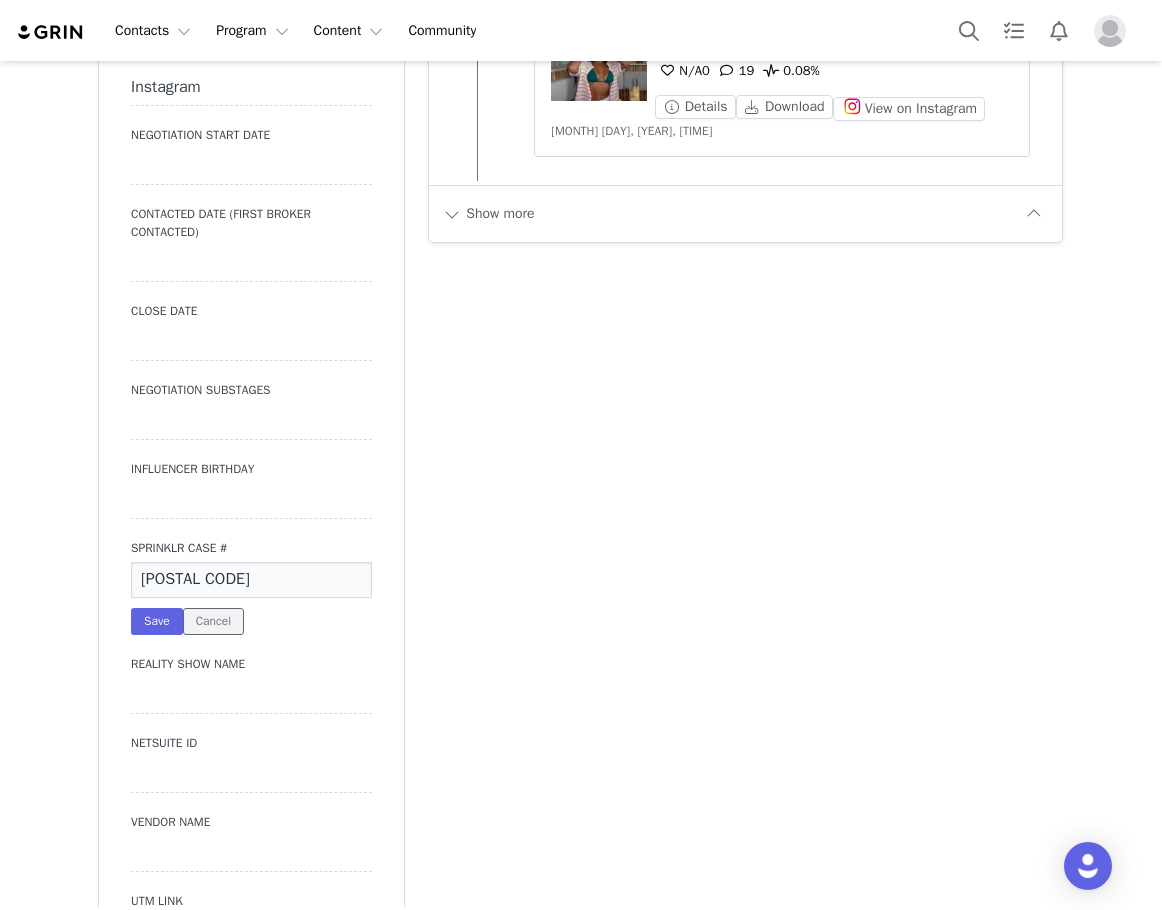 click on "Cancel" at bounding box center (213, 621) 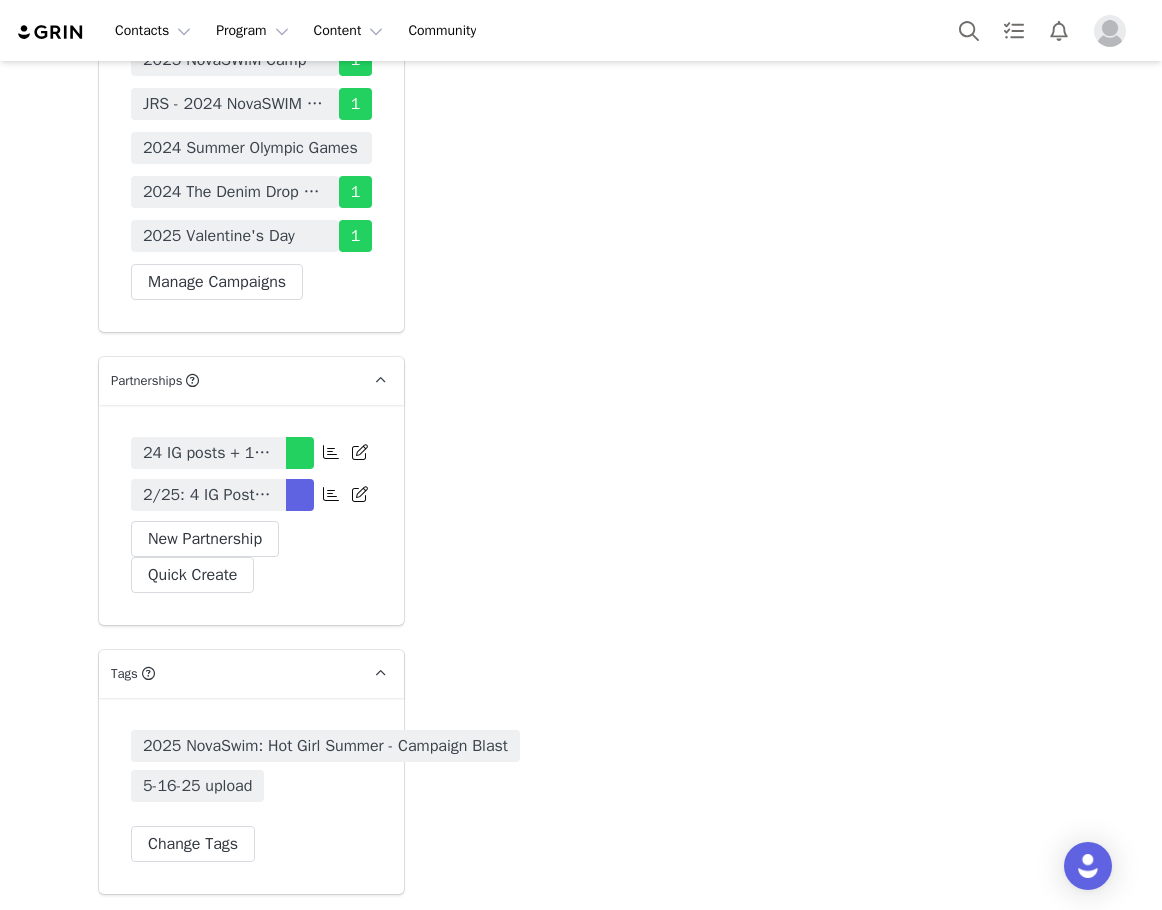 scroll, scrollTop: 5300, scrollLeft: 0, axis: vertical 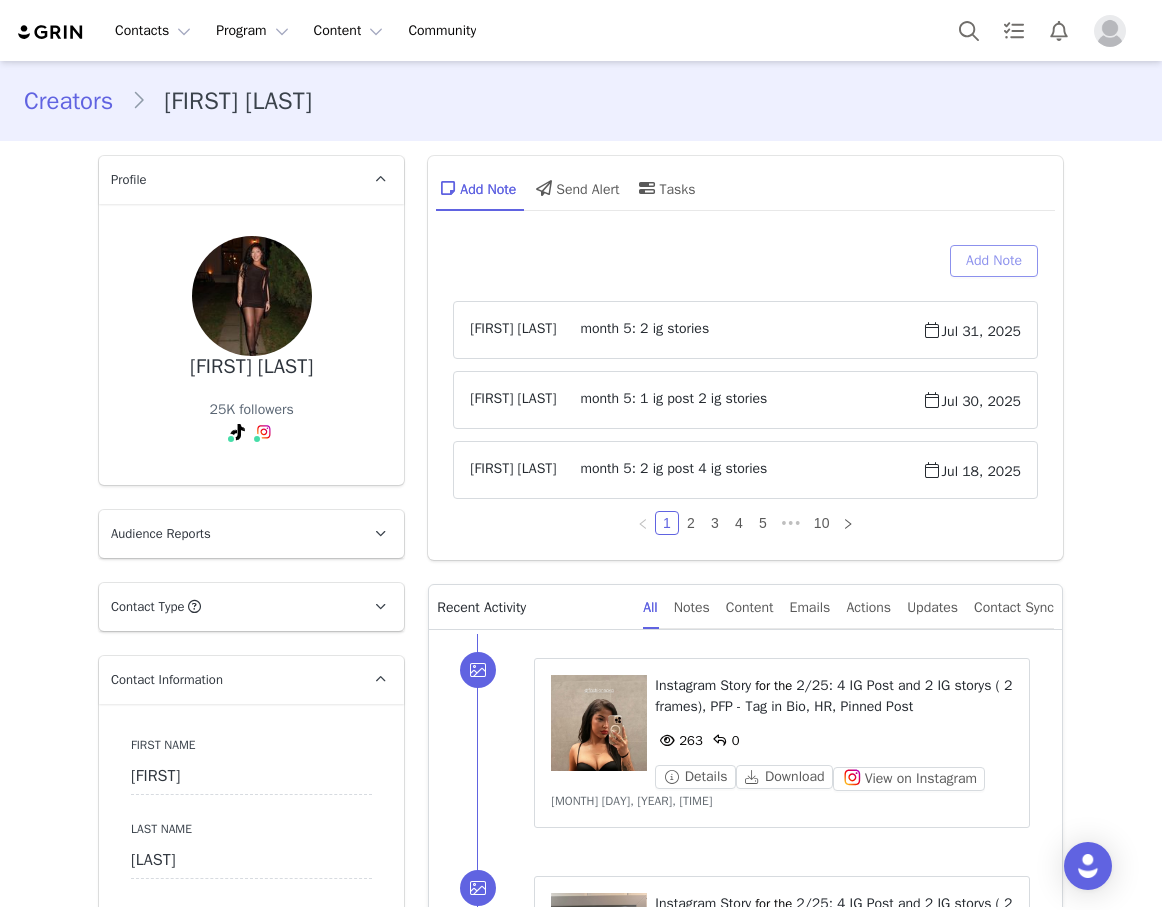 click on "Add Note" at bounding box center [994, 261] 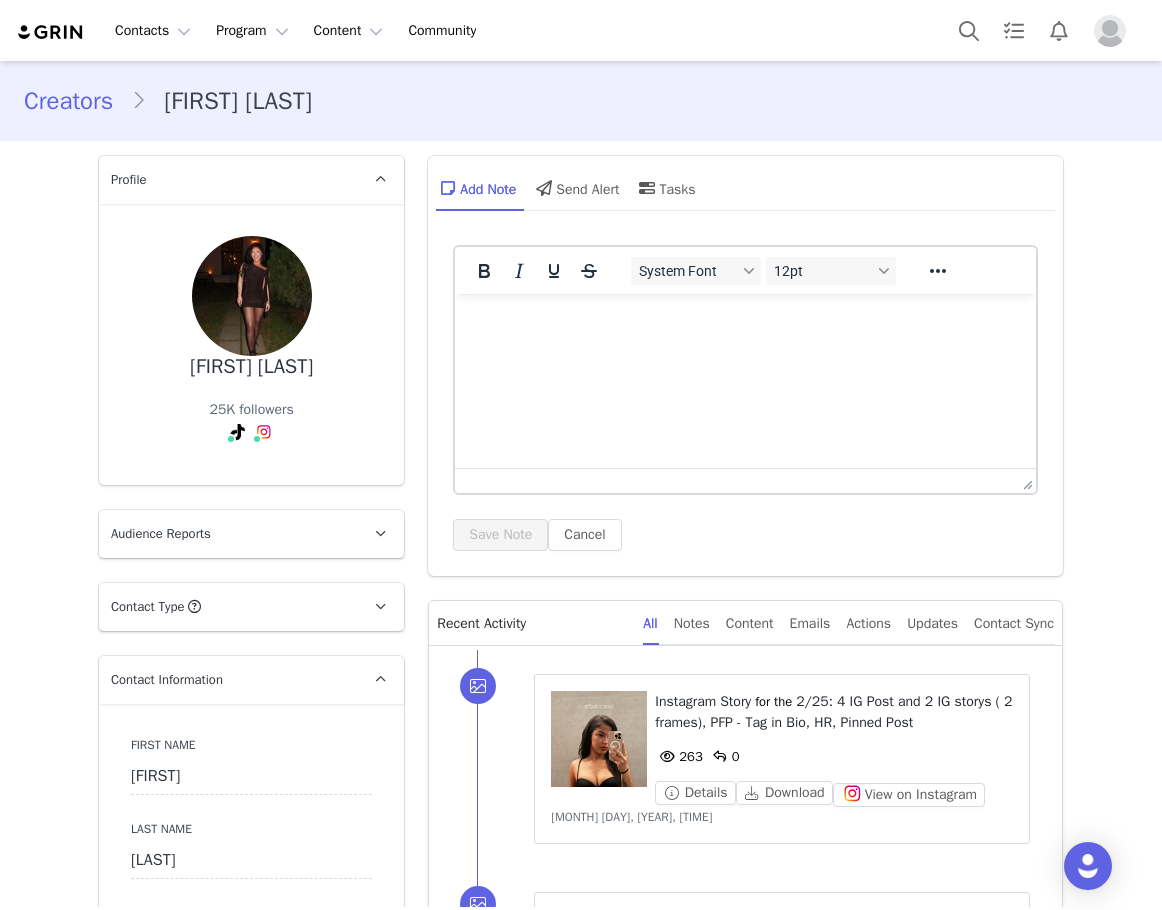 scroll, scrollTop: 0, scrollLeft: 0, axis: both 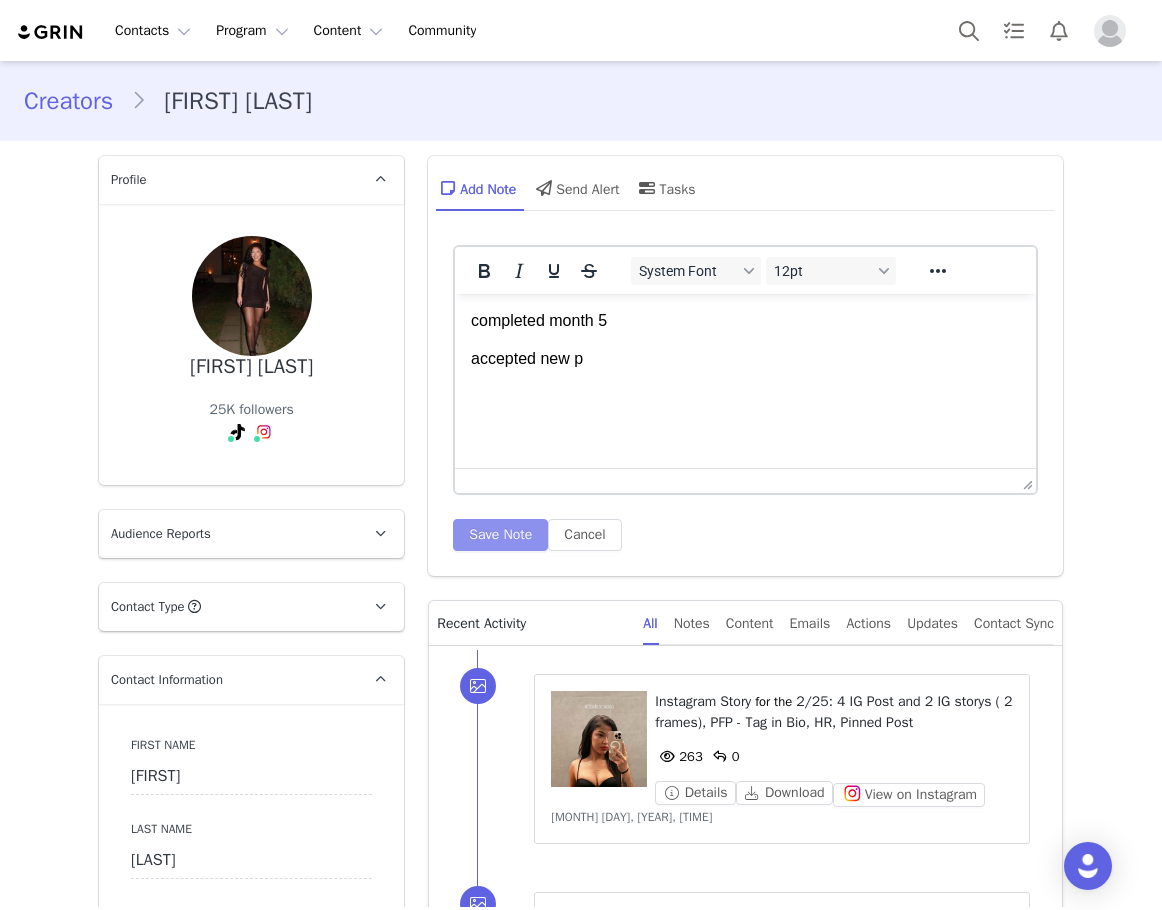 click on "Save Note" at bounding box center (500, 535) 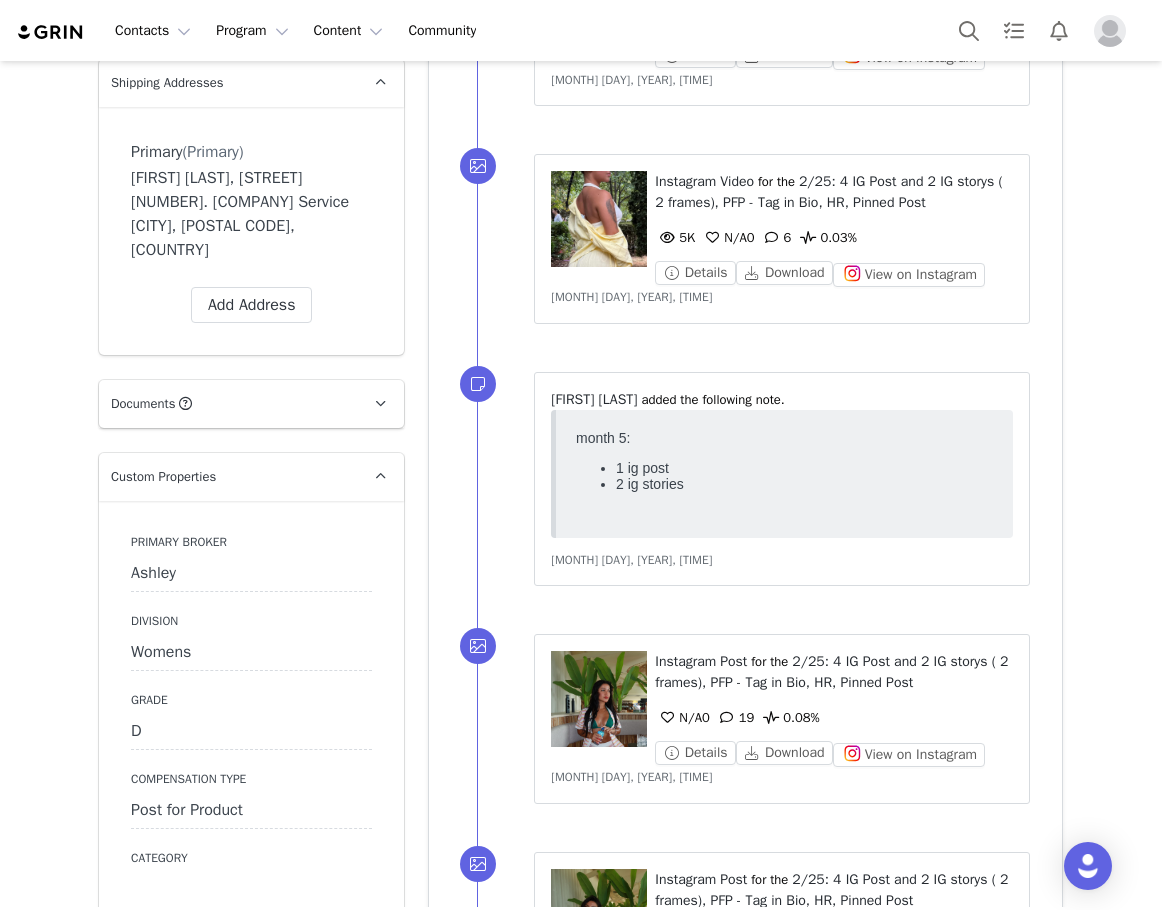 scroll, scrollTop: 1700, scrollLeft: 0, axis: vertical 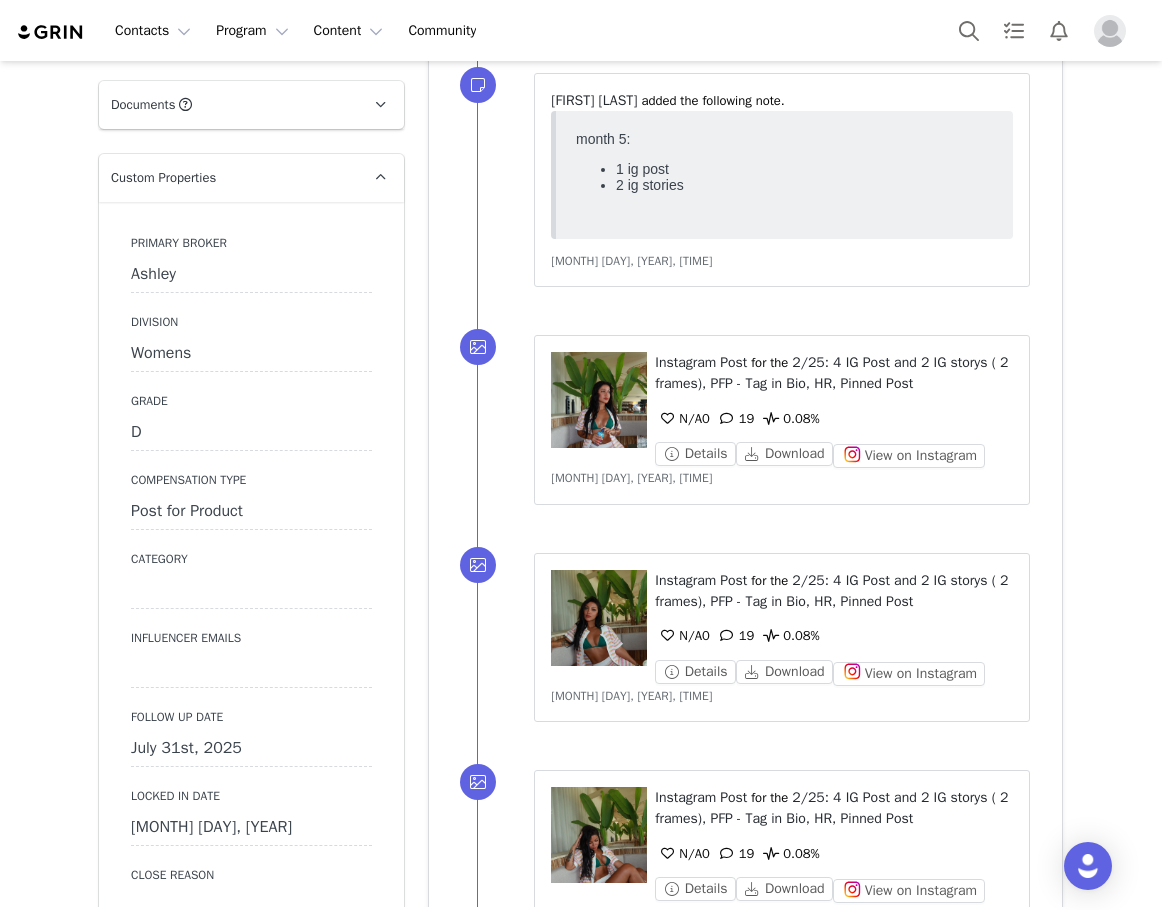 click on "July 31st, 2025" at bounding box center [251, 749] 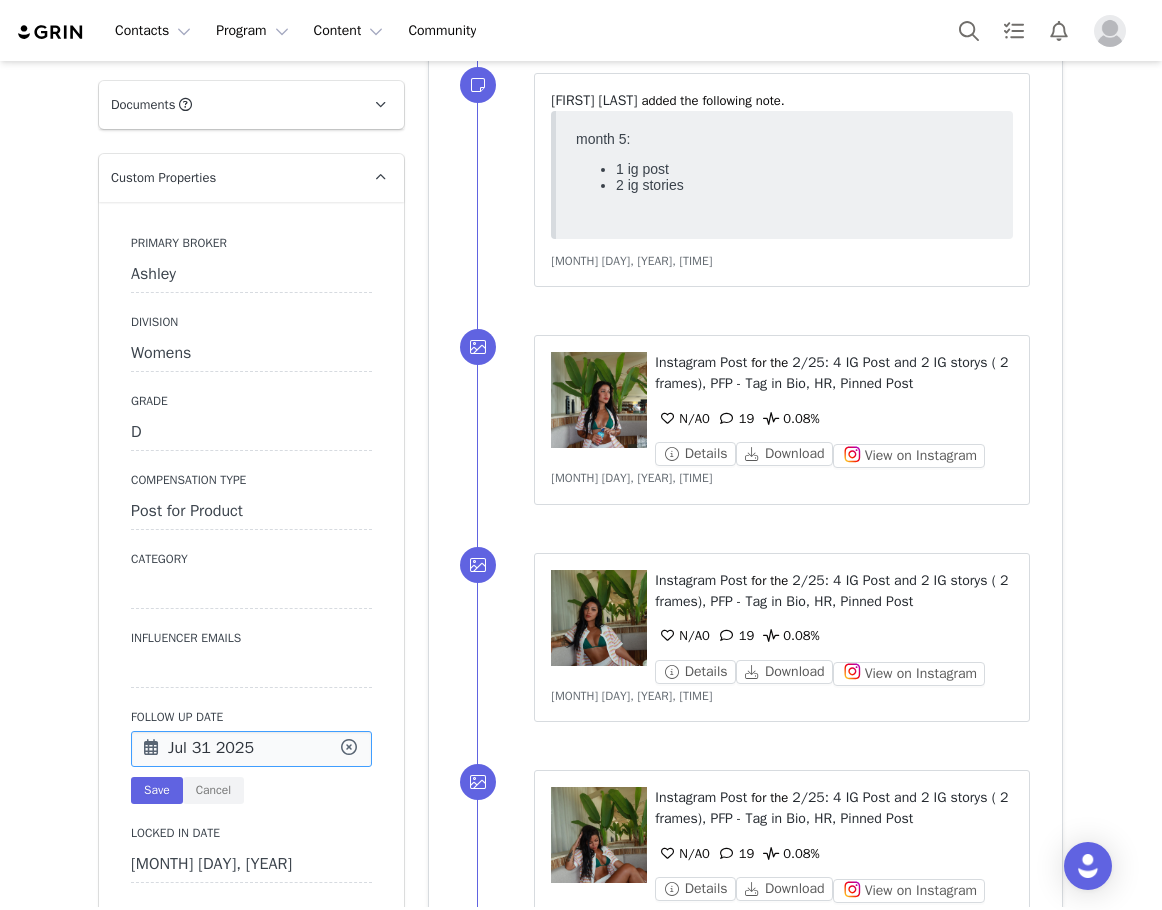 click on "Jul 31 2025" at bounding box center (251, 749) 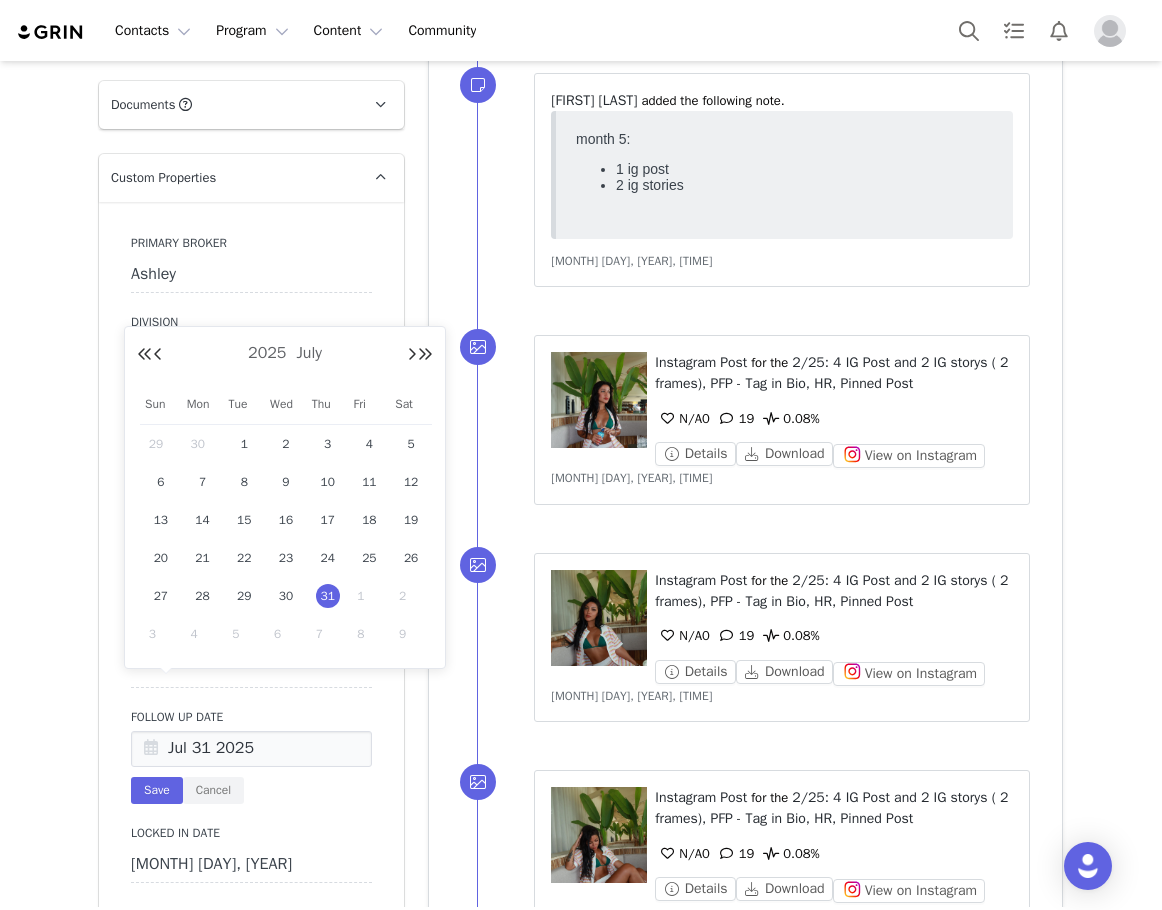 click on "1" at bounding box center (369, 596) 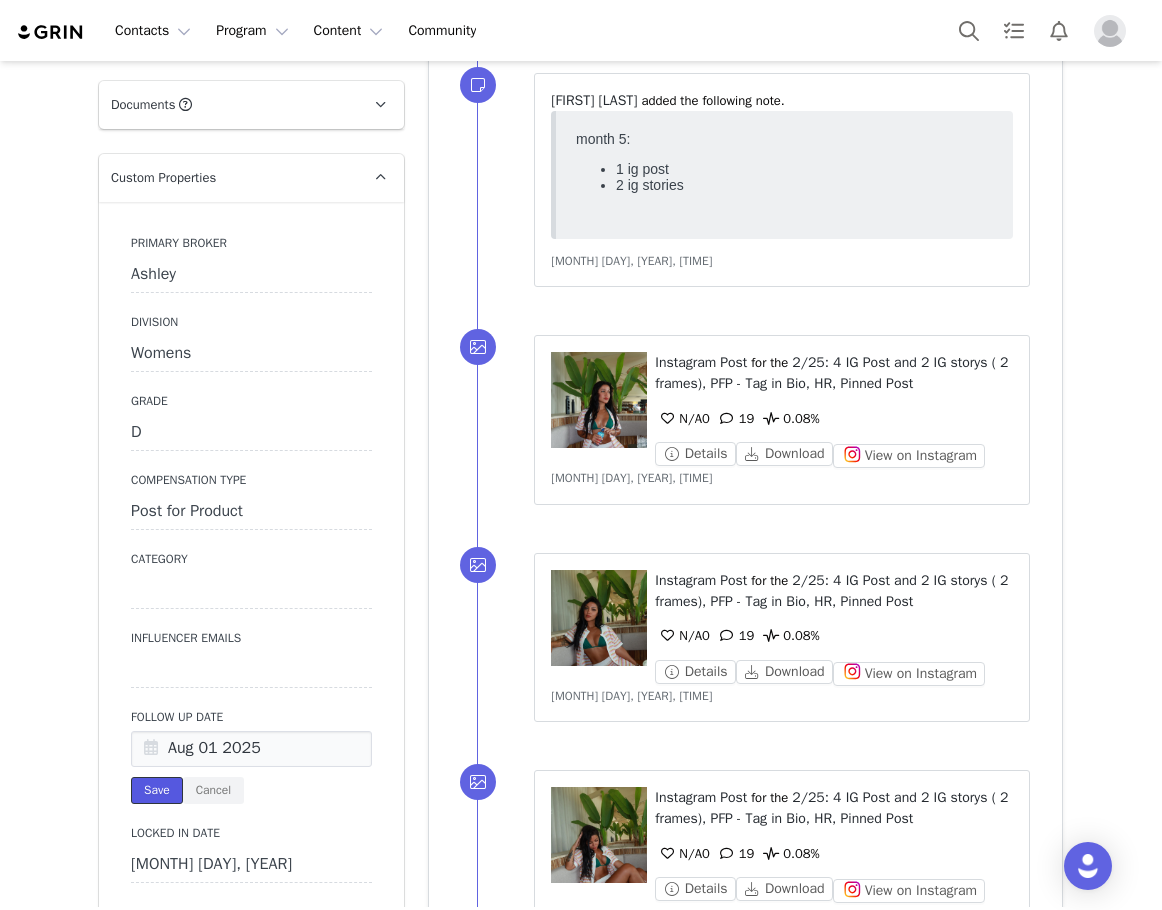 click on "Save" at bounding box center (157, 790) 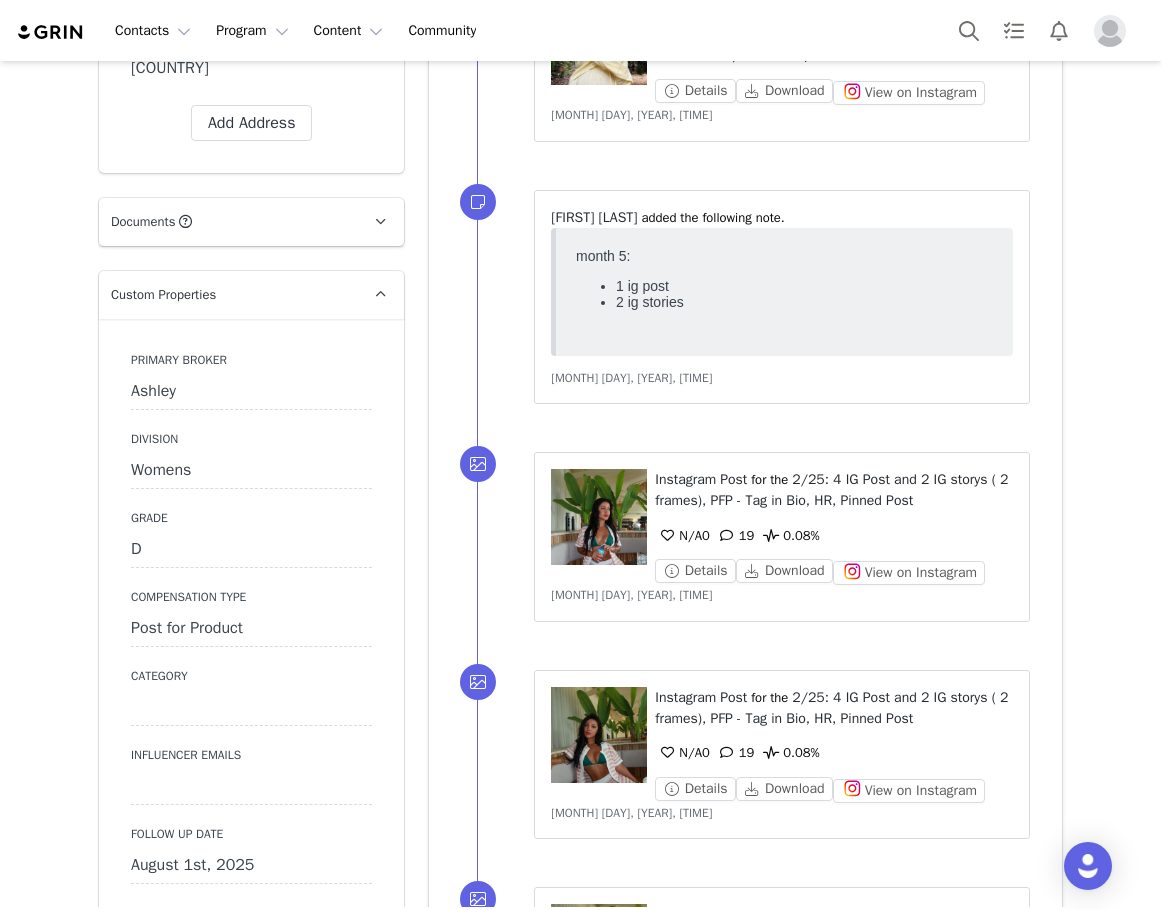 scroll, scrollTop: 1700, scrollLeft: 0, axis: vertical 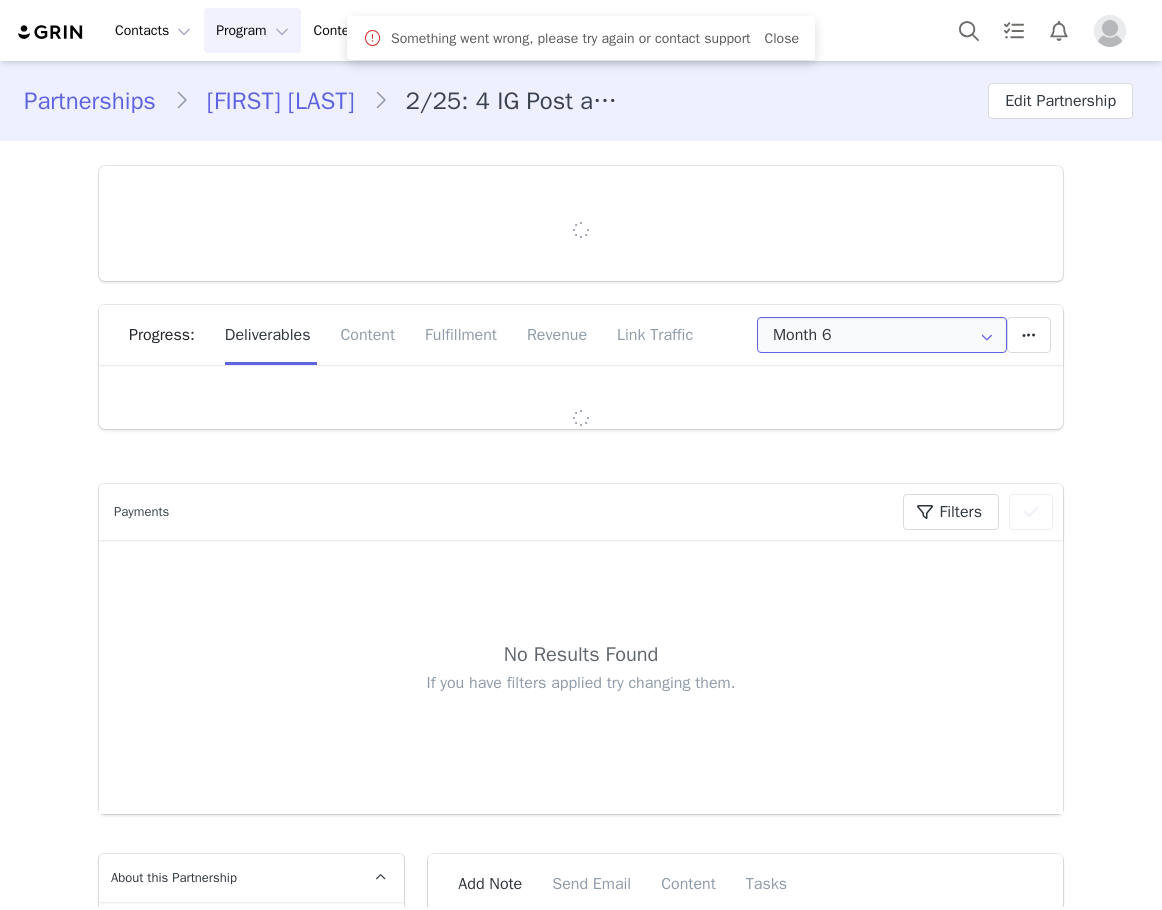 click on "Month 6" at bounding box center (882, 335) 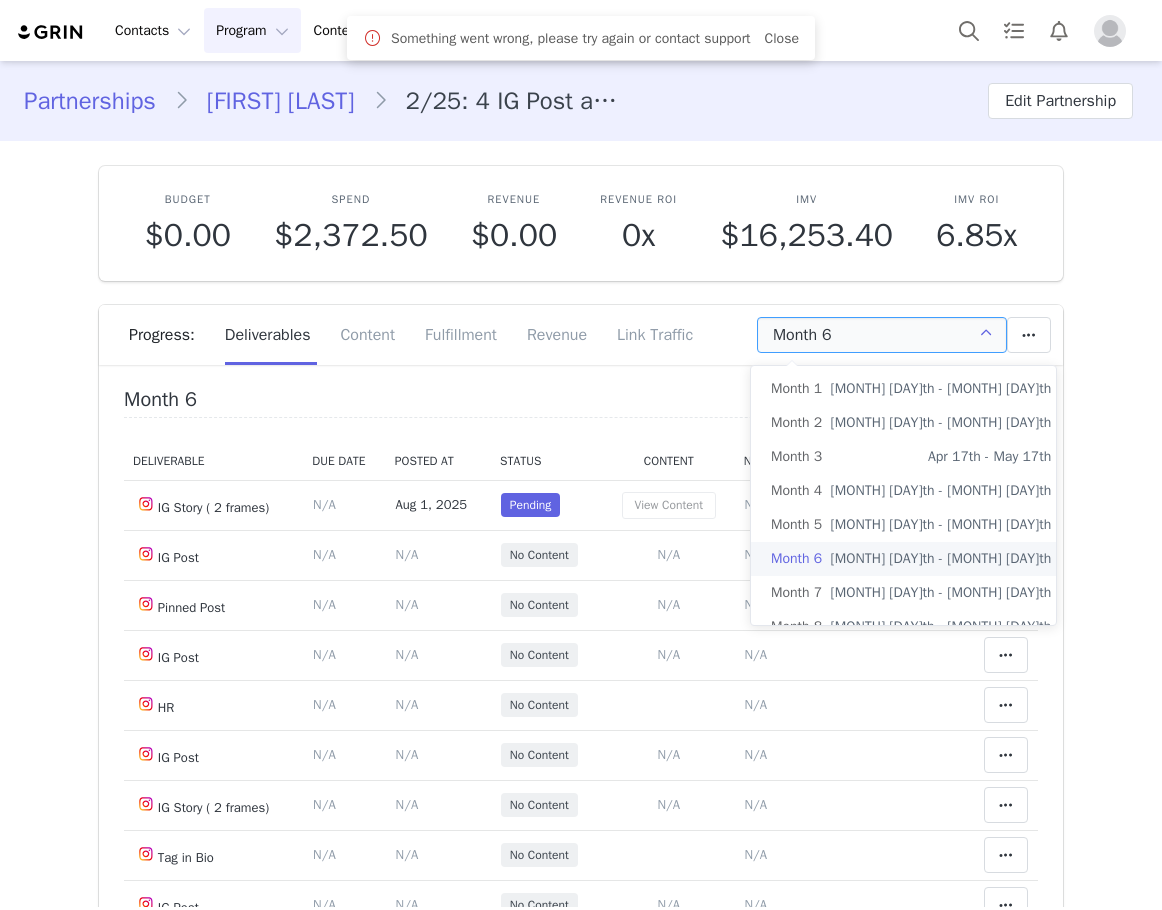 scroll, scrollTop: 0, scrollLeft: 0, axis: both 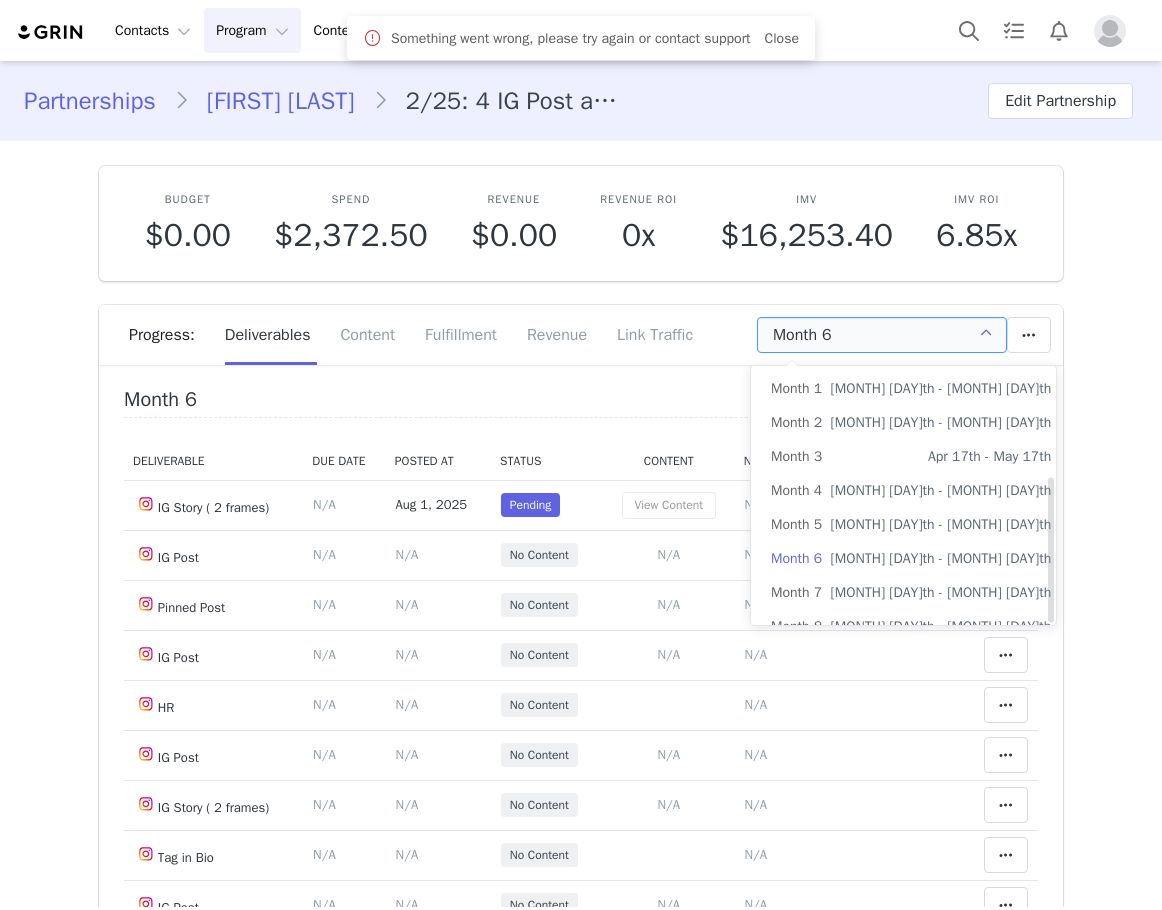 click on "All Months" at bounding box center [911, 797] 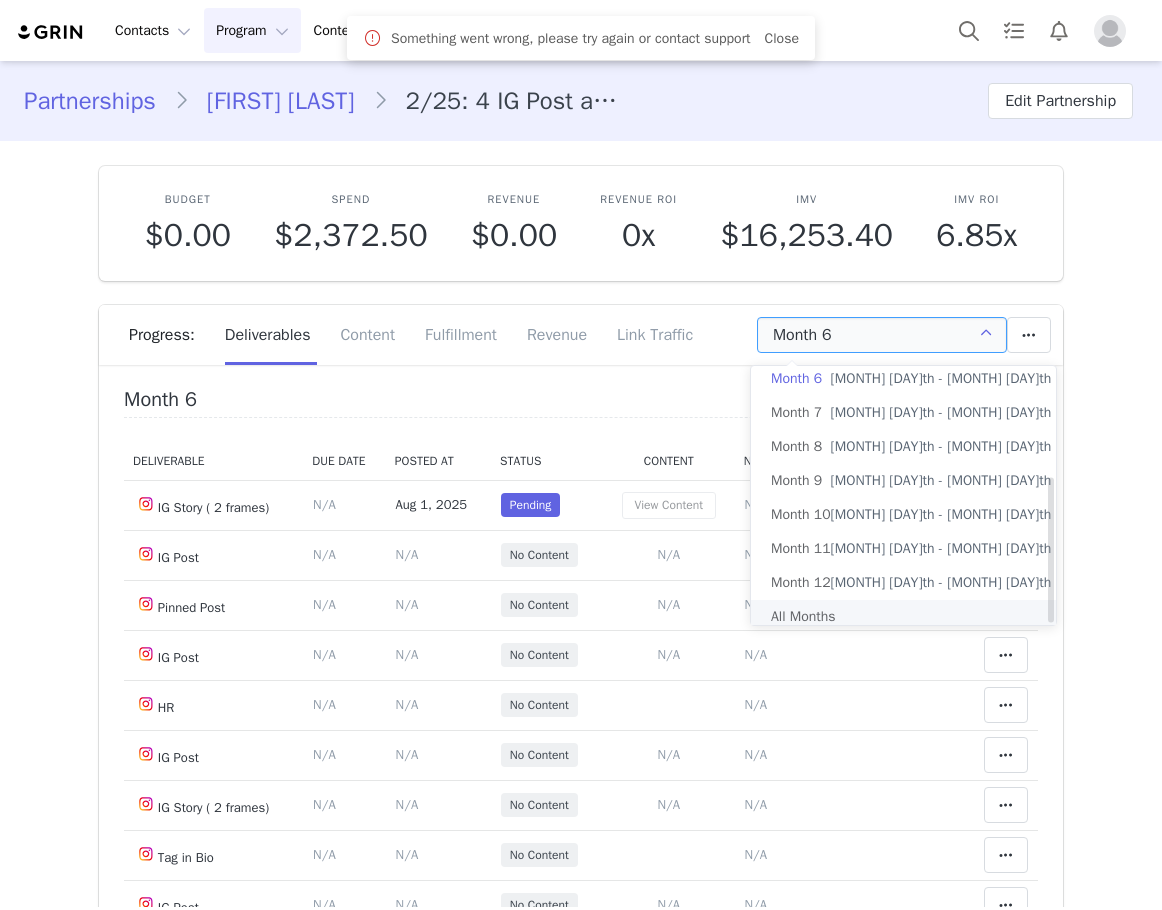 type on "All" 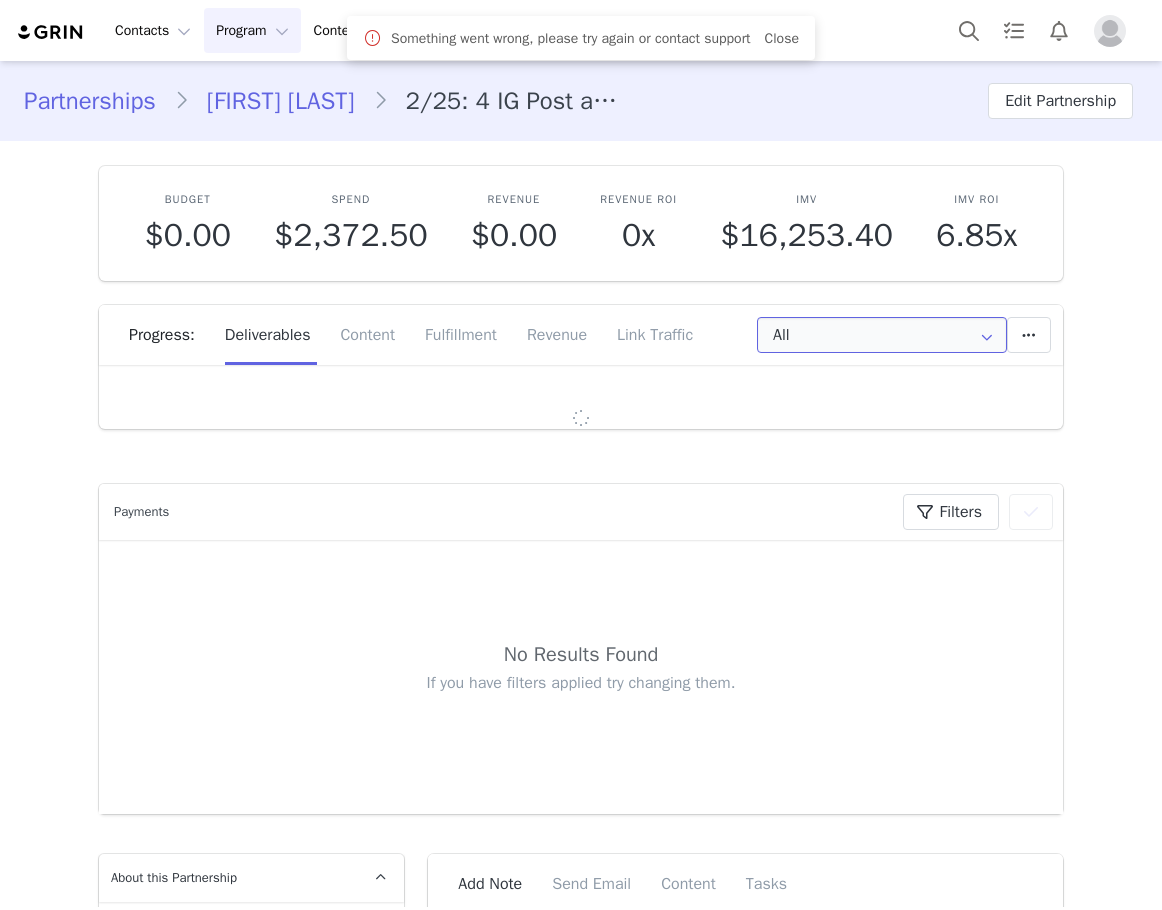 scroll, scrollTop: 0, scrollLeft: 0, axis: both 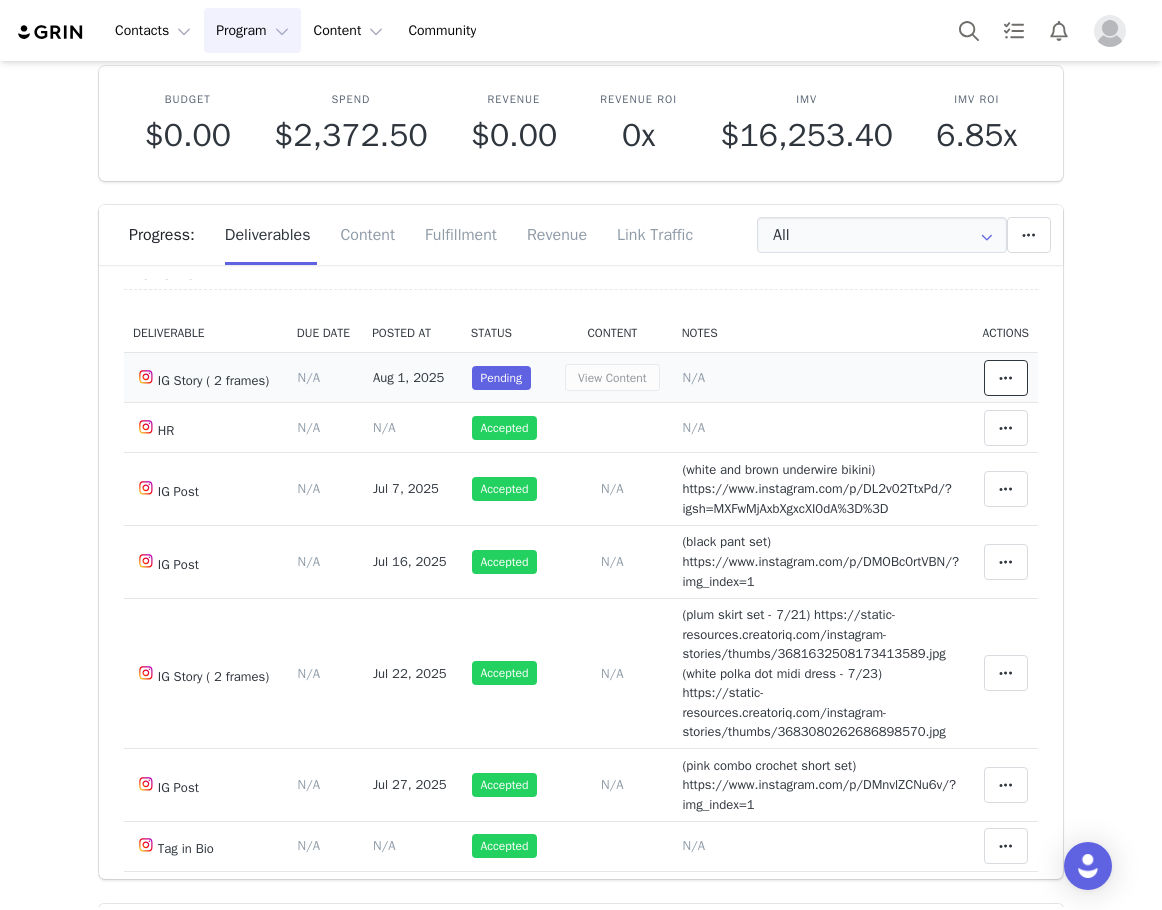 click at bounding box center (1006, 378) 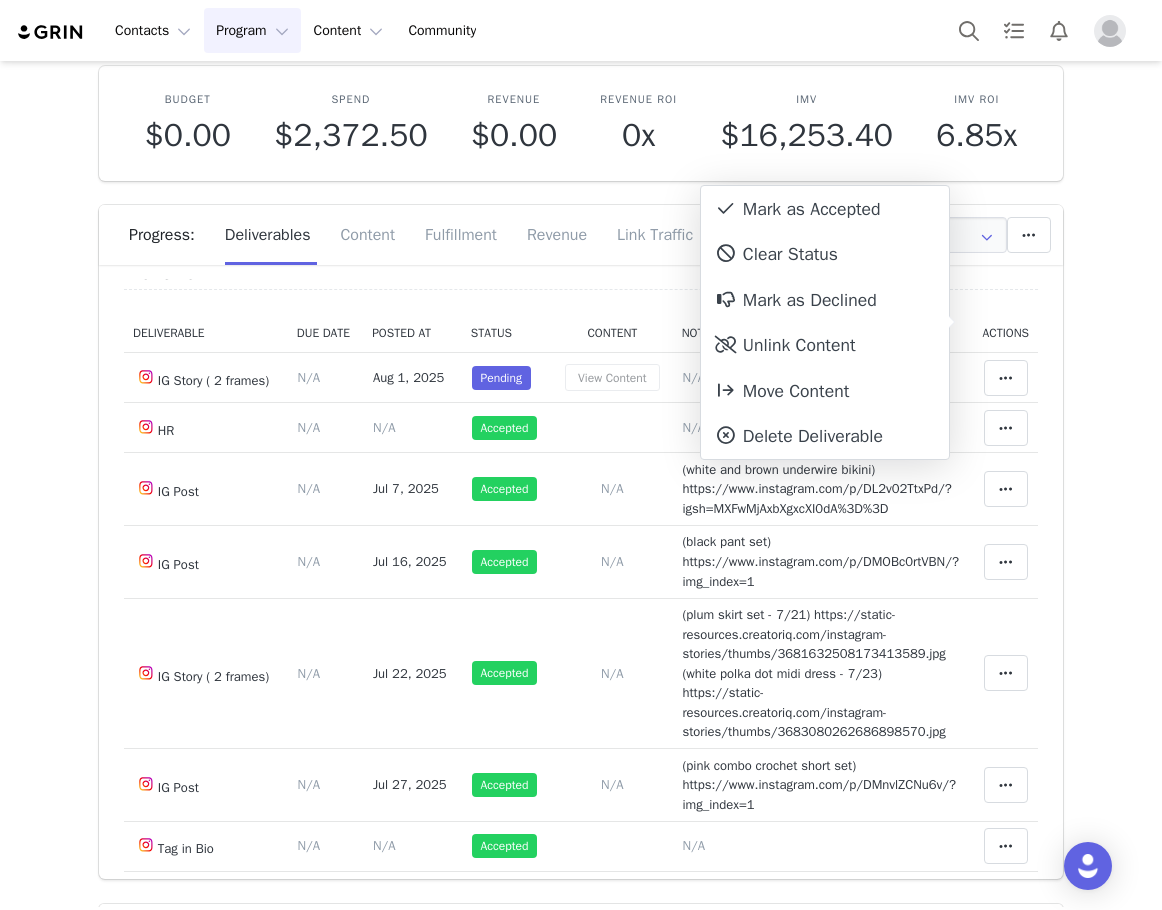 click on "Unlink Content" at bounding box center [825, 346] 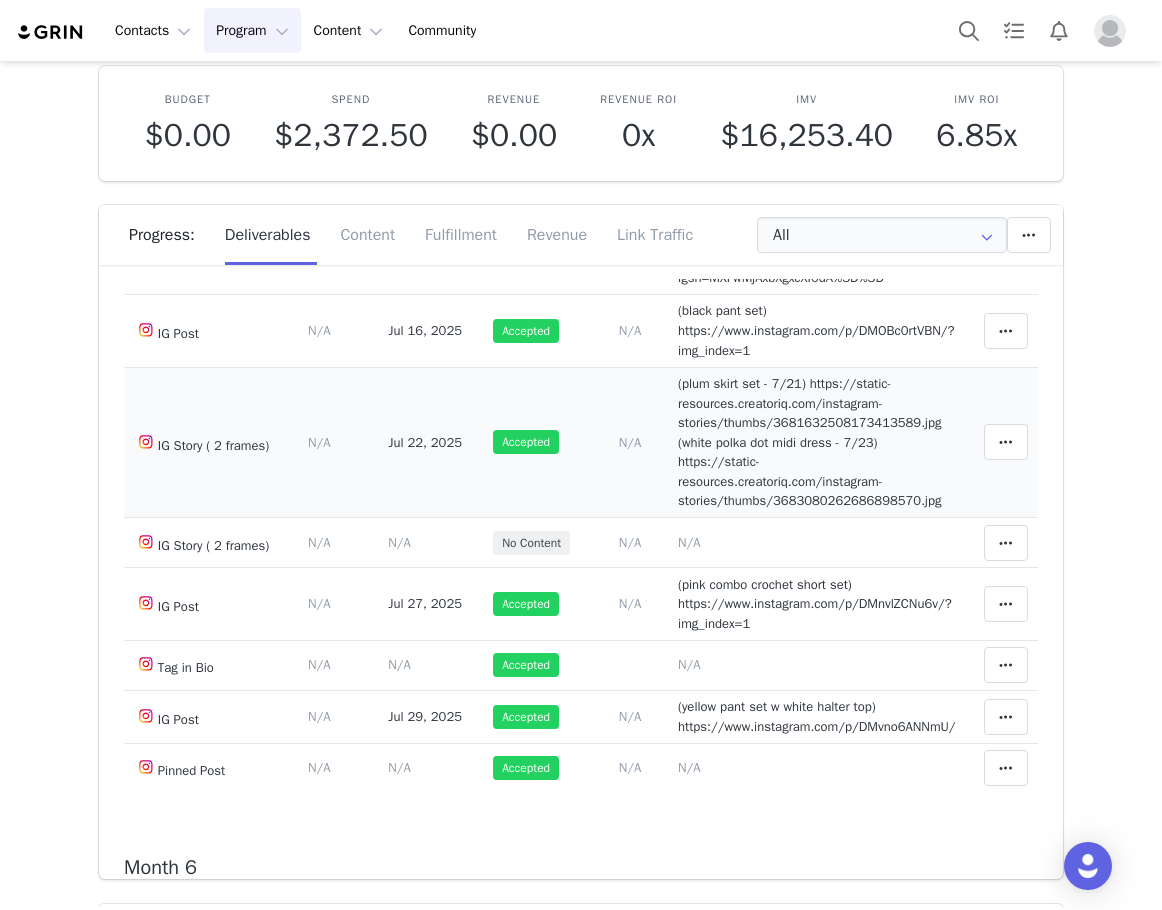 scroll, scrollTop: 3600, scrollLeft: 0, axis: vertical 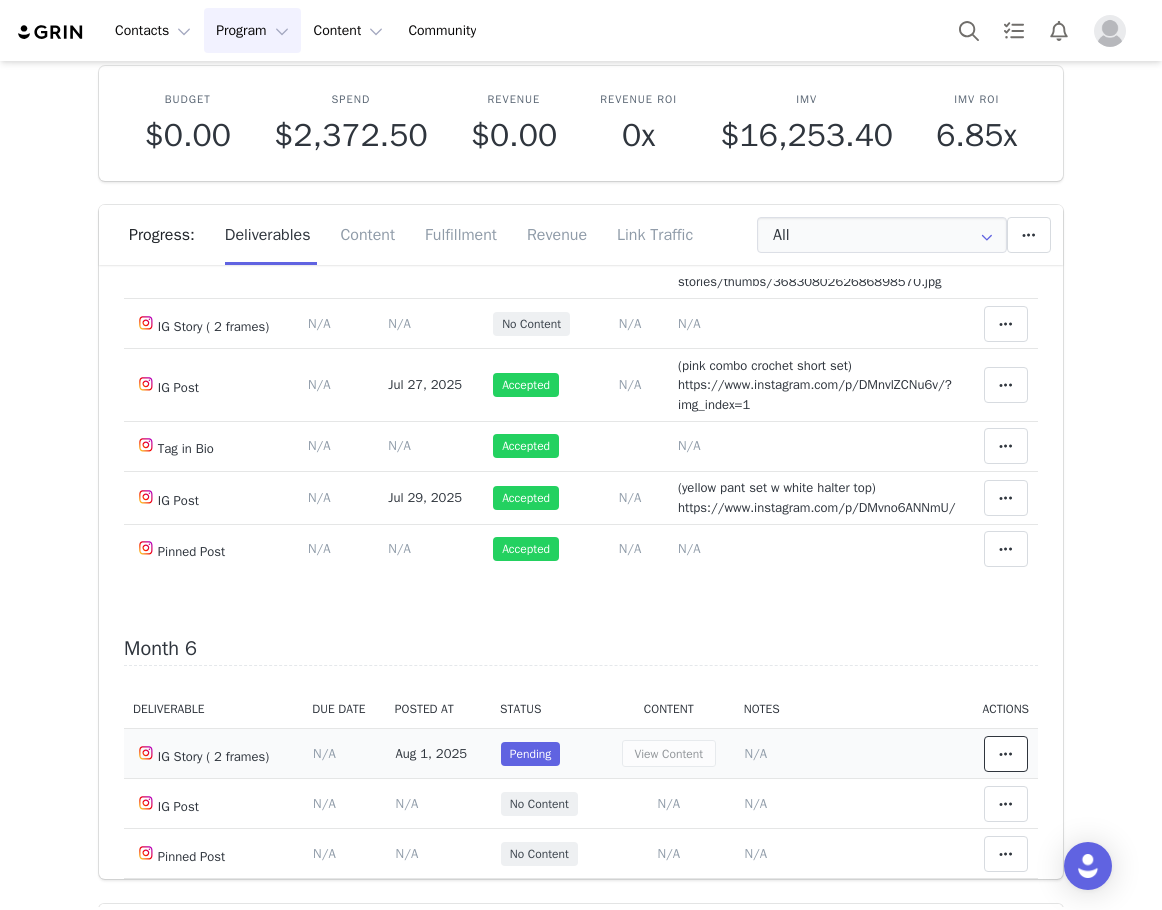 click at bounding box center [1006, 754] 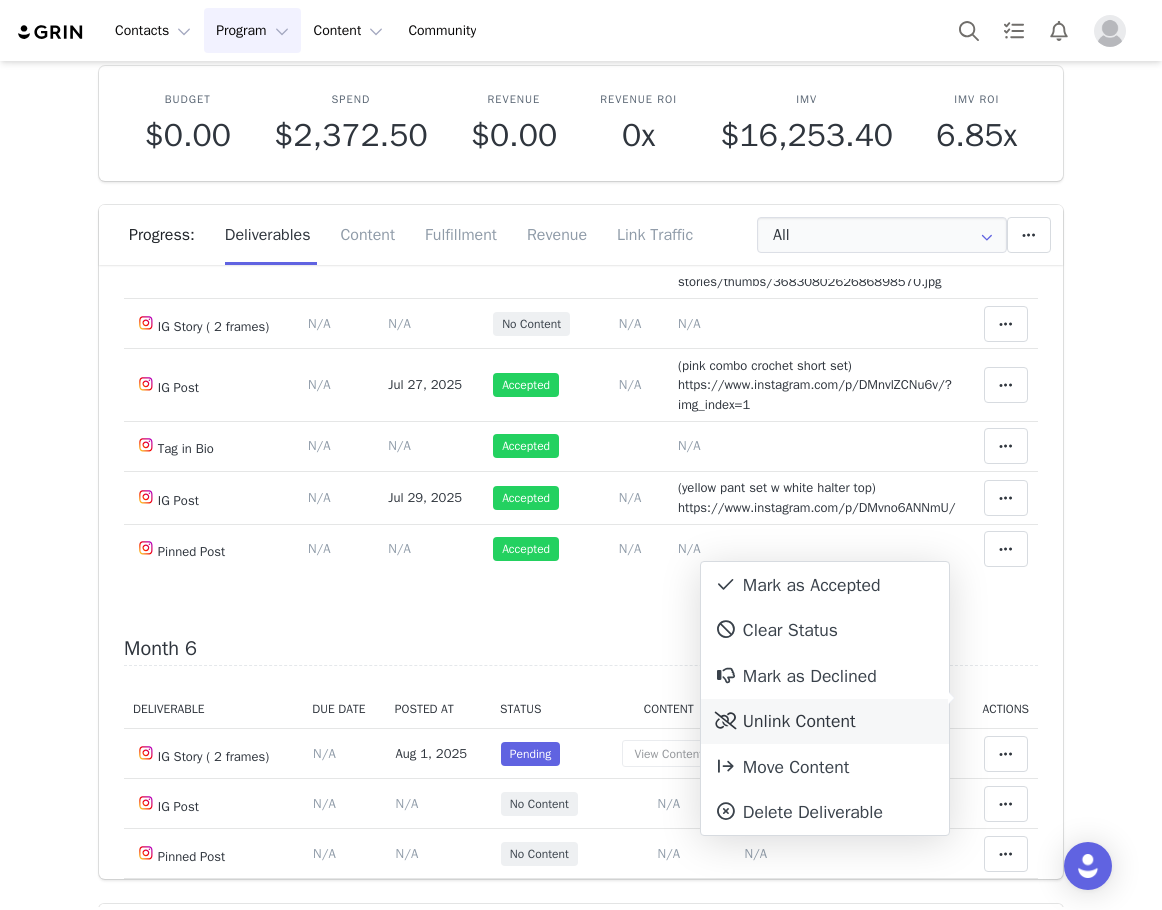 click on "Unlink Content" at bounding box center (825, 722) 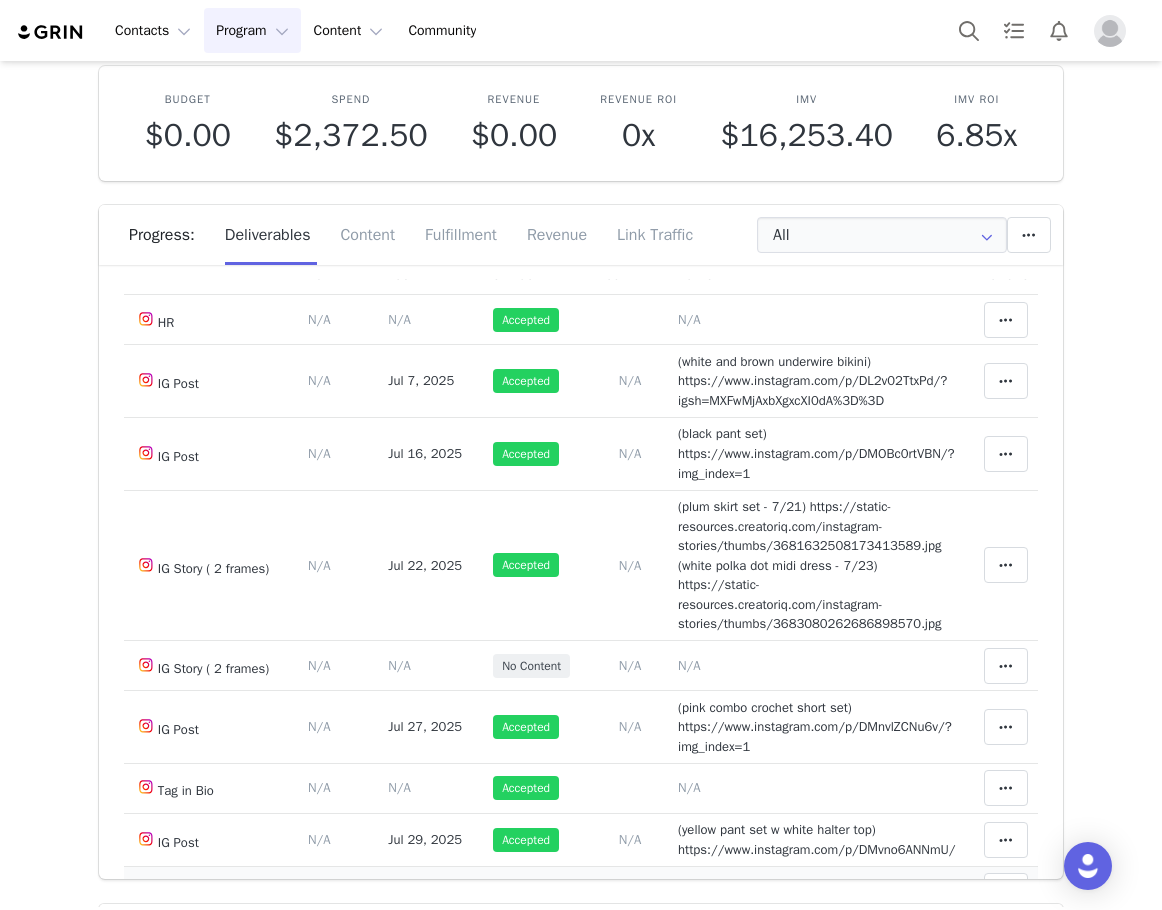scroll, scrollTop: 3300, scrollLeft: 0, axis: vertical 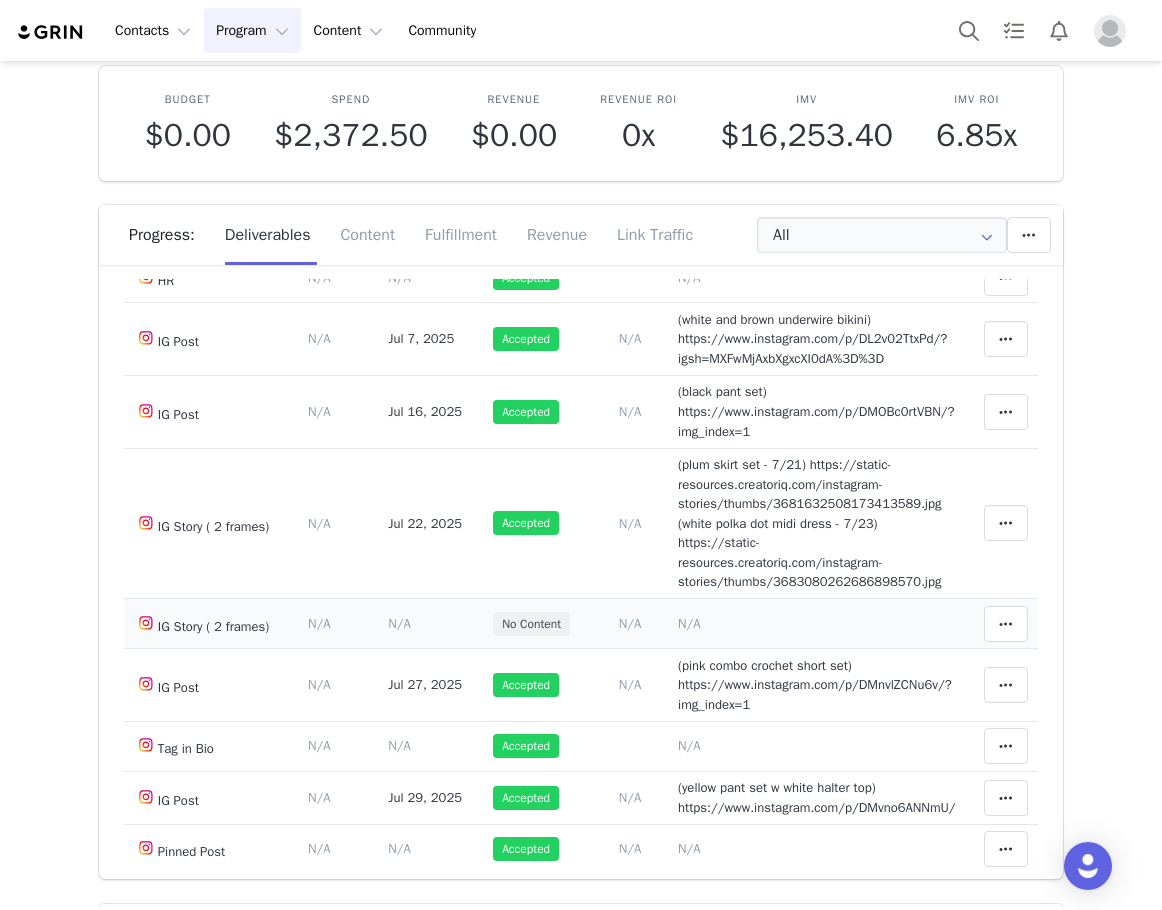 click on "N/A" at bounding box center (689, 623) 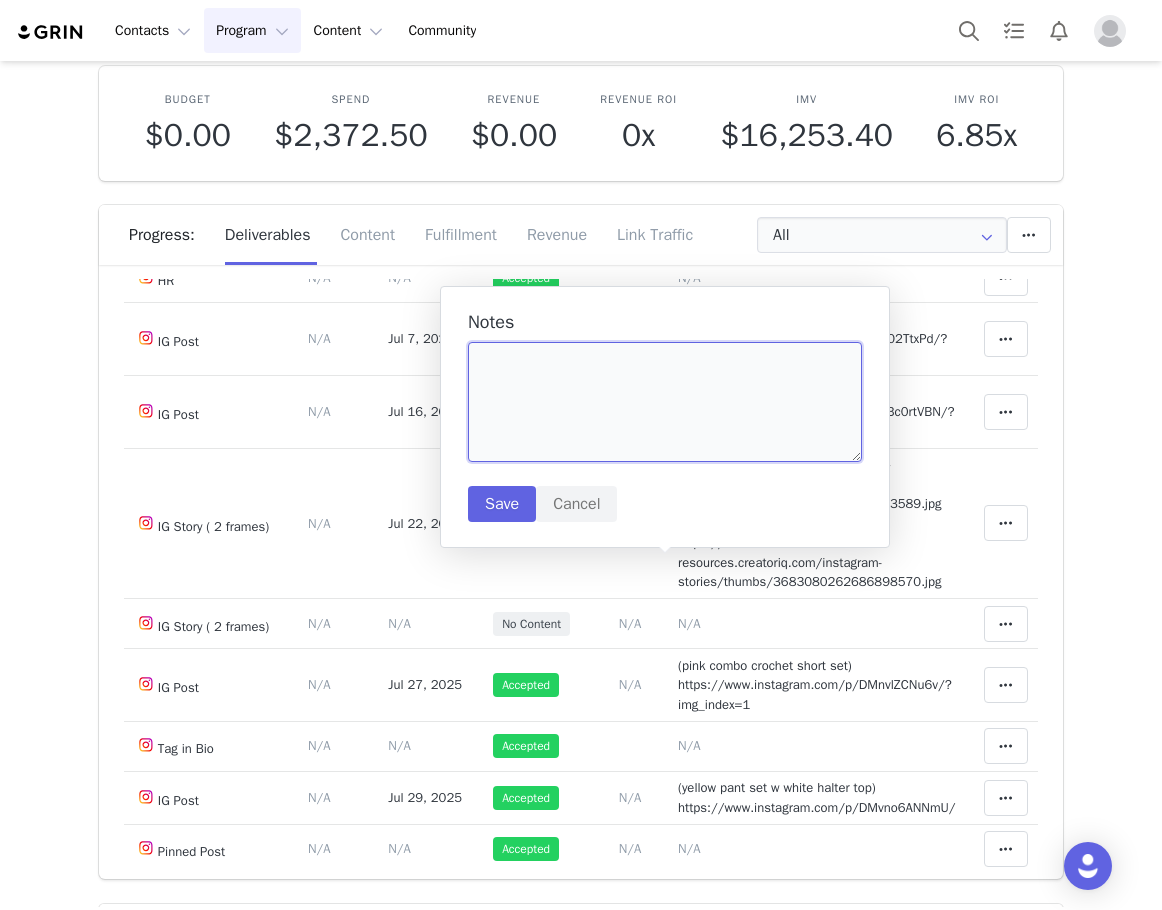 click at bounding box center [665, 402] 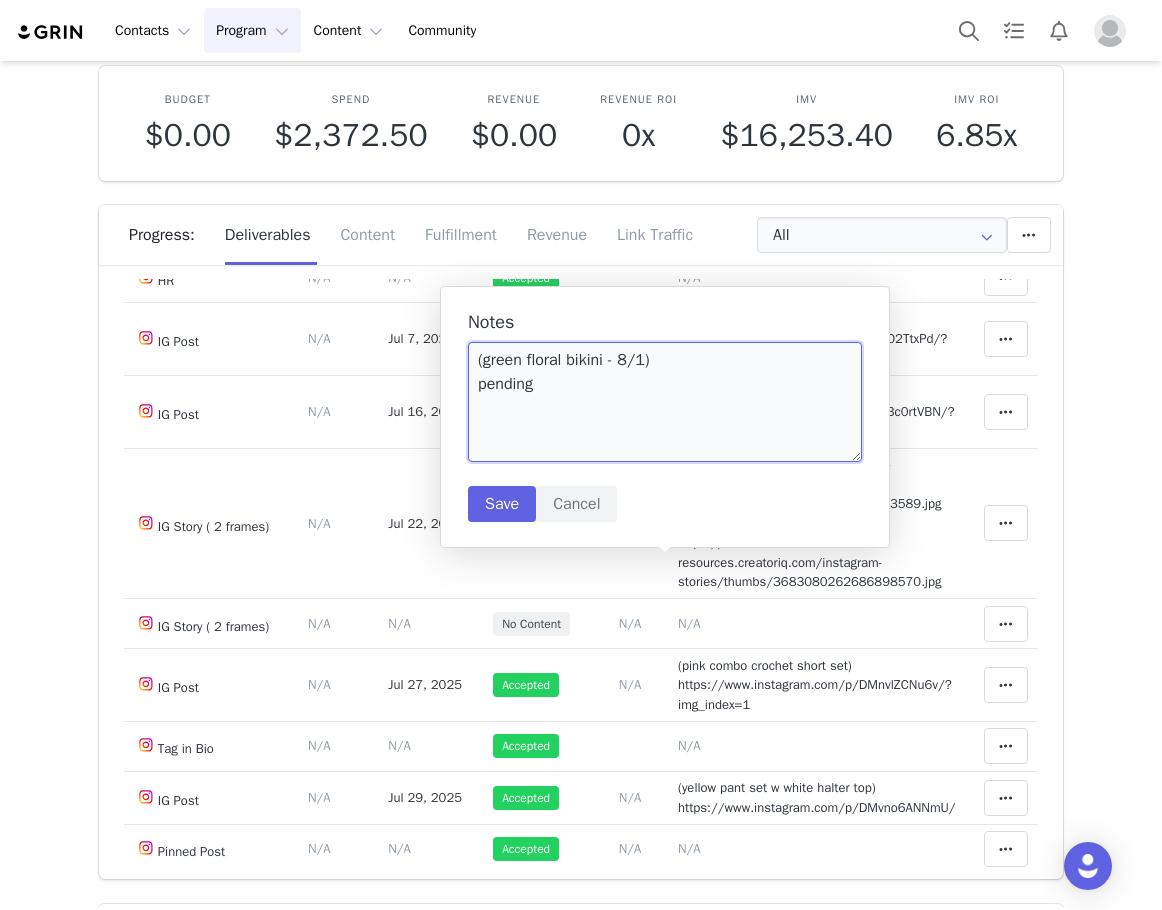 click on "(green floral bikini - 8/1)
pending" at bounding box center [665, 402] 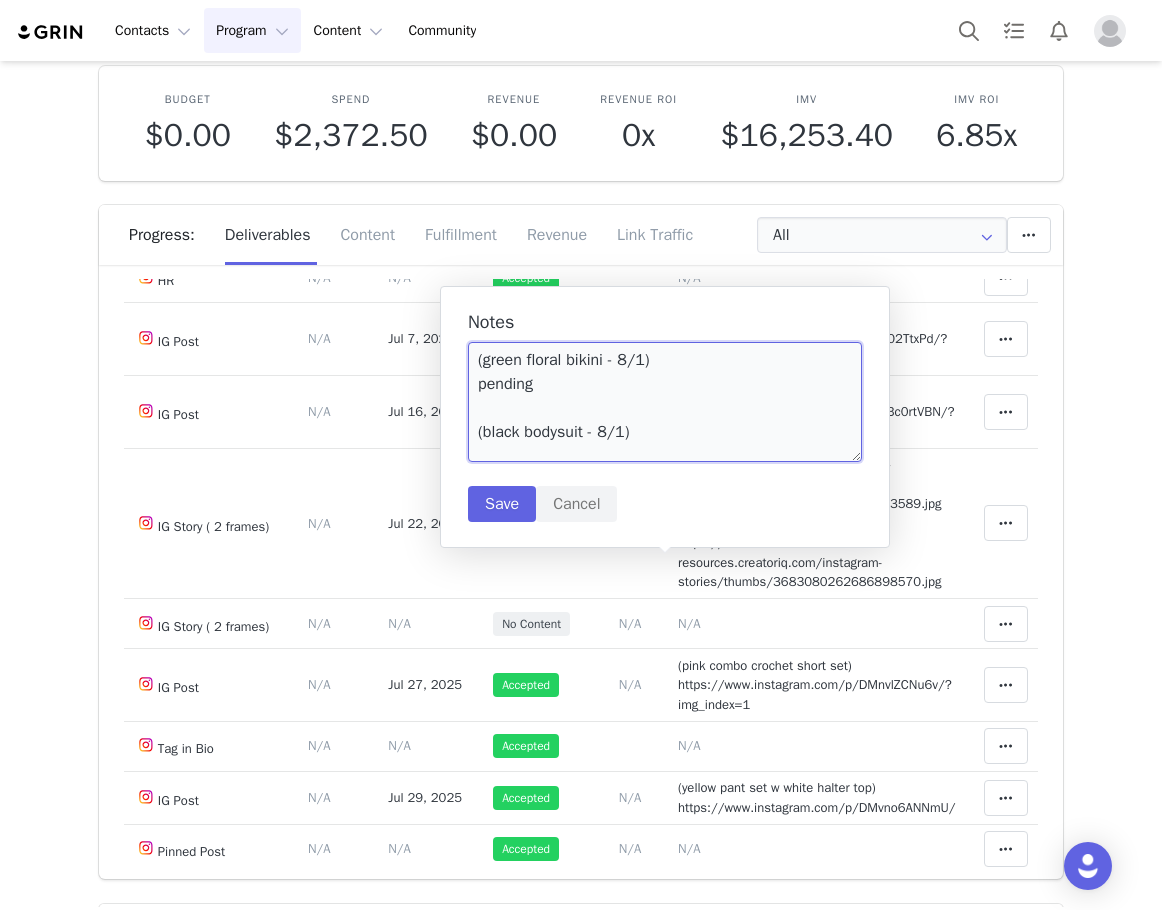 scroll, scrollTop: 6, scrollLeft: 0, axis: vertical 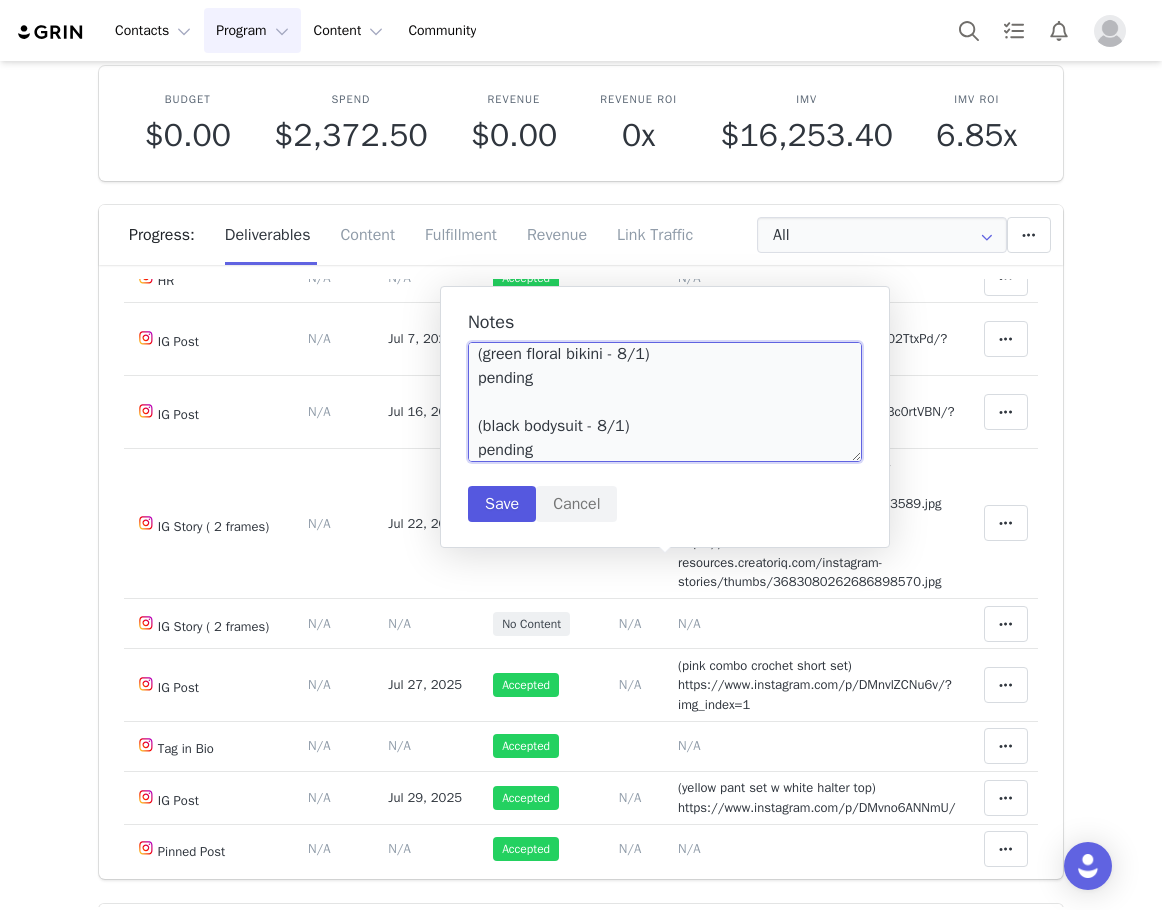 type on "(green floral bikini - 8/1)
pending
(black bodysuit - 8/1)
pending" 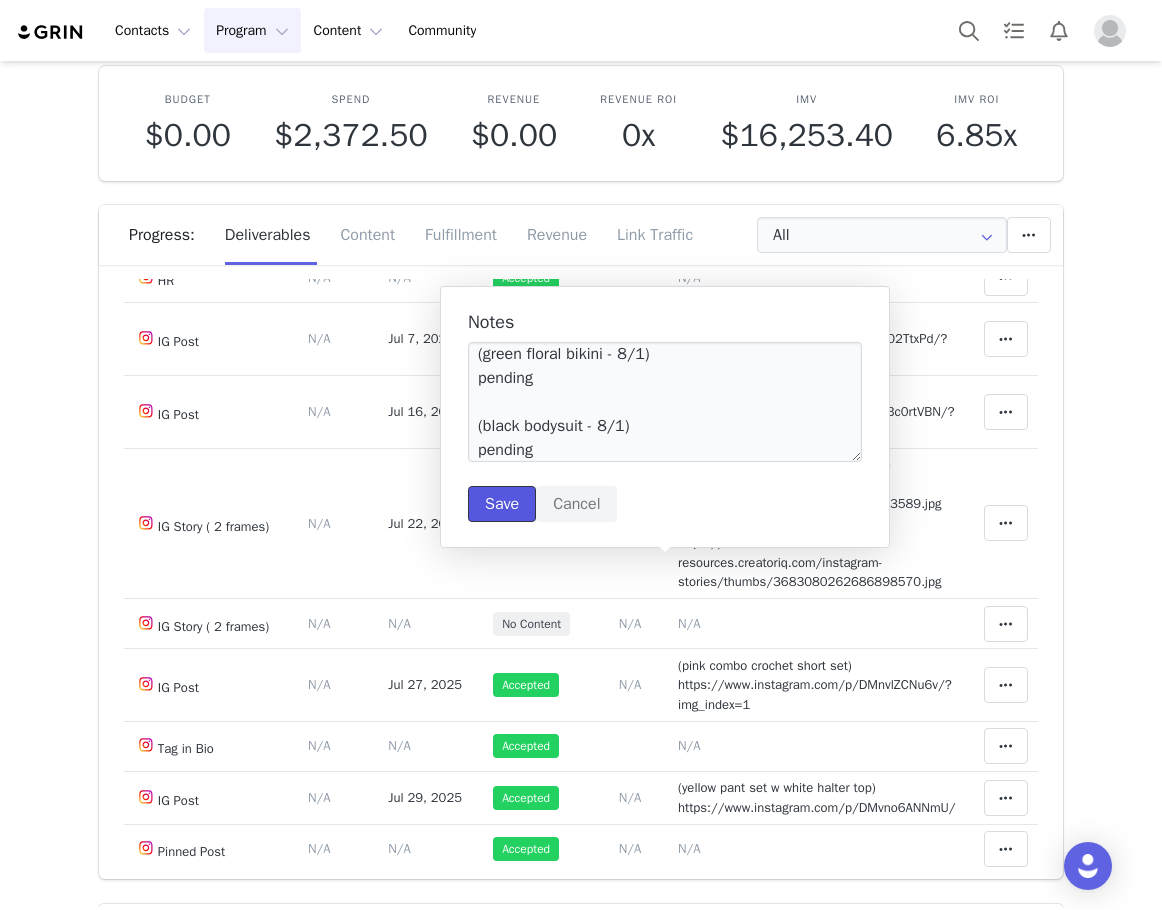 click on "Save" at bounding box center [502, 504] 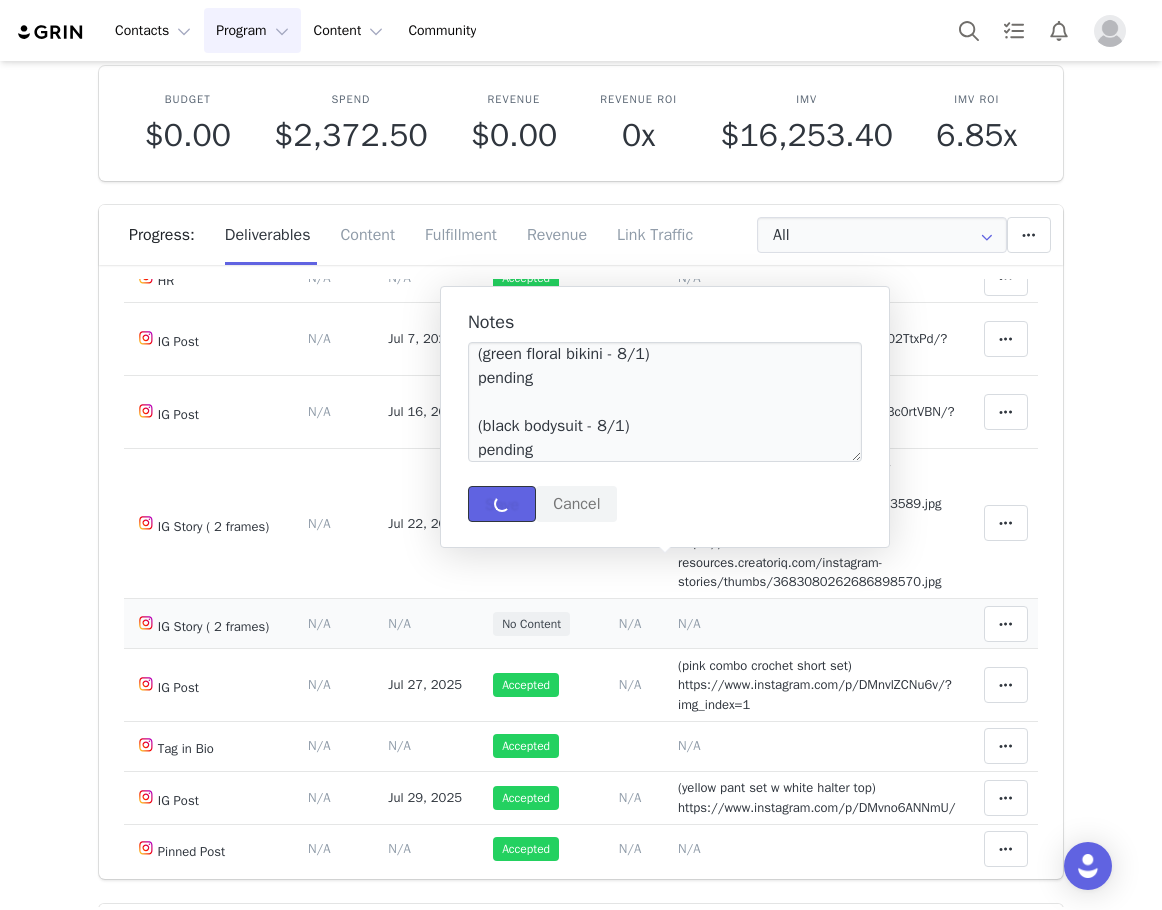 type 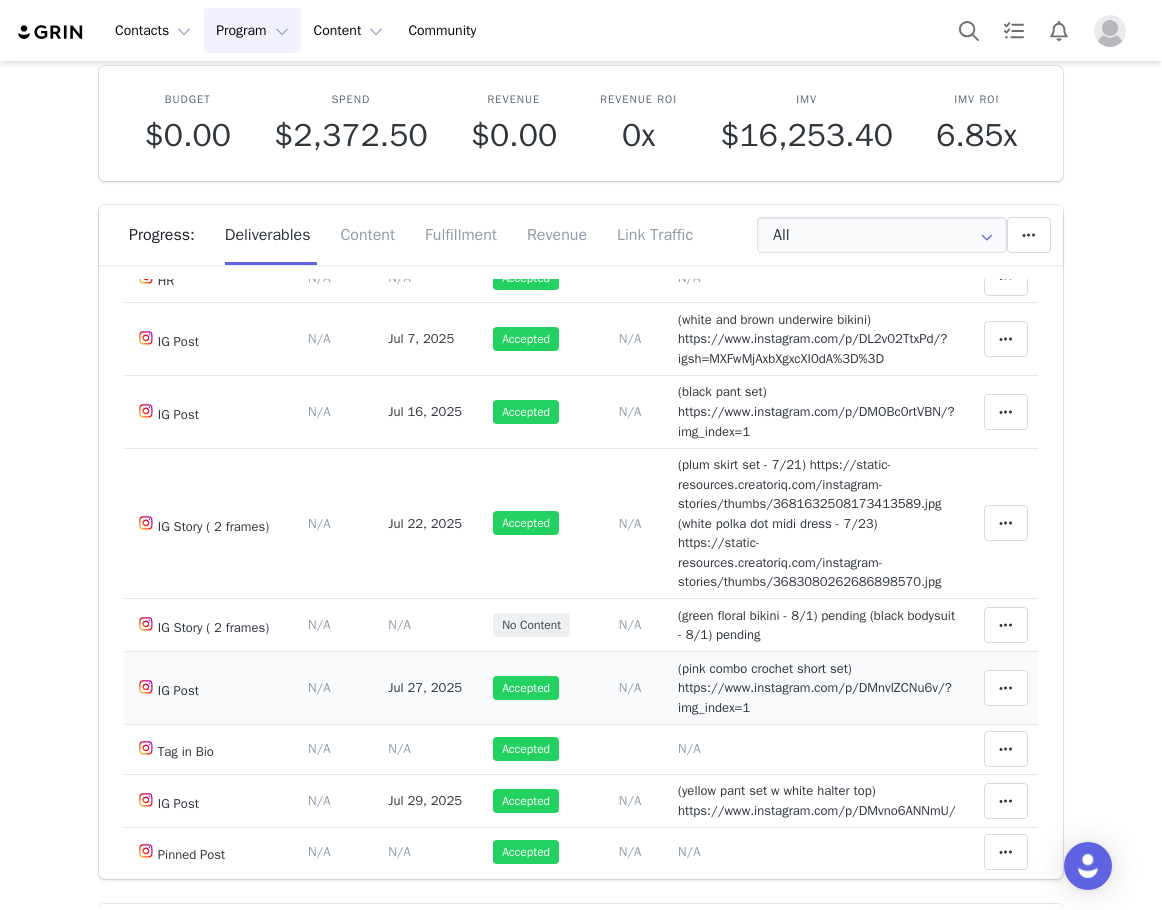 scroll, scrollTop: 0, scrollLeft: 0, axis: both 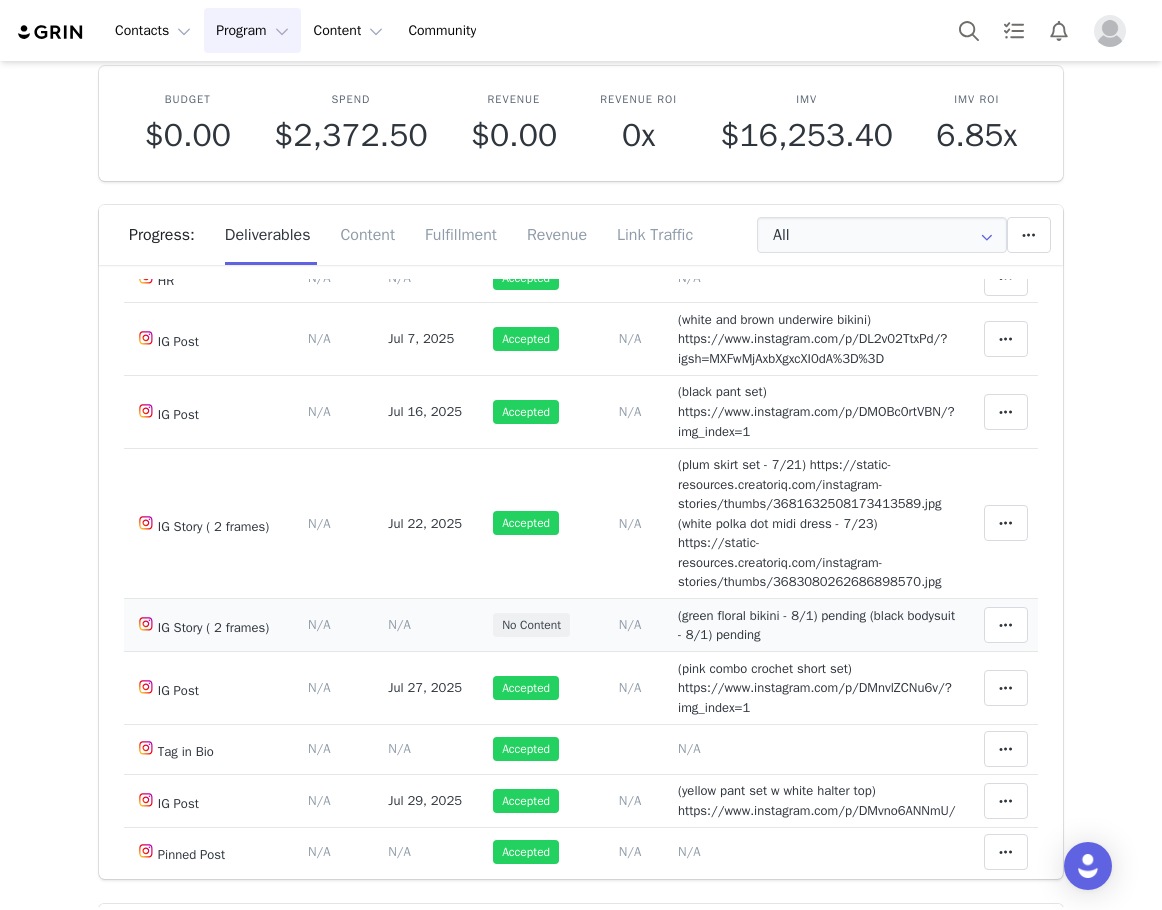 click on "N/A" at bounding box center [399, 624] 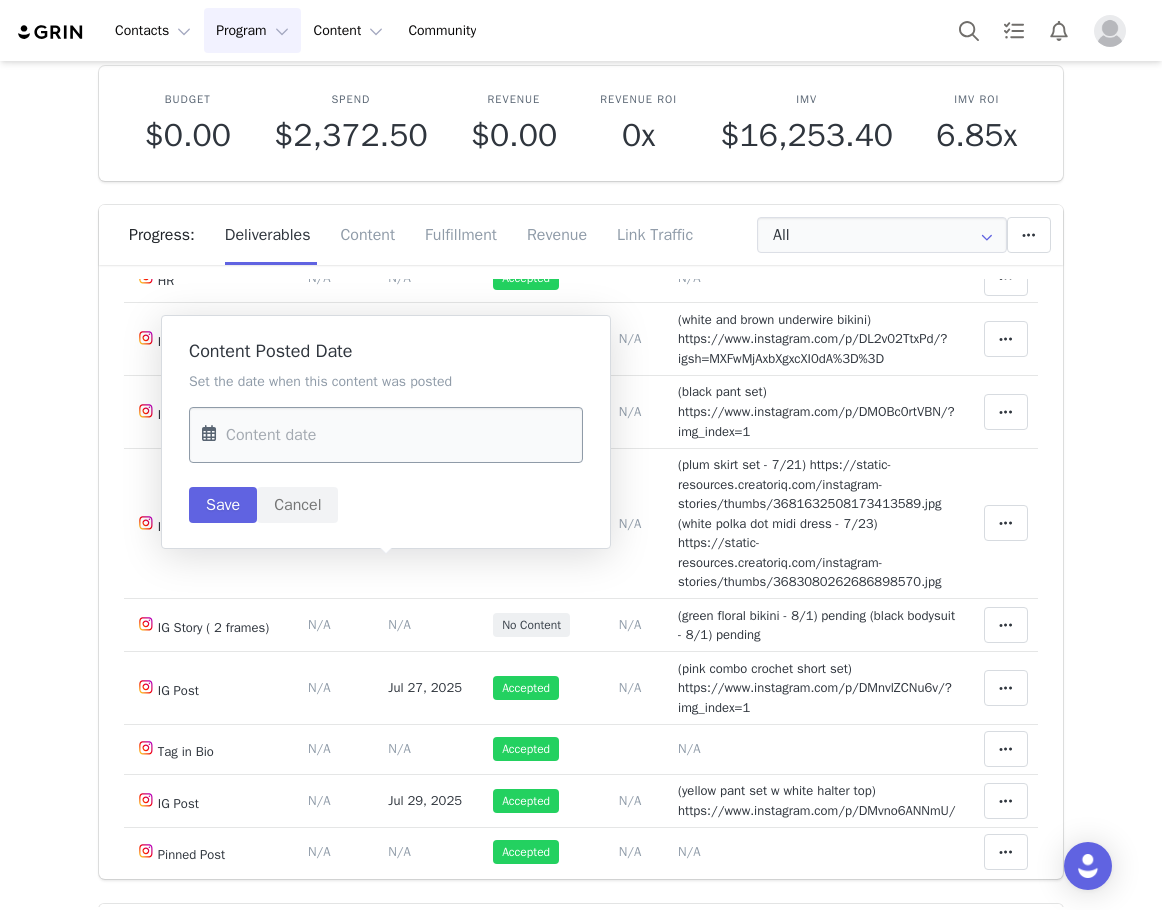 click at bounding box center [386, 435] 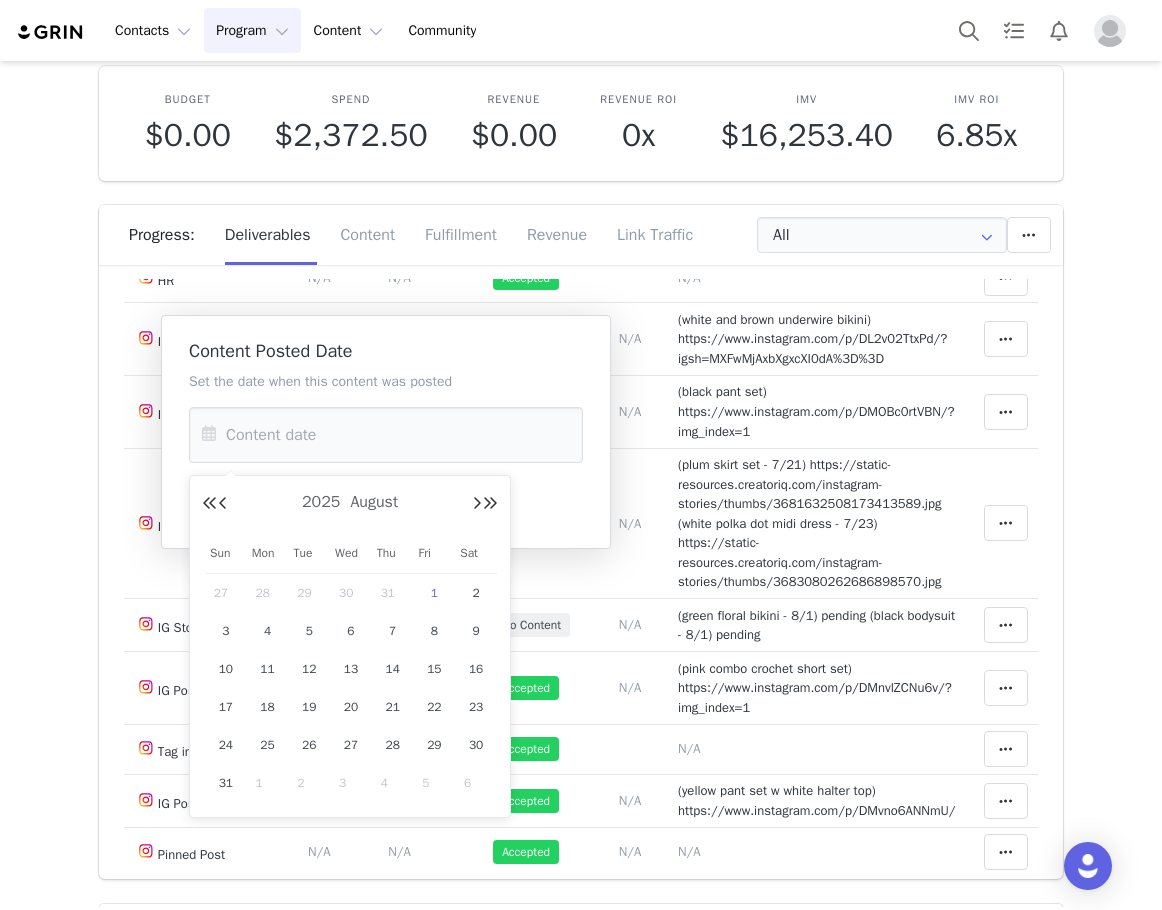 click on "1" at bounding box center (434, 593) 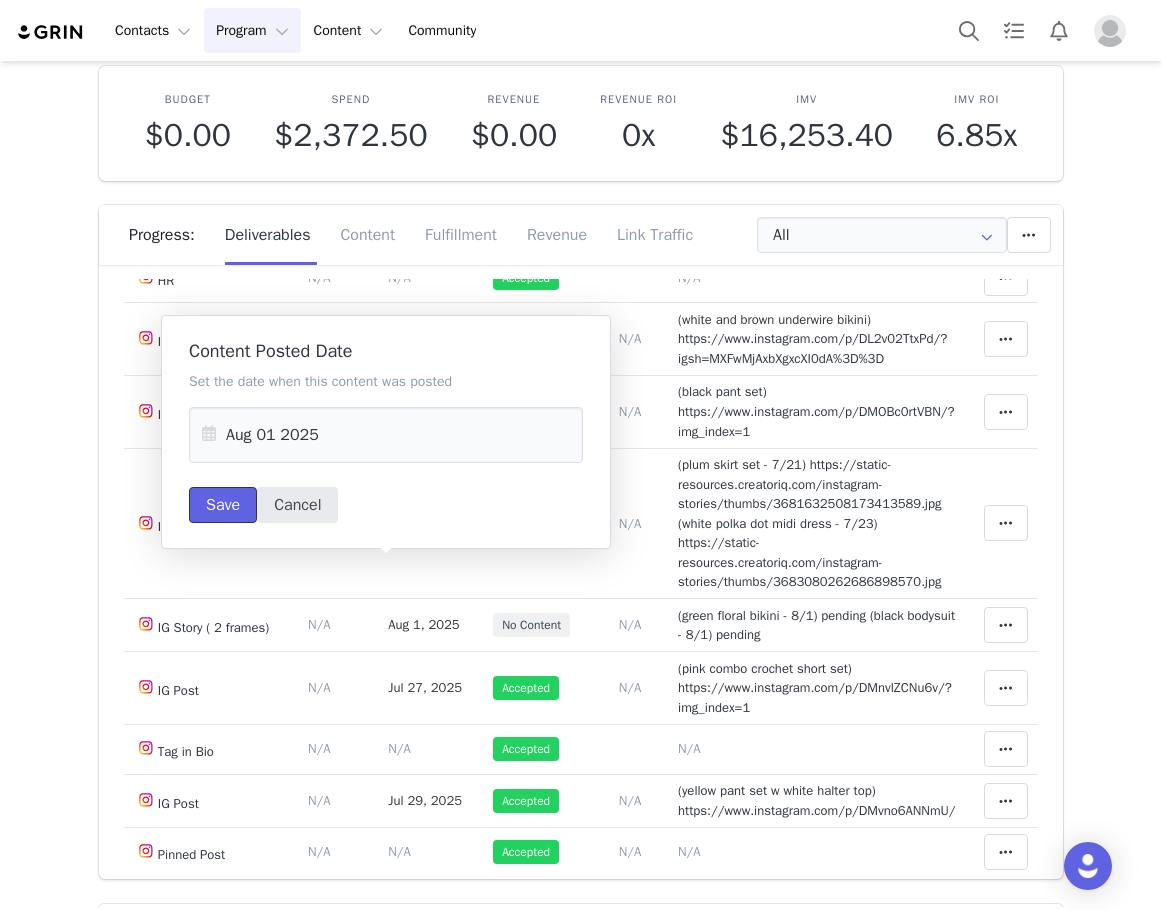 click on "Save" at bounding box center (223, 505) 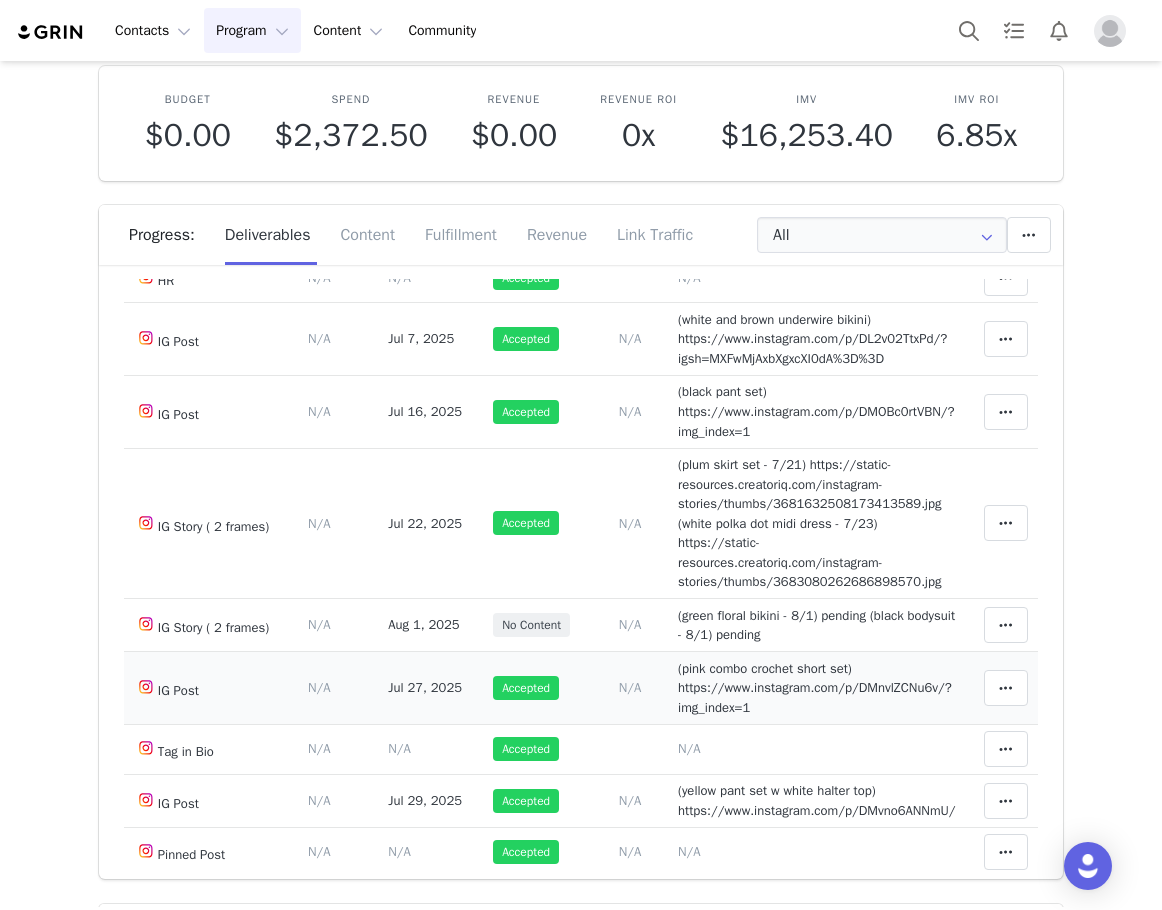 scroll, scrollTop: 3100, scrollLeft: 0, axis: vertical 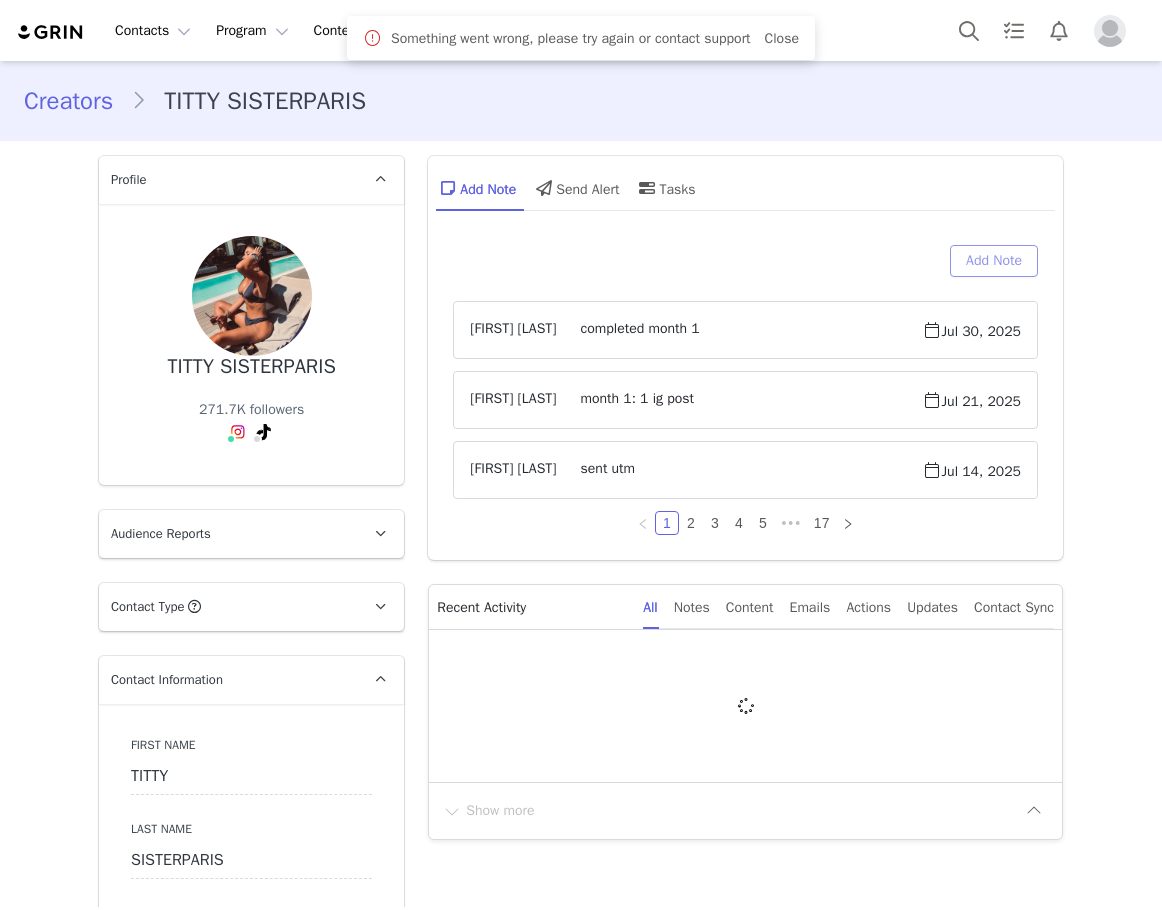 click on "Add Note" at bounding box center [994, 261] 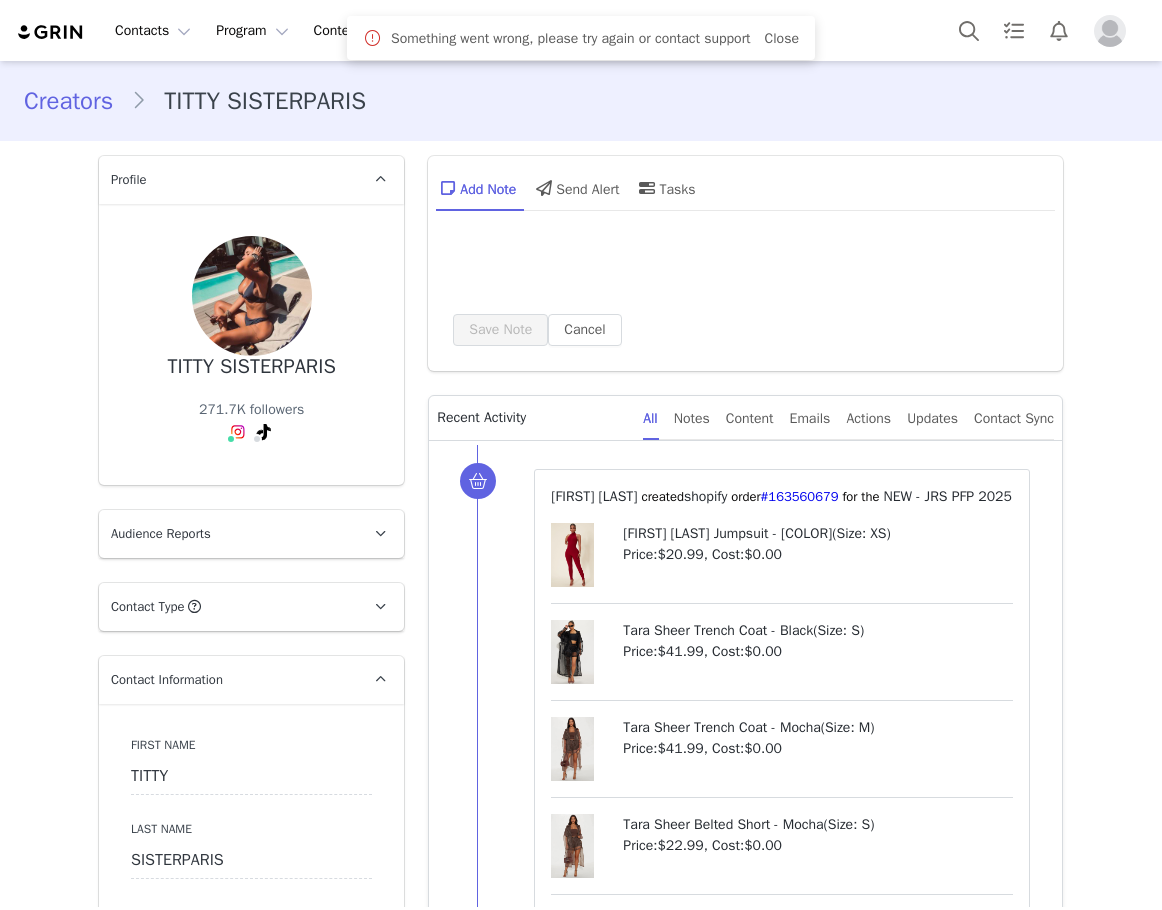 scroll, scrollTop: 0, scrollLeft: 0, axis: both 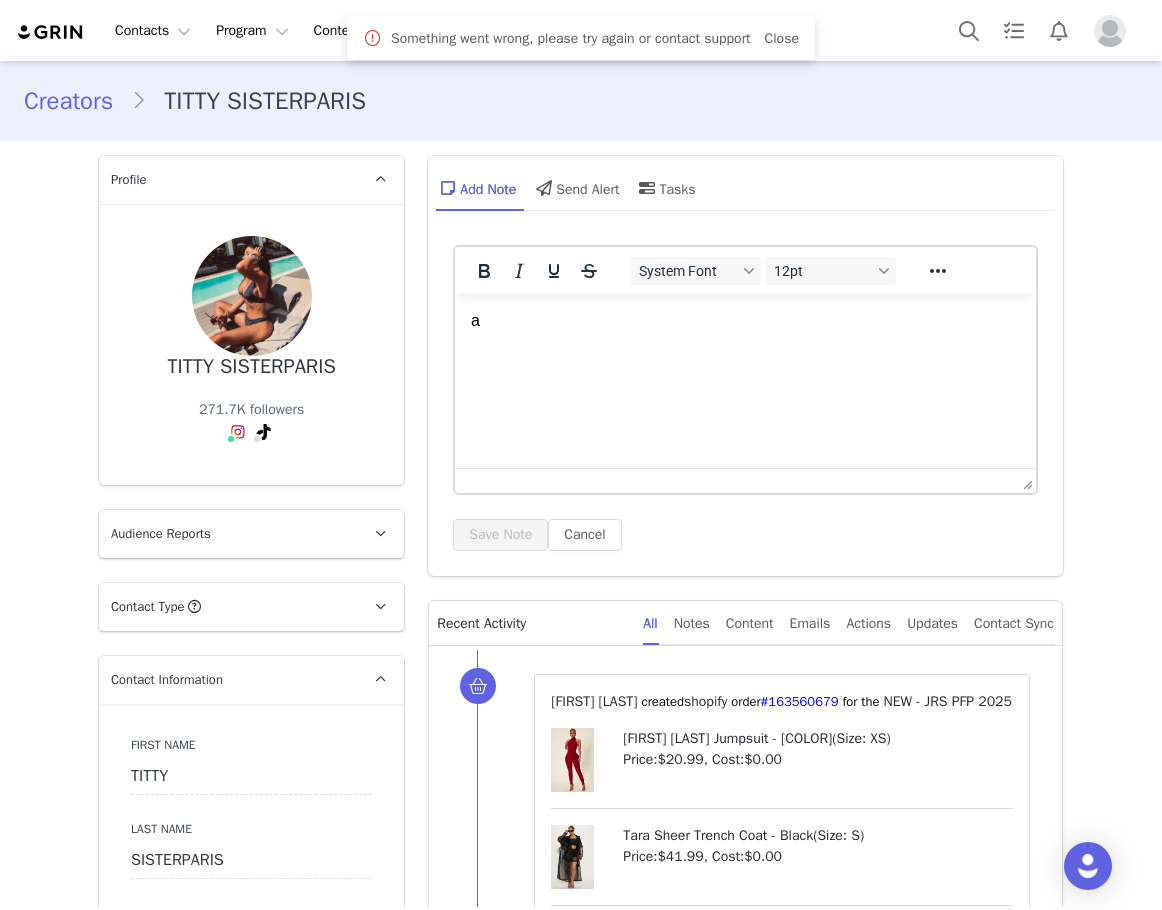 type 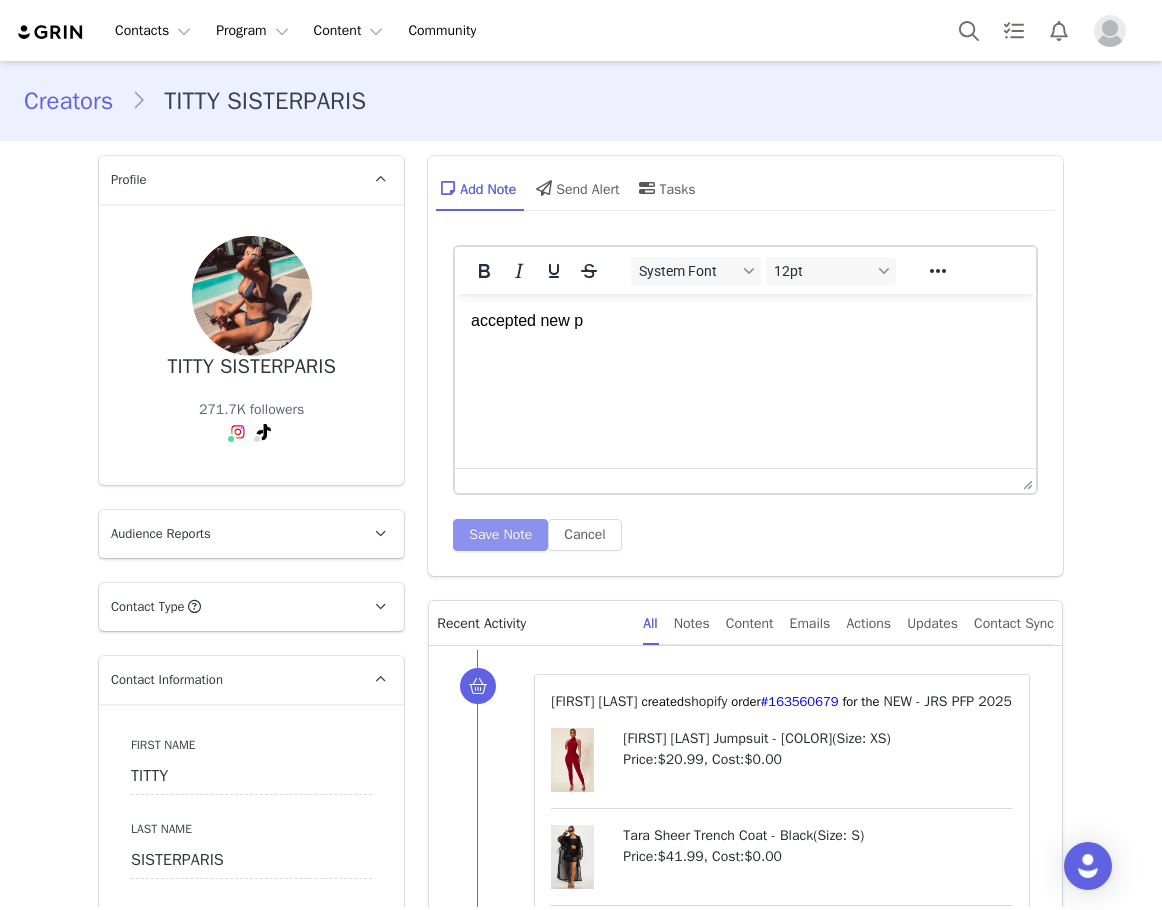 click on "Save Note" at bounding box center (500, 535) 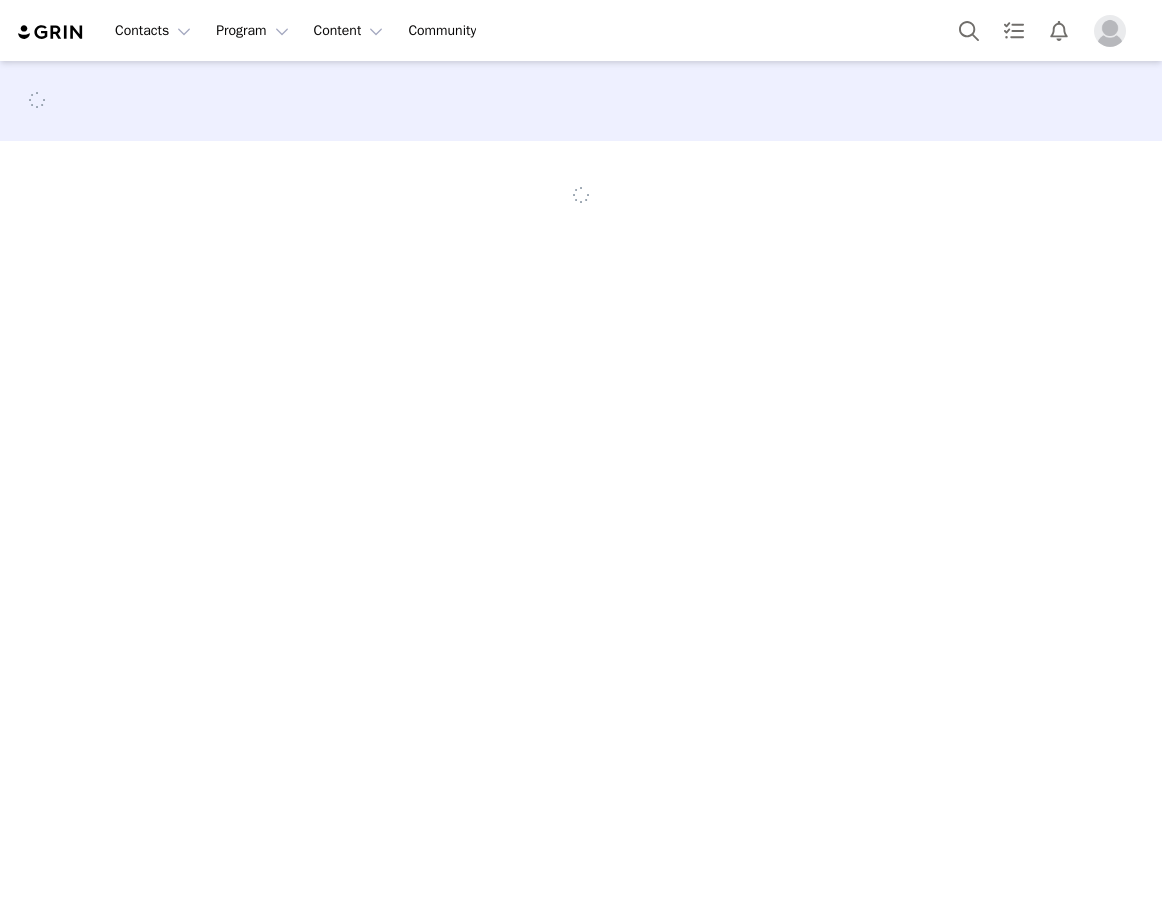 scroll, scrollTop: 0, scrollLeft: 0, axis: both 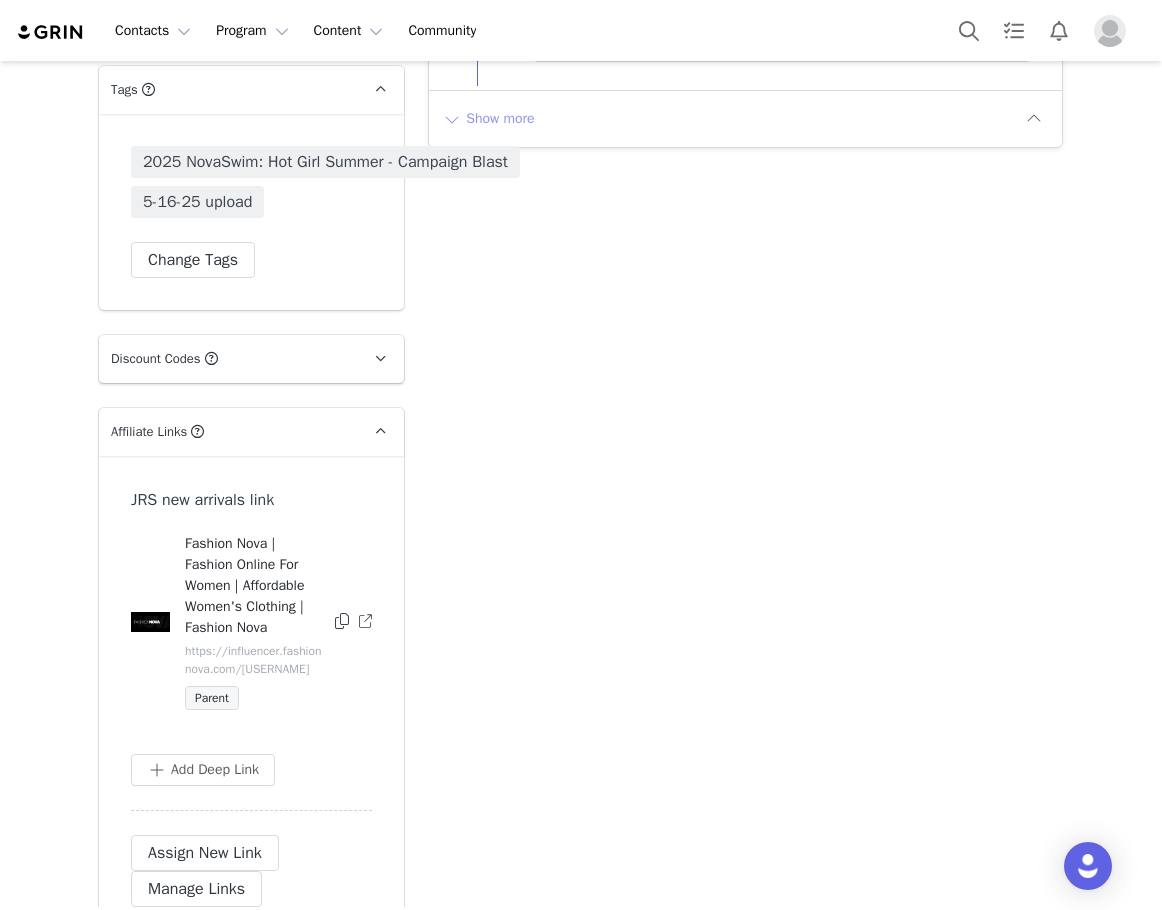 click on "Show more" at bounding box center [488, 119] 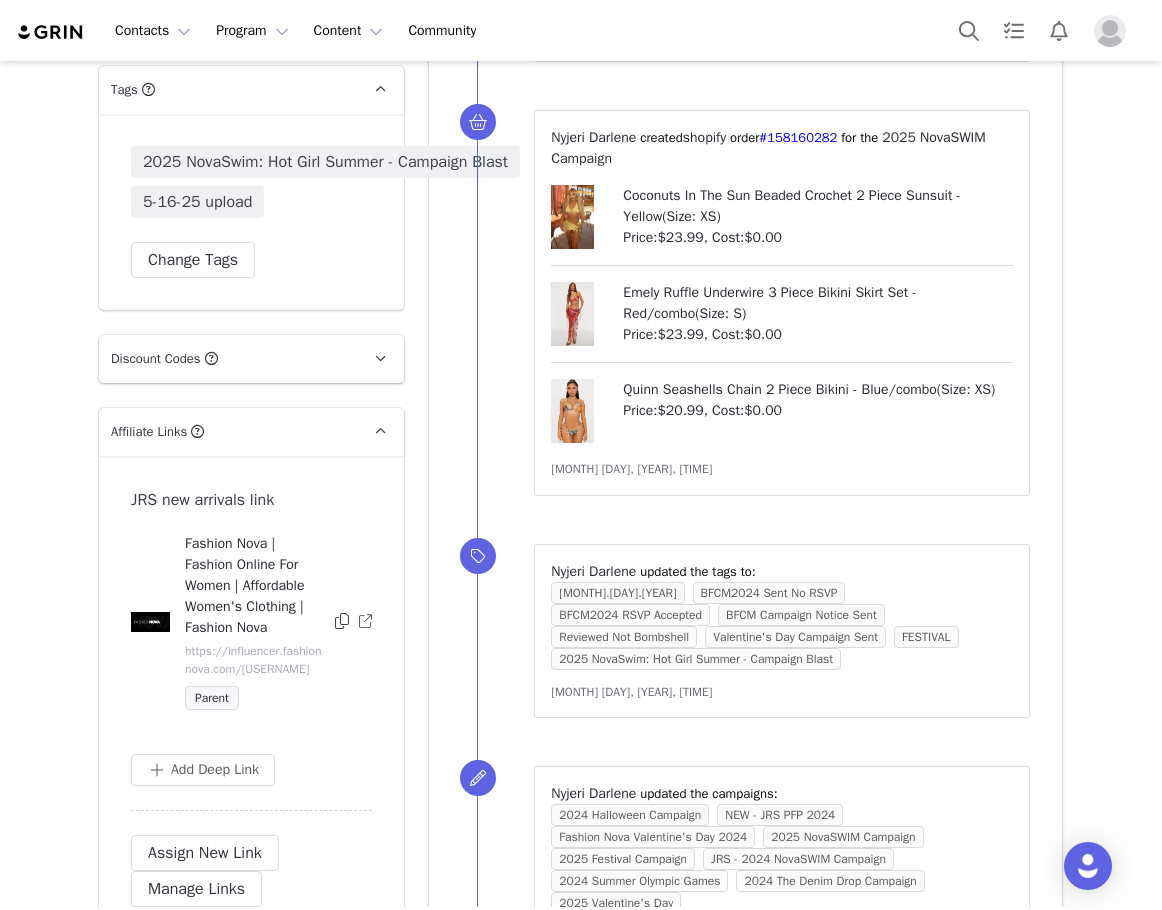 scroll, scrollTop: 0, scrollLeft: 0, axis: both 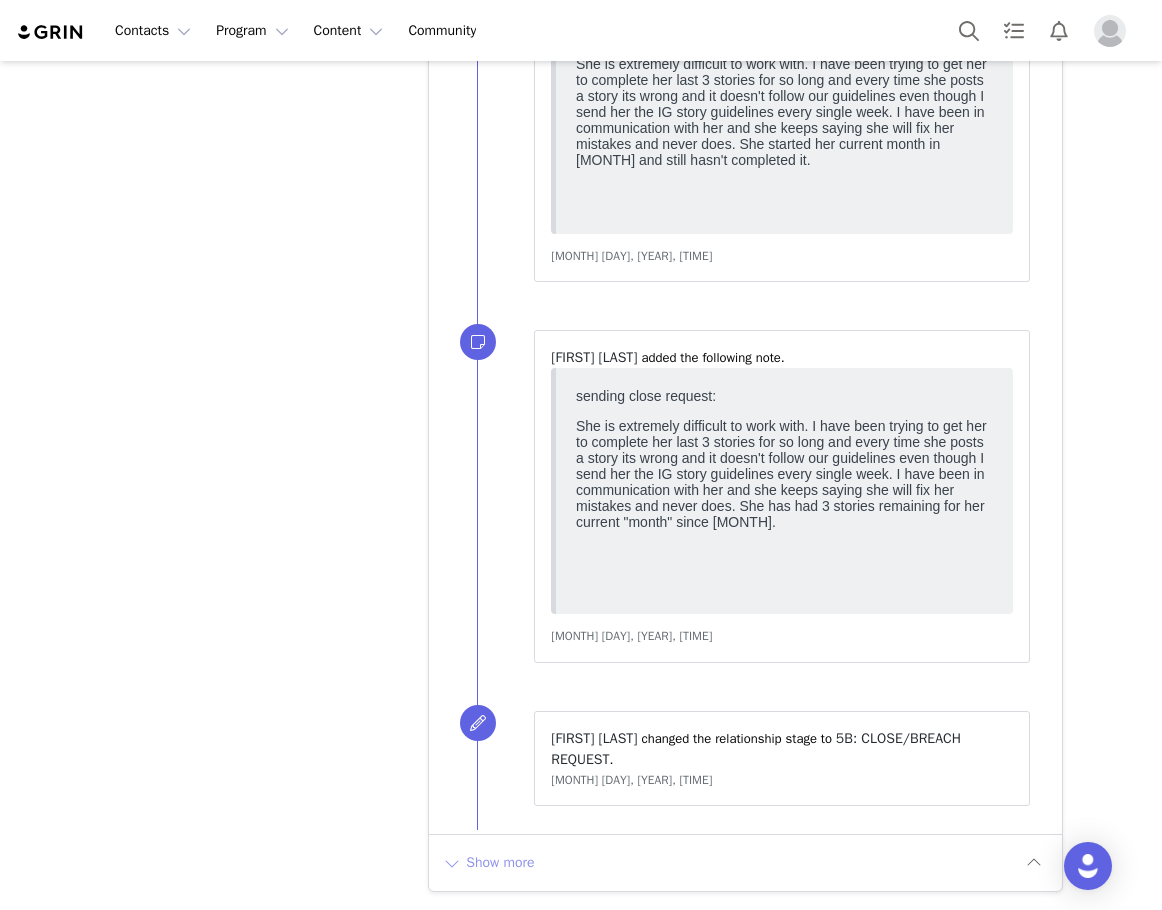 click on "Show more" at bounding box center [488, 863] 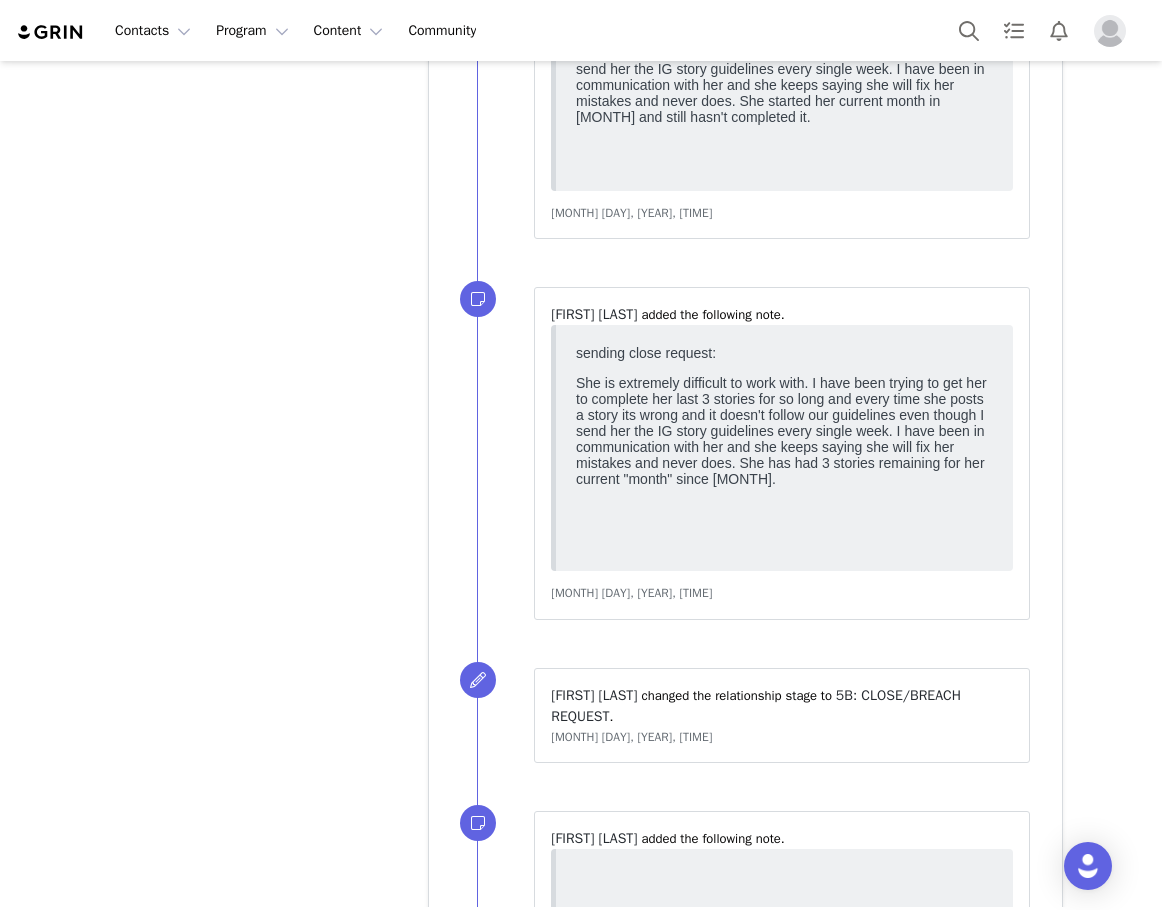 scroll, scrollTop: 7798, scrollLeft: 0, axis: vertical 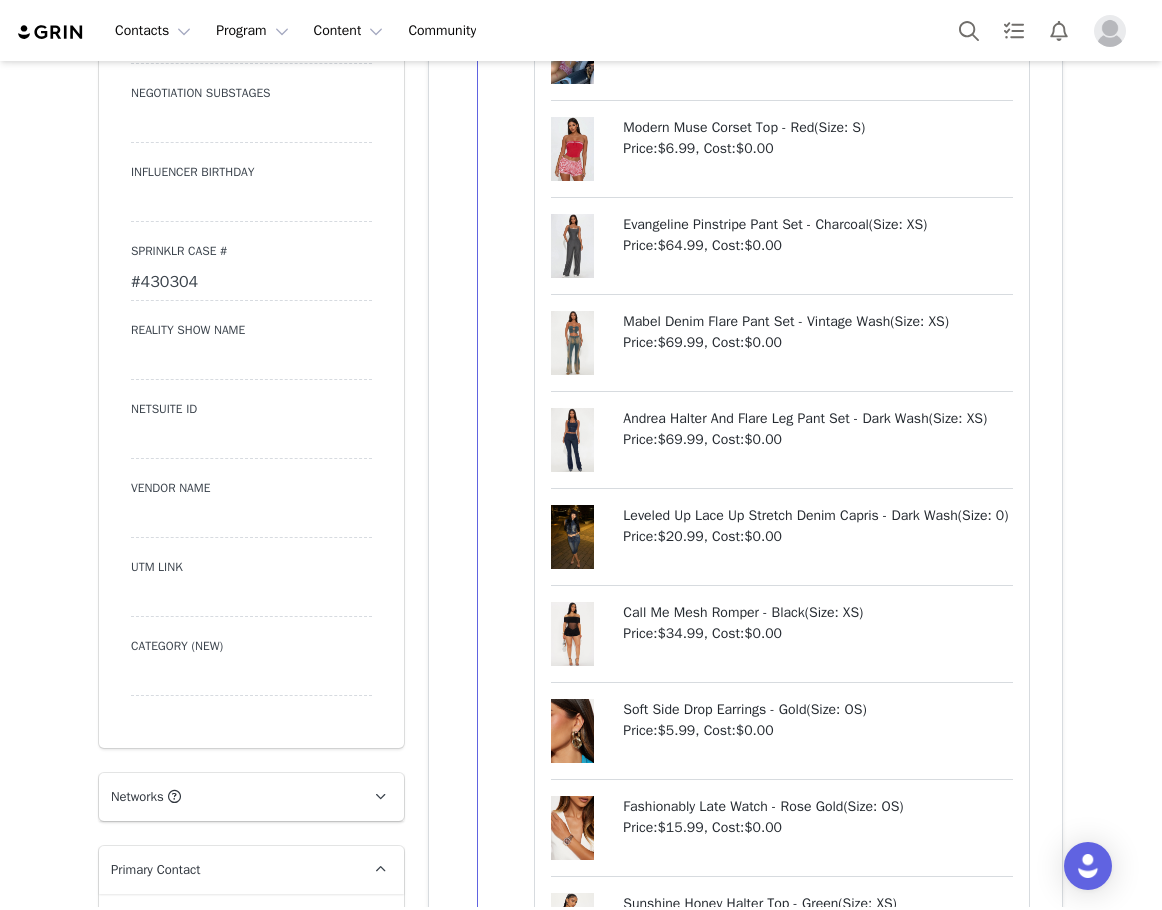 click on "Andrea Halter And Flare Leg Pant Set - Dark Wash" at bounding box center [775, 418] 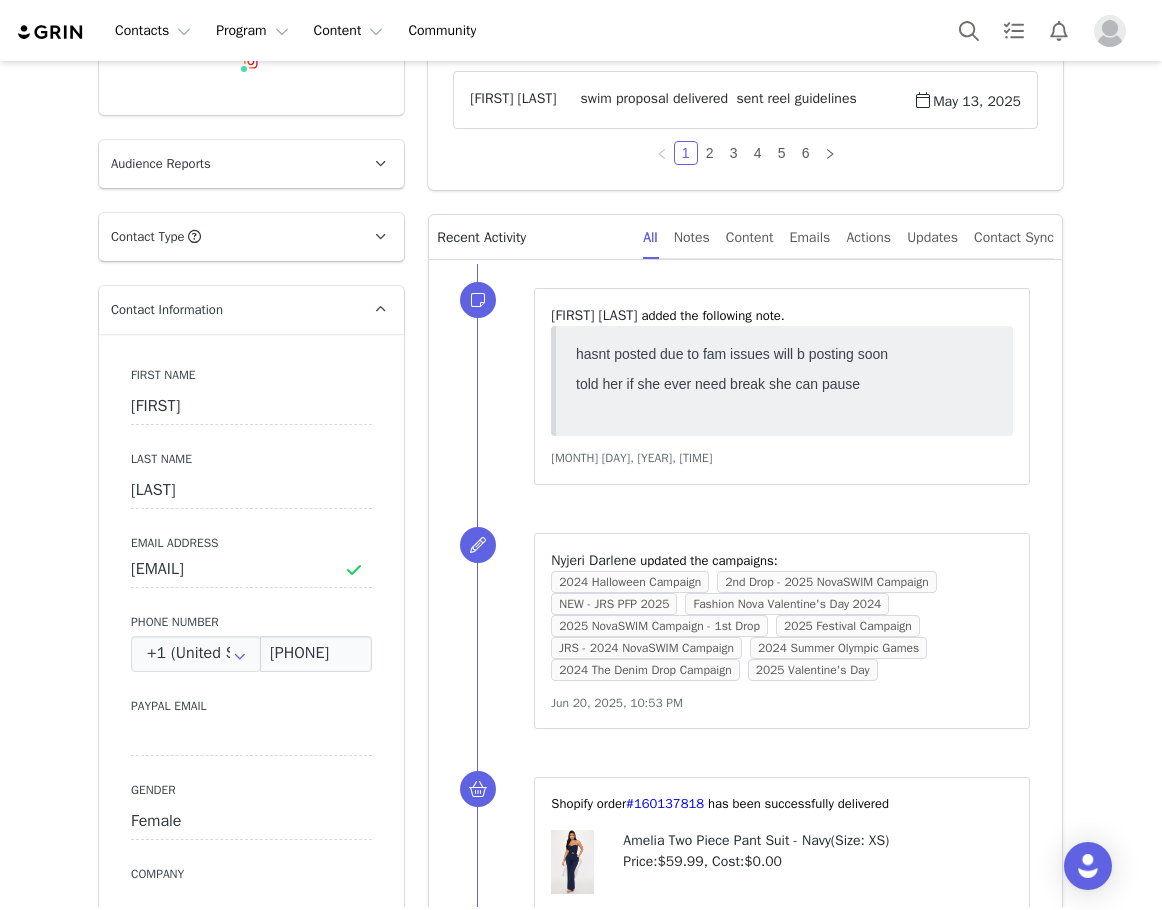 scroll, scrollTop: 250, scrollLeft: 0, axis: vertical 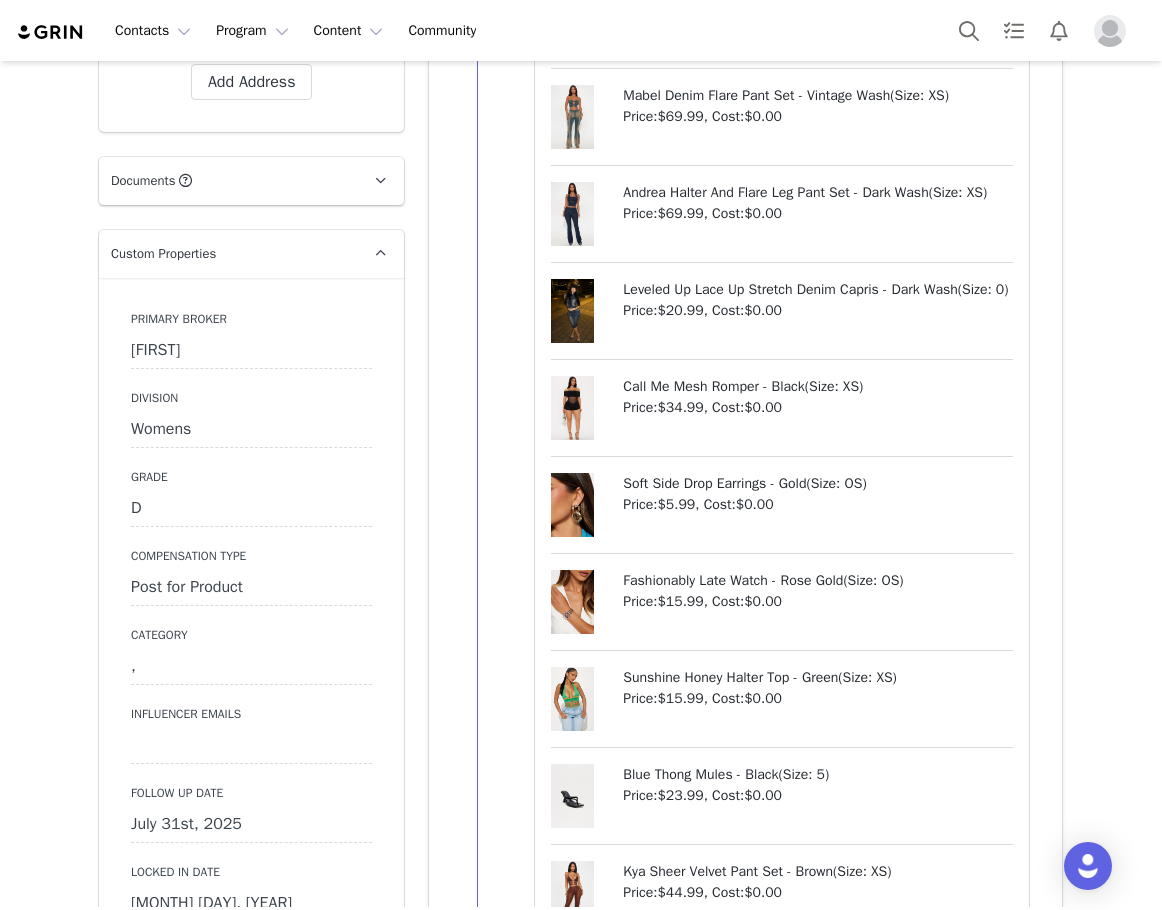 click on "July 31st, 2025" at bounding box center (251, 825) 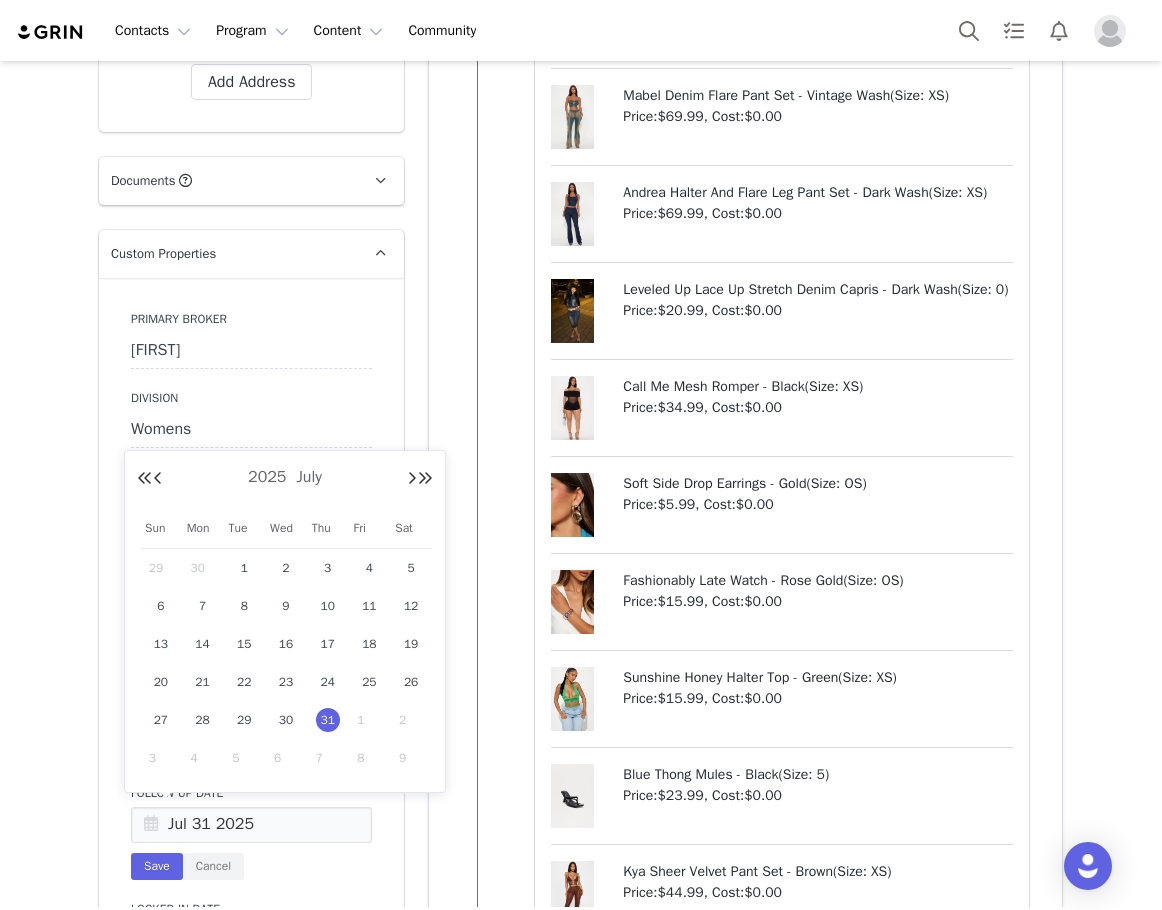 click on "1" at bounding box center [369, 720] 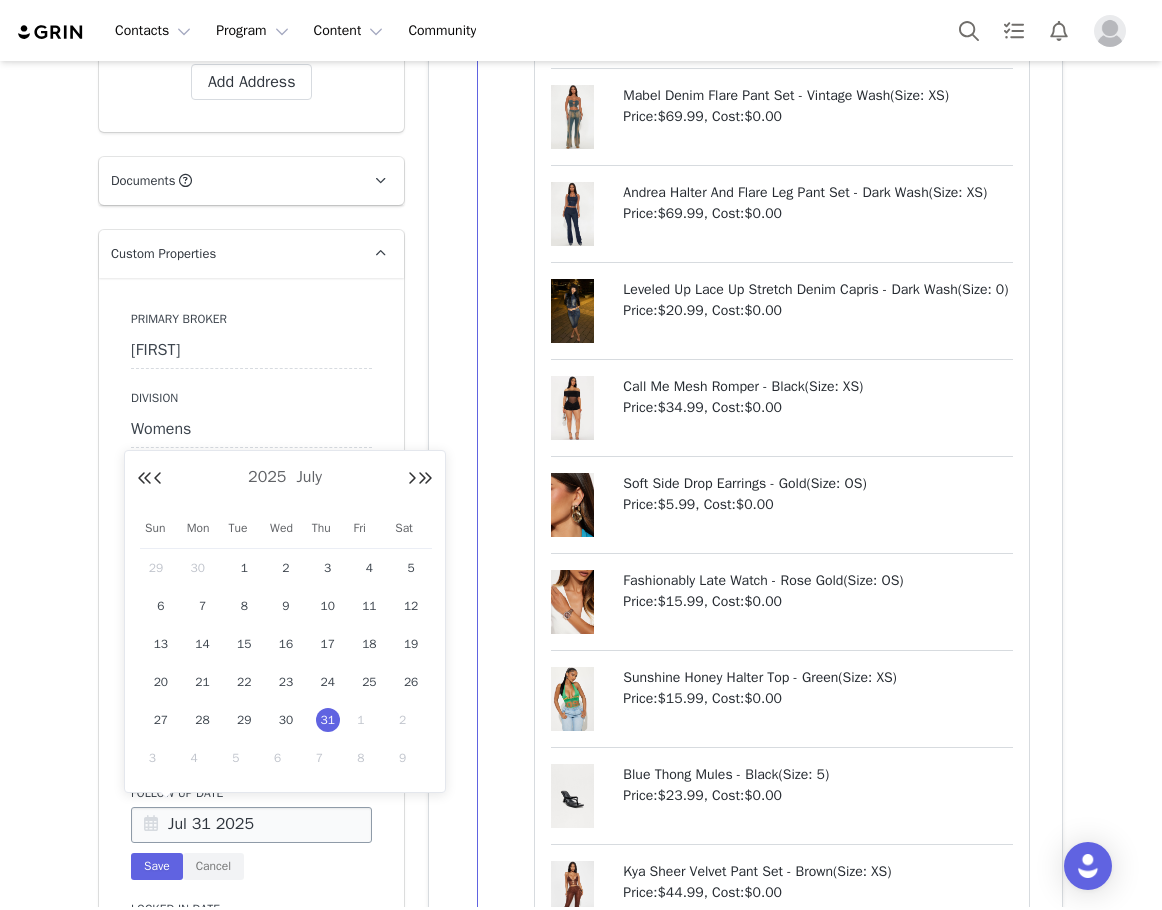 type on "Aug 01 2025" 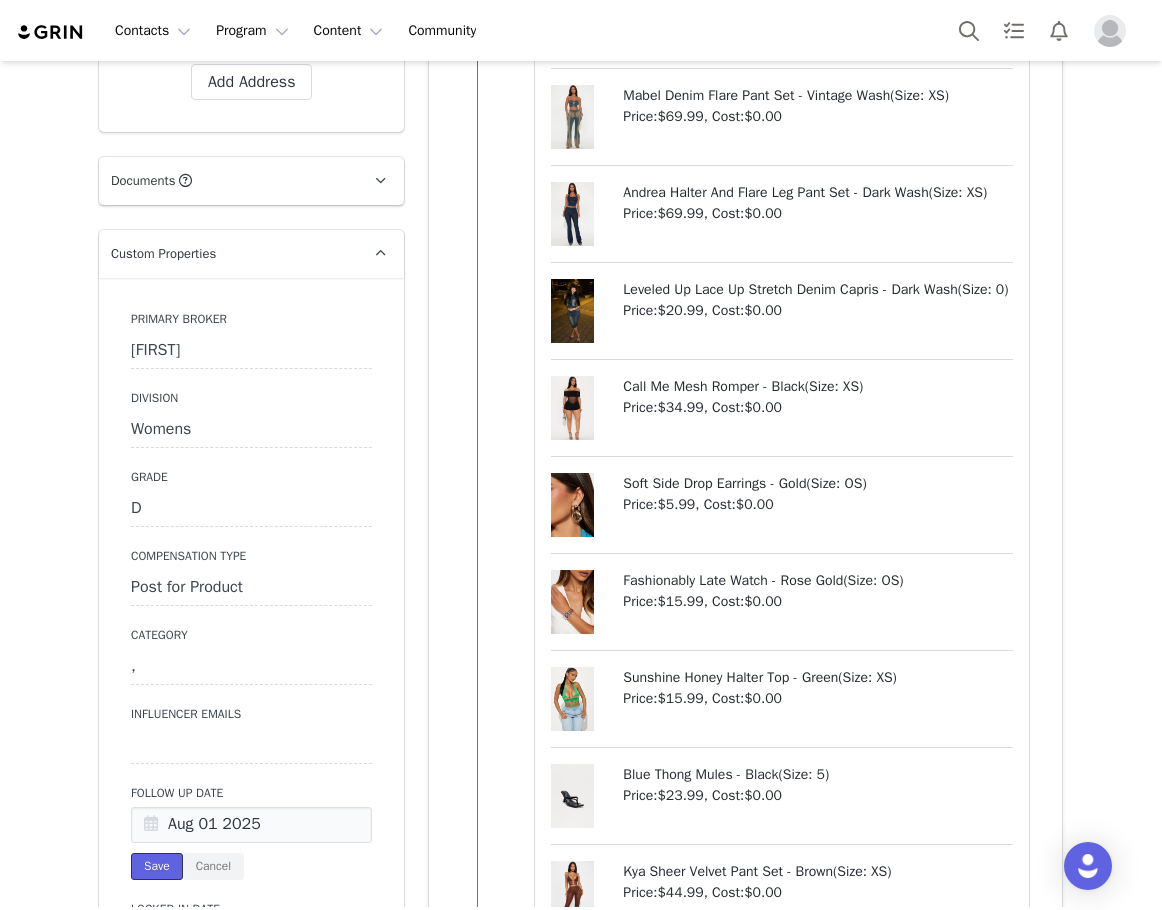 drag, startPoint x: 157, startPoint y: 858, endPoint x: 720, endPoint y: 512, distance: 660.8215 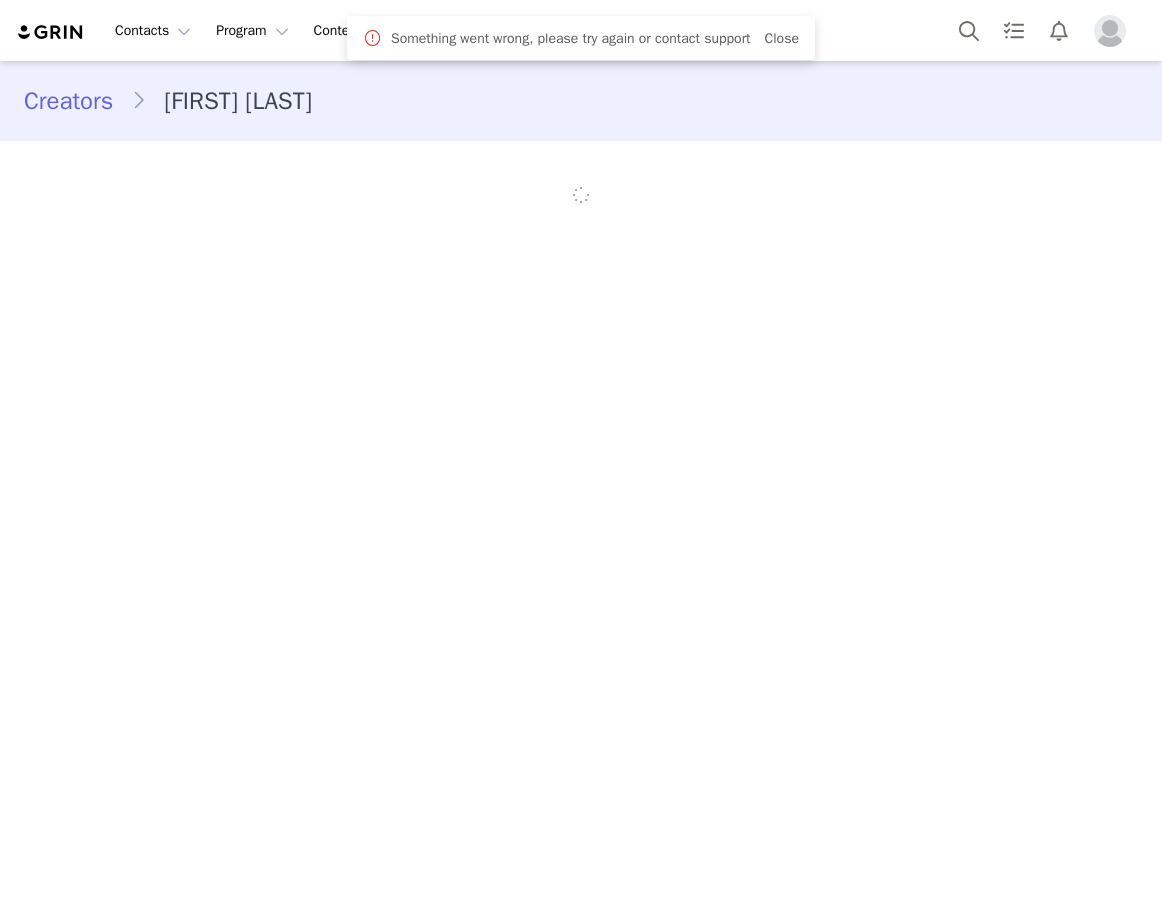 scroll, scrollTop: 0, scrollLeft: 0, axis: both 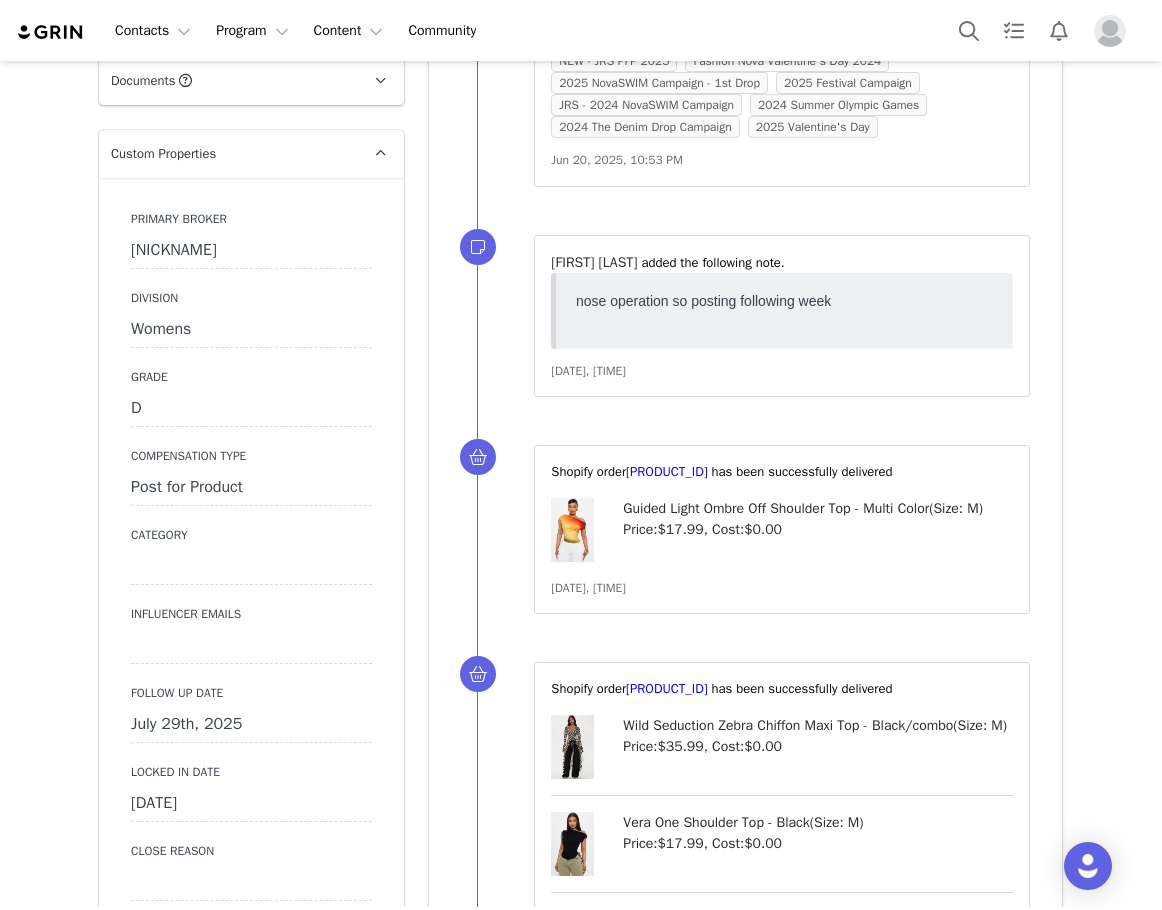 click on "July 29th, 2025" at bounding box center [251, 725] 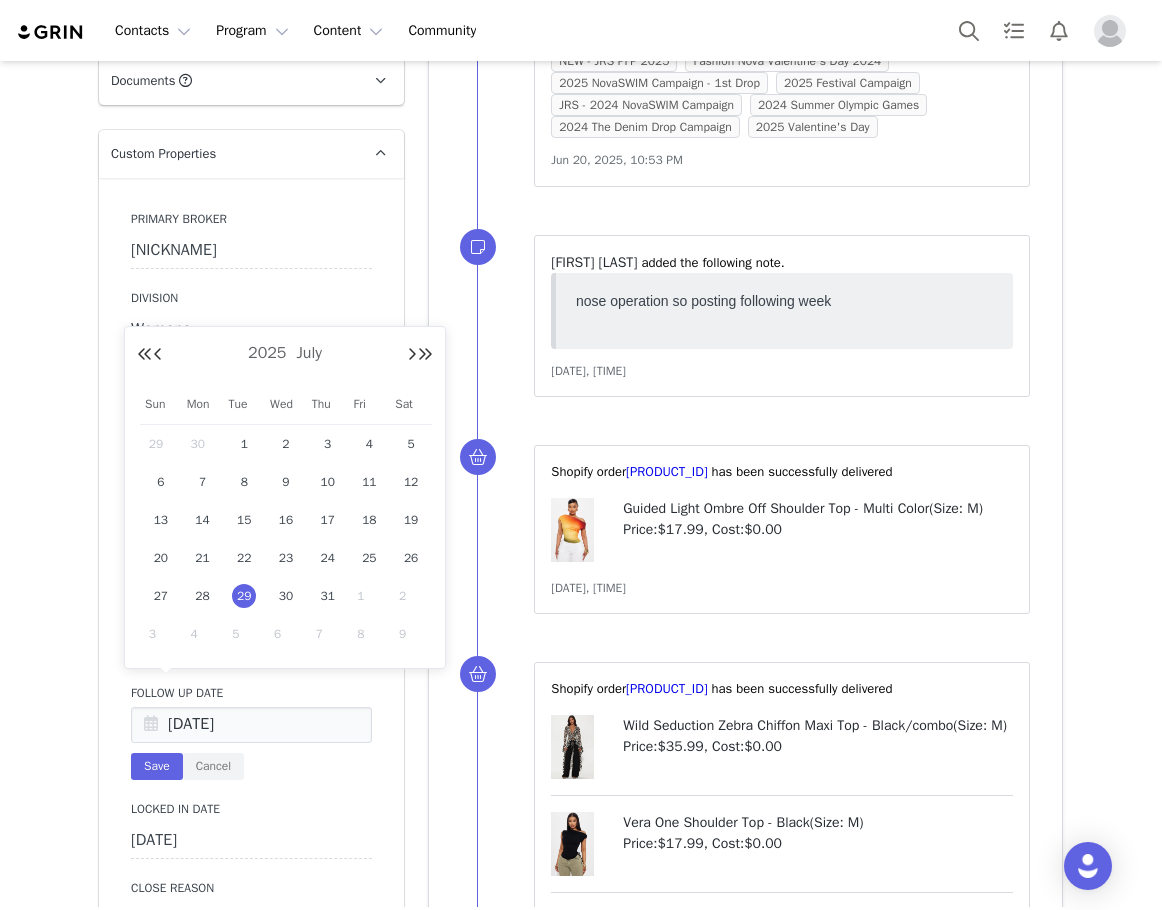 click on "1" at bounding box center [369, 596] 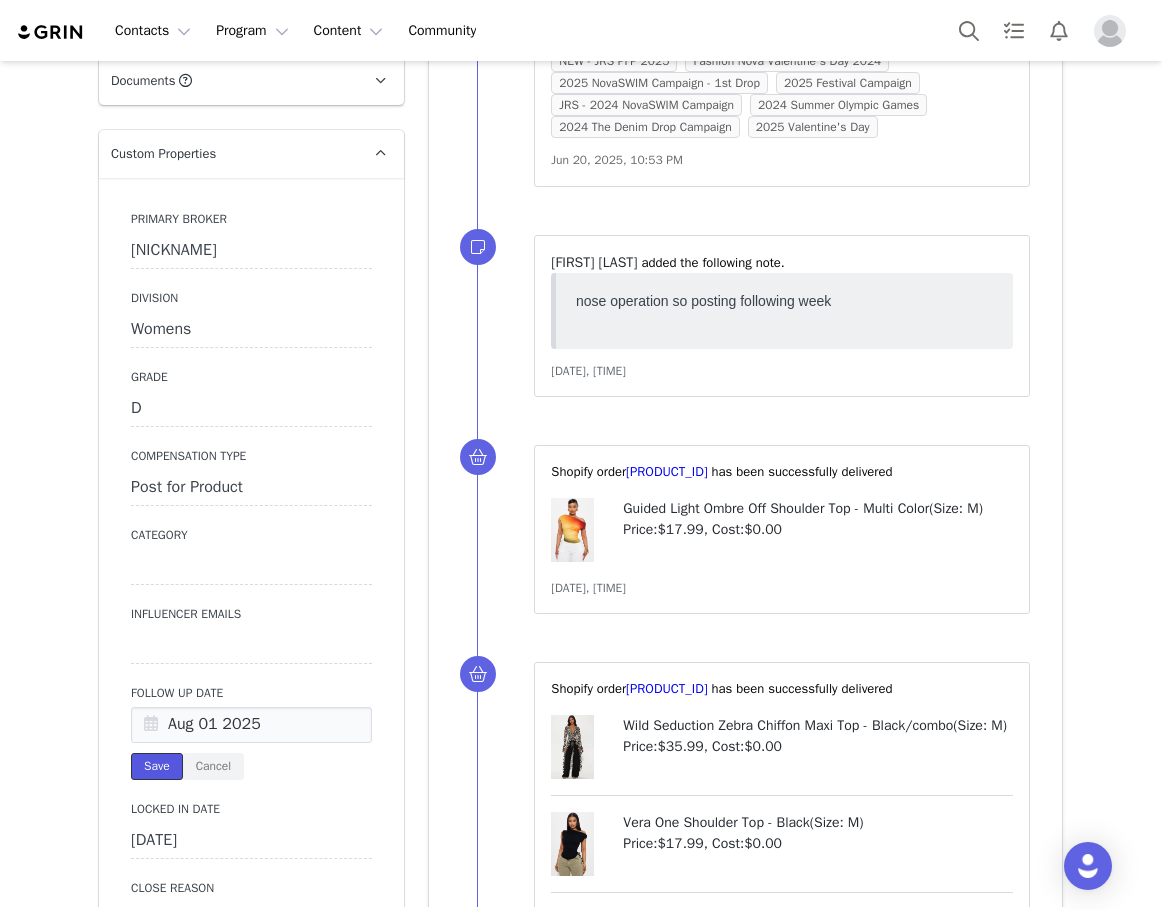 click on "Save" at bounding box center (157, 766) 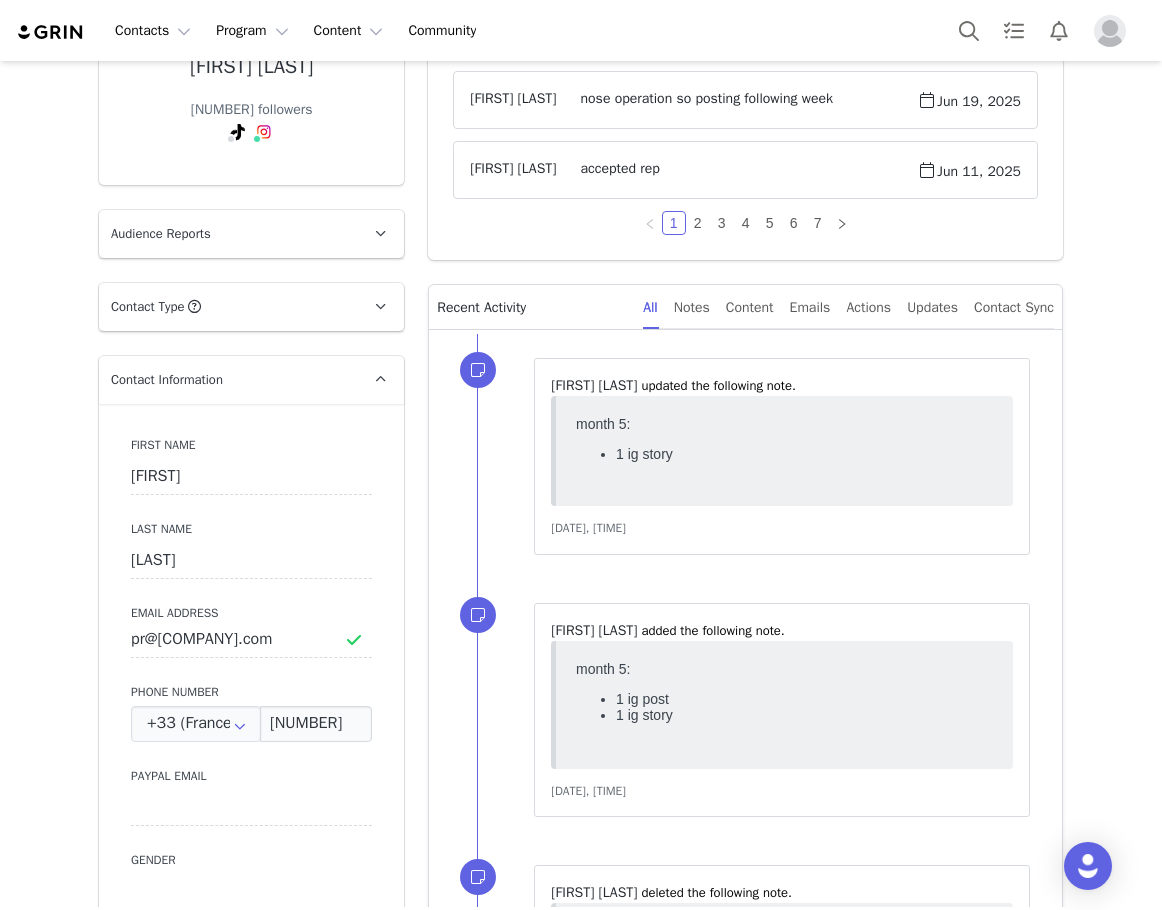 scroll, scrollTop: 0, scrollLeft: 0, axis: both 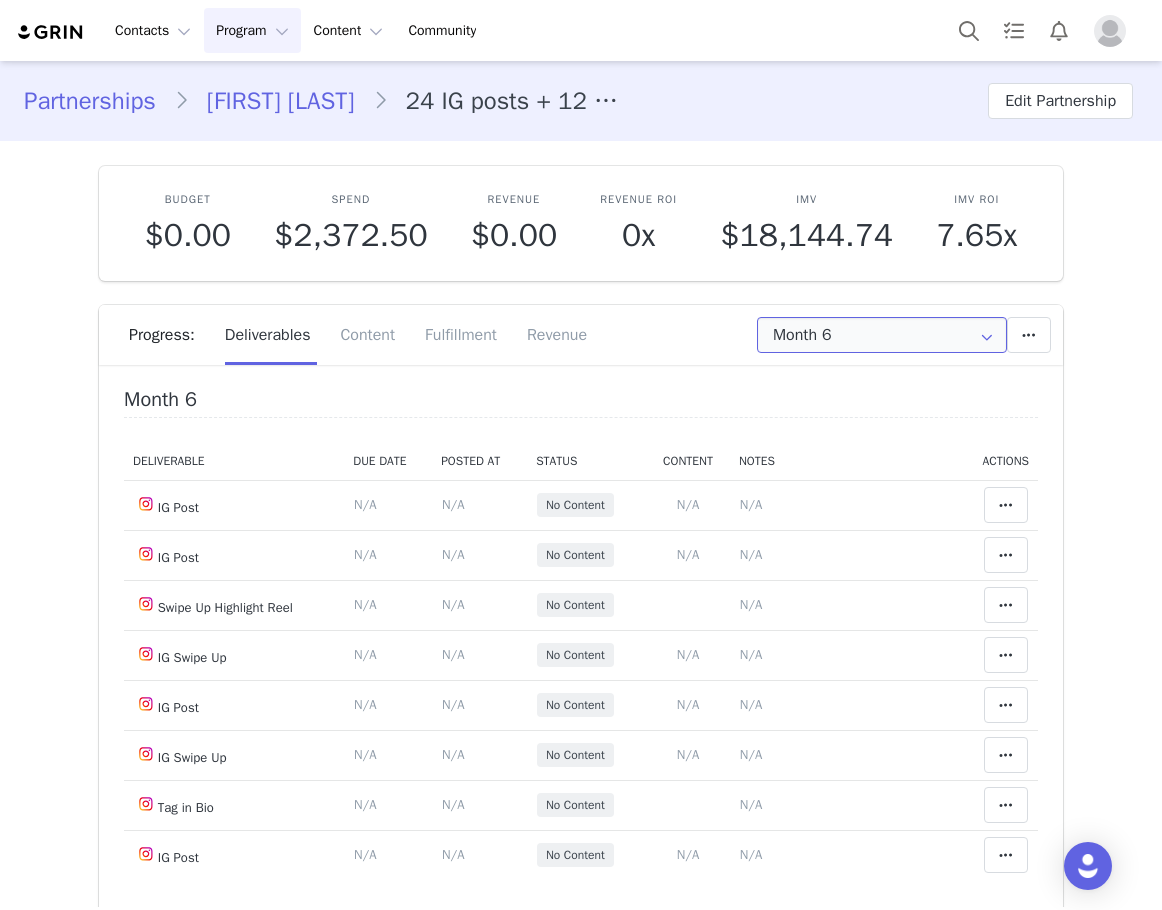 click on "Month 6" at bounding box center (882, 335) 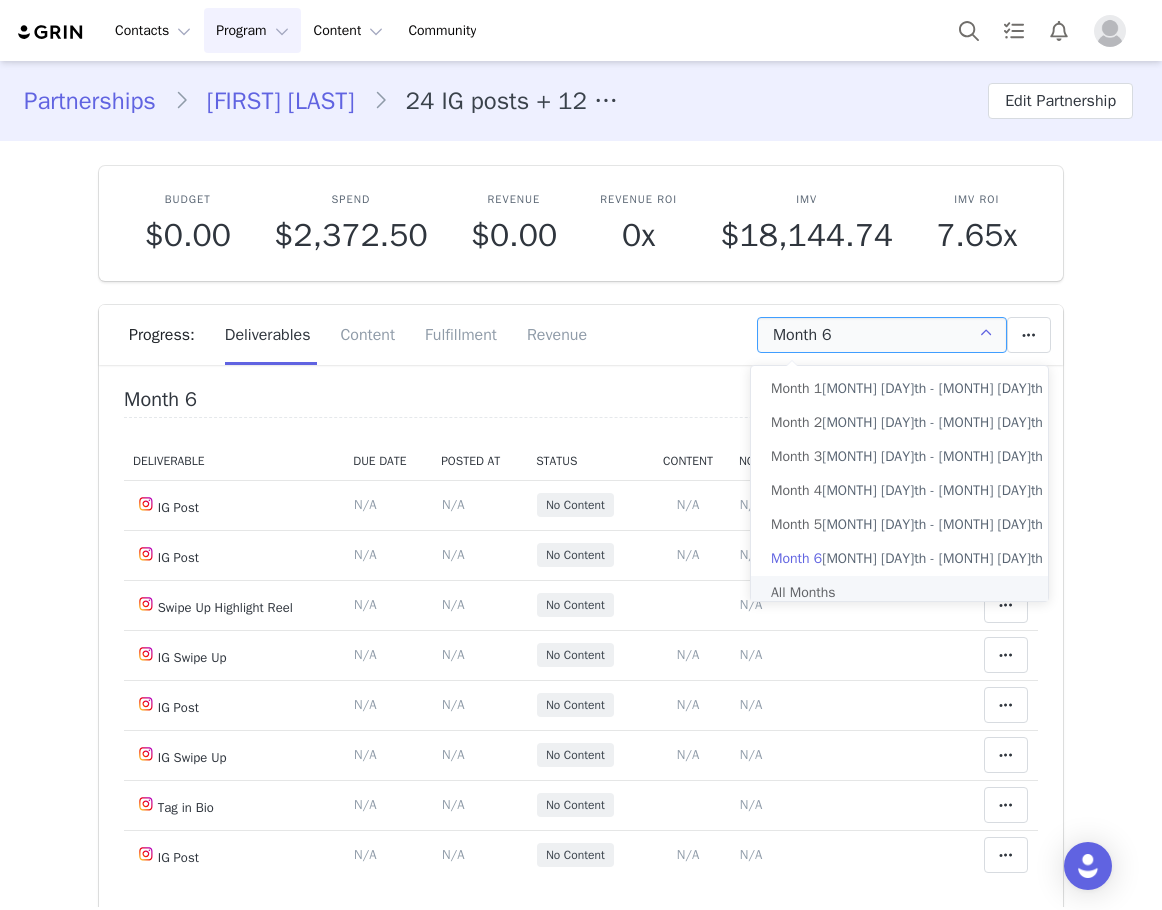 click on "All Months" at bounding box center (907, 593) 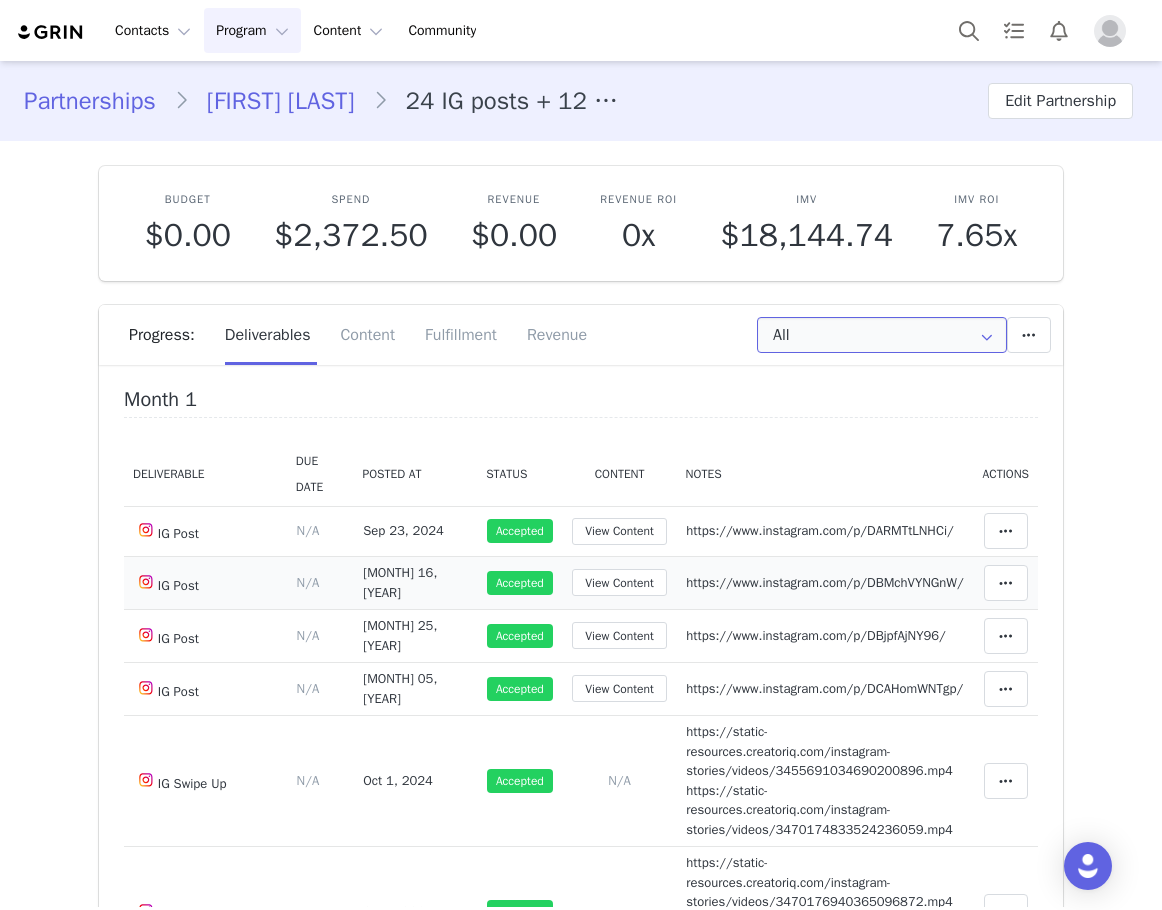 scroll, scrollTop: 100, scrollLeft: 0, axis: vertical 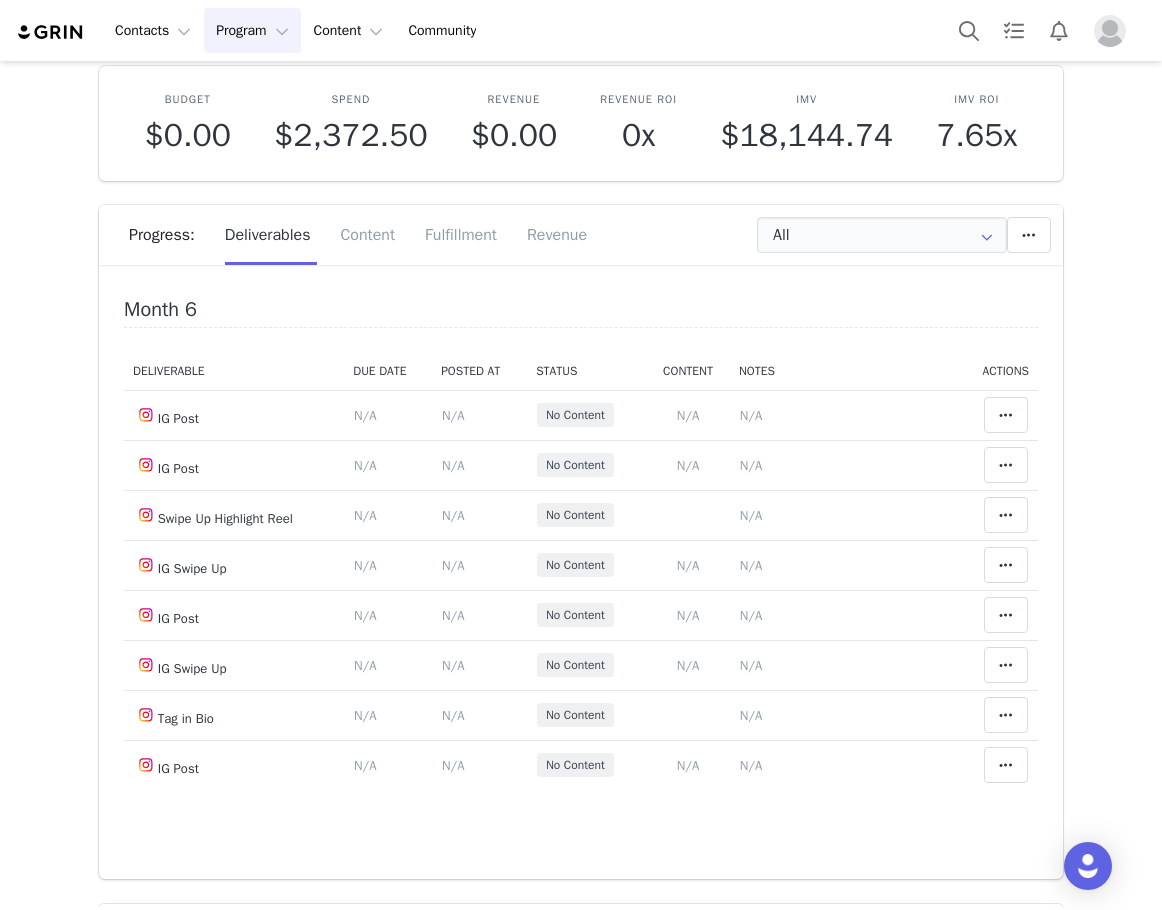 click on "(olive jumpsuit - 7/3)
https://static-resources.creatoriq.com/instagram-stories/videos/3668830187430667715.mp4
(dark wash denim capri set - 7/8)
https://static-resources.creatoriq.com/instagram-stories/videos/3671836828711462026.mp4" at bounding box center (777, 36) 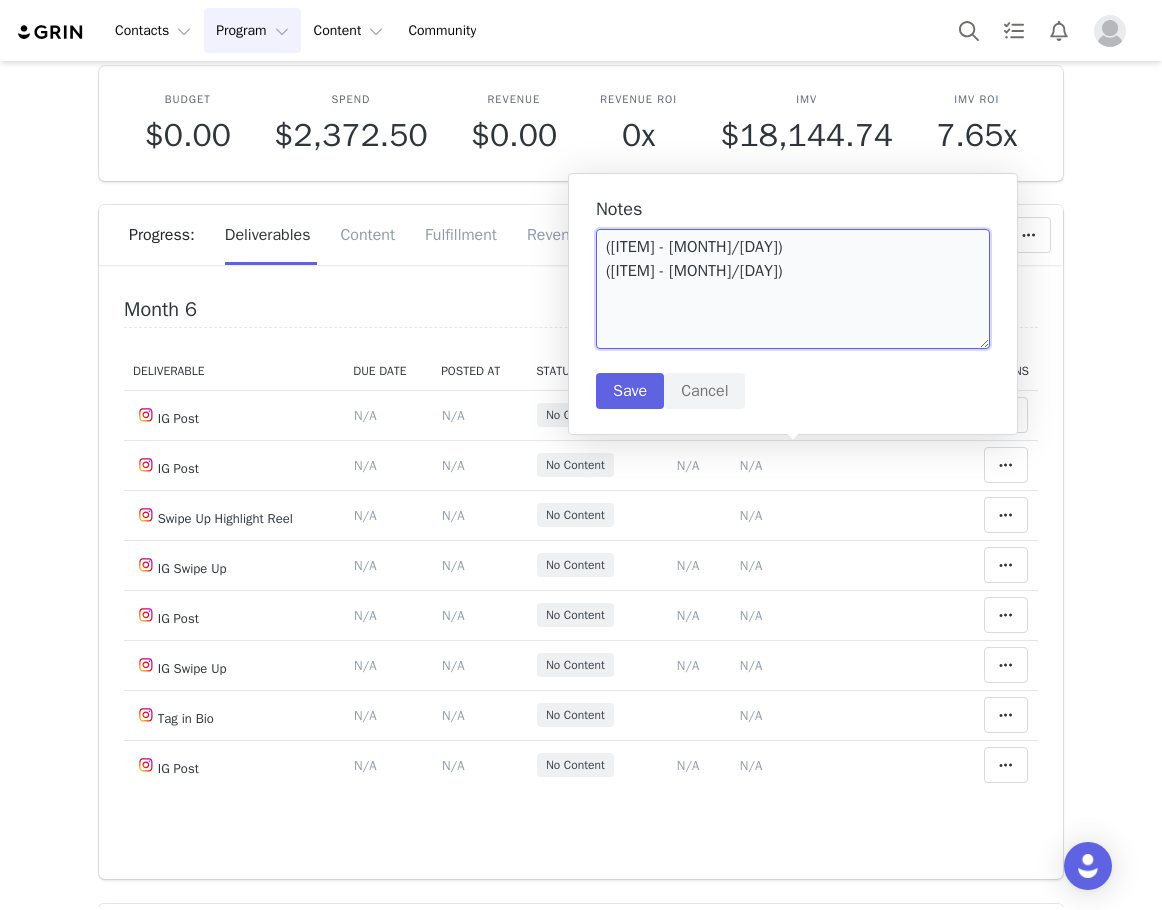 click on "(olive jumpsuit - 7/3)
https://static-resources.creatoriq.com/instagram-stories/videos/3668830187430667715.mp4
(dark wash denim capri set - 7/8)
https://static-resources.creatoriq.com/instagram-stories/videos/3671836828711462026.mp4" at bounding box center (793, 289) 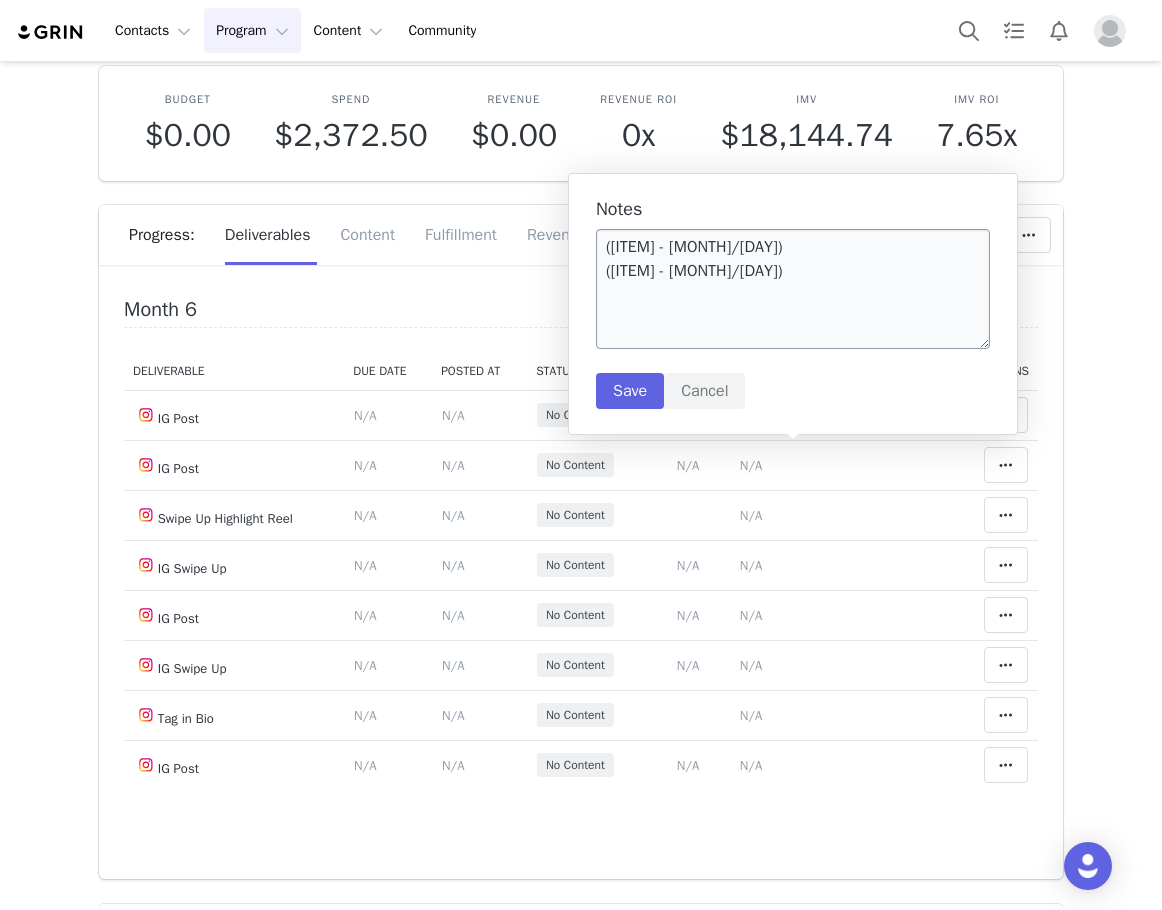 scroll, scrollTop: 60, scrollLeft: 0, axis: vertical 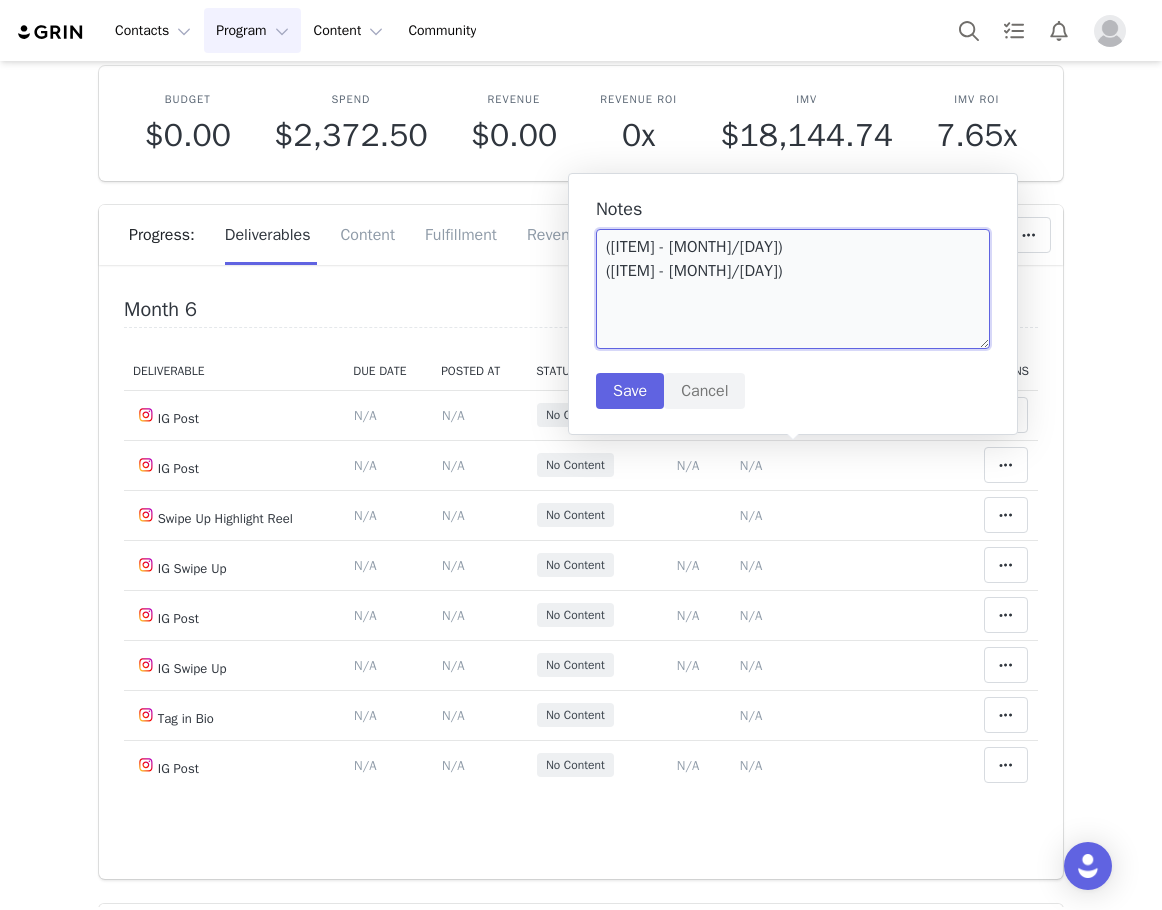 click on "(olive jumpsuit - 7/3)
https://static-resources.creatoriq.com/instagram-stories/videos/3668830187430667715.mp4
(dark wash denim capri set - 7/8)
https://static-resources.creatoriq.com/instagram-stories/videos/3671836828711462026.mp4" at bounding box center (793, 289) 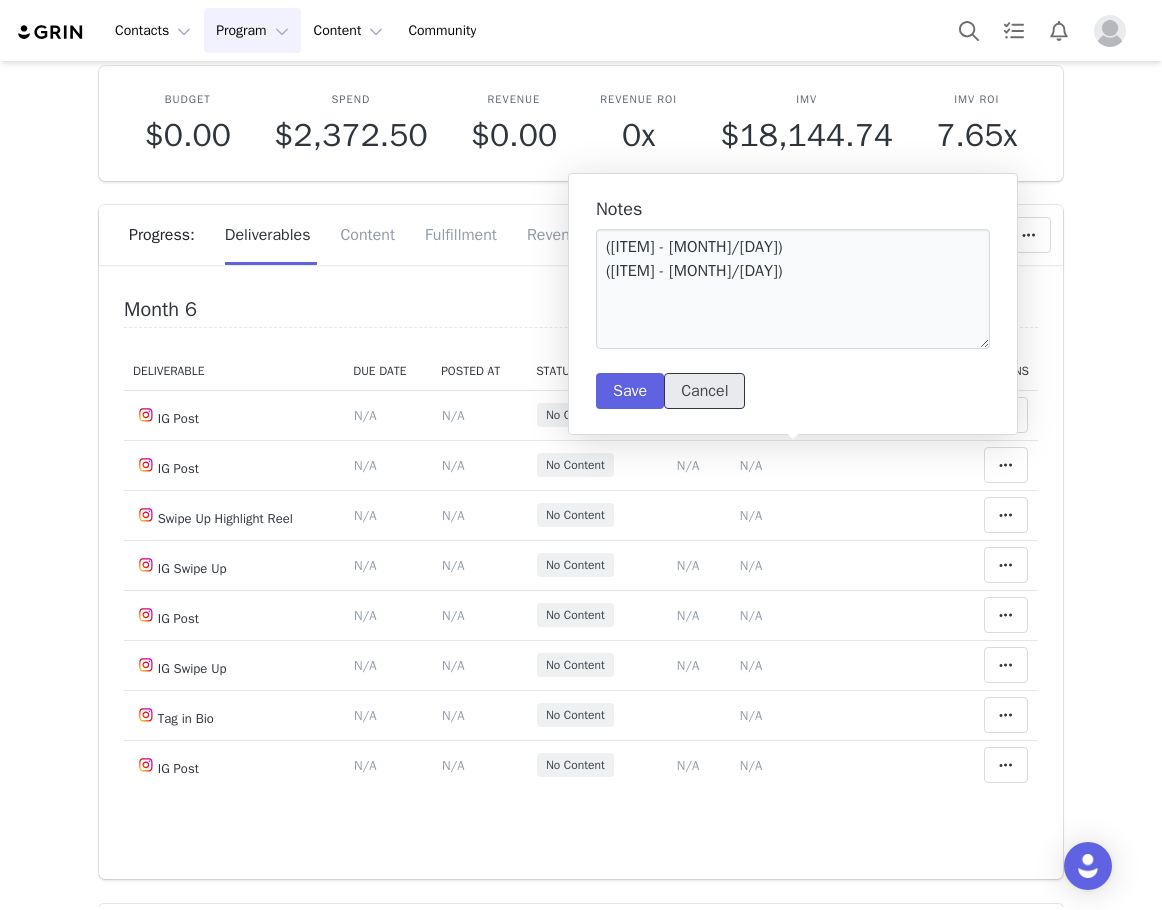click on "Cancel" at bounding box center (704, 391) 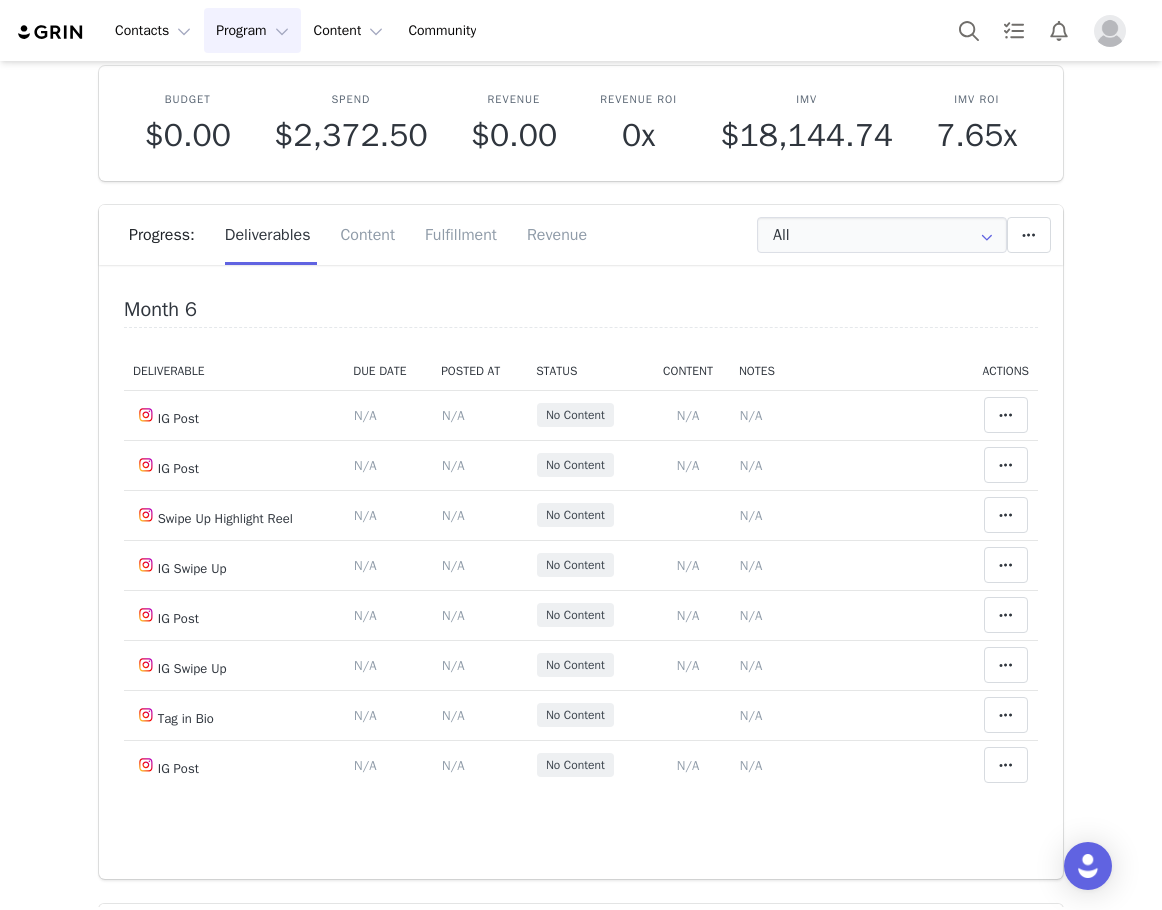 scroll, scrollTop: 0, scrollLeft: 0, axis: both 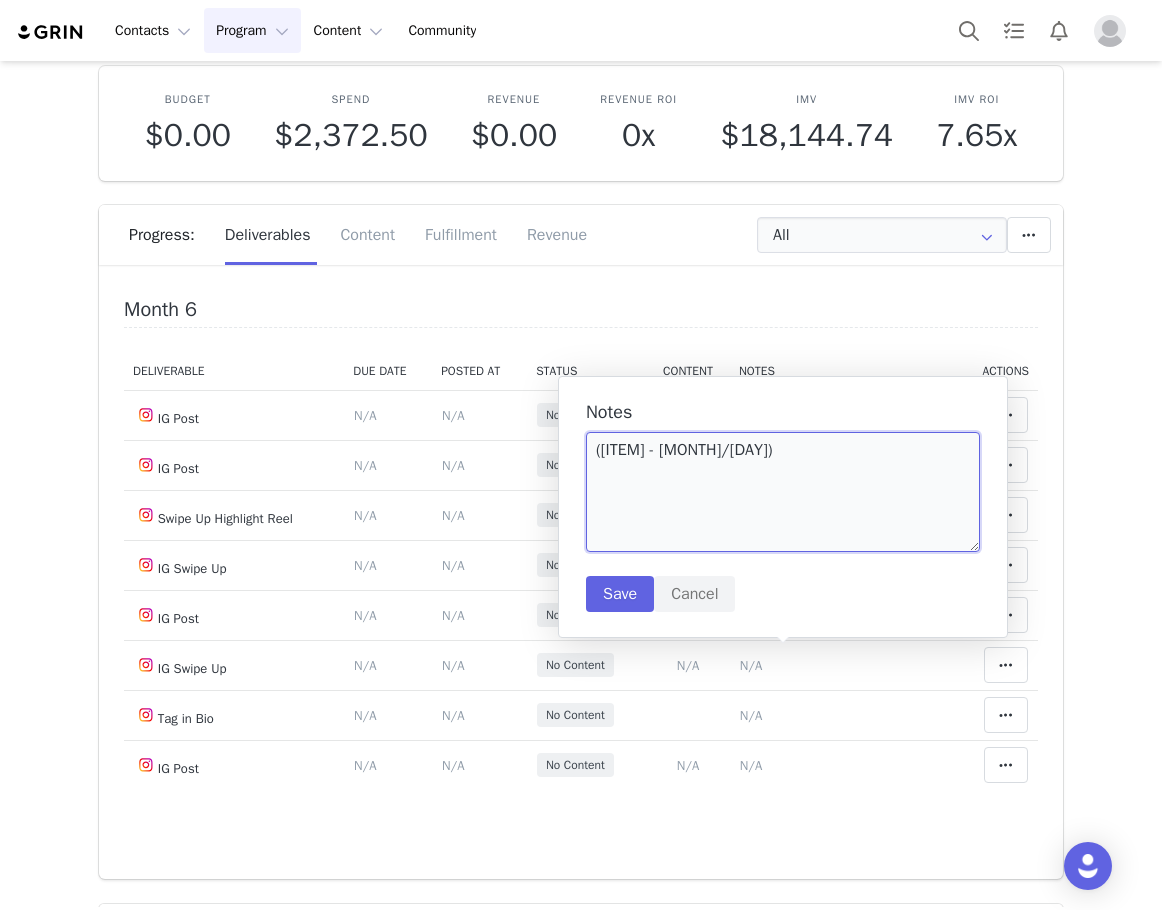 click on "(black one shoulder top - 7/18)
https://static-resources.creatoriq.com/instagram-stories/videos/3679290995356739888.mp4" at bounding box center [783, 492] 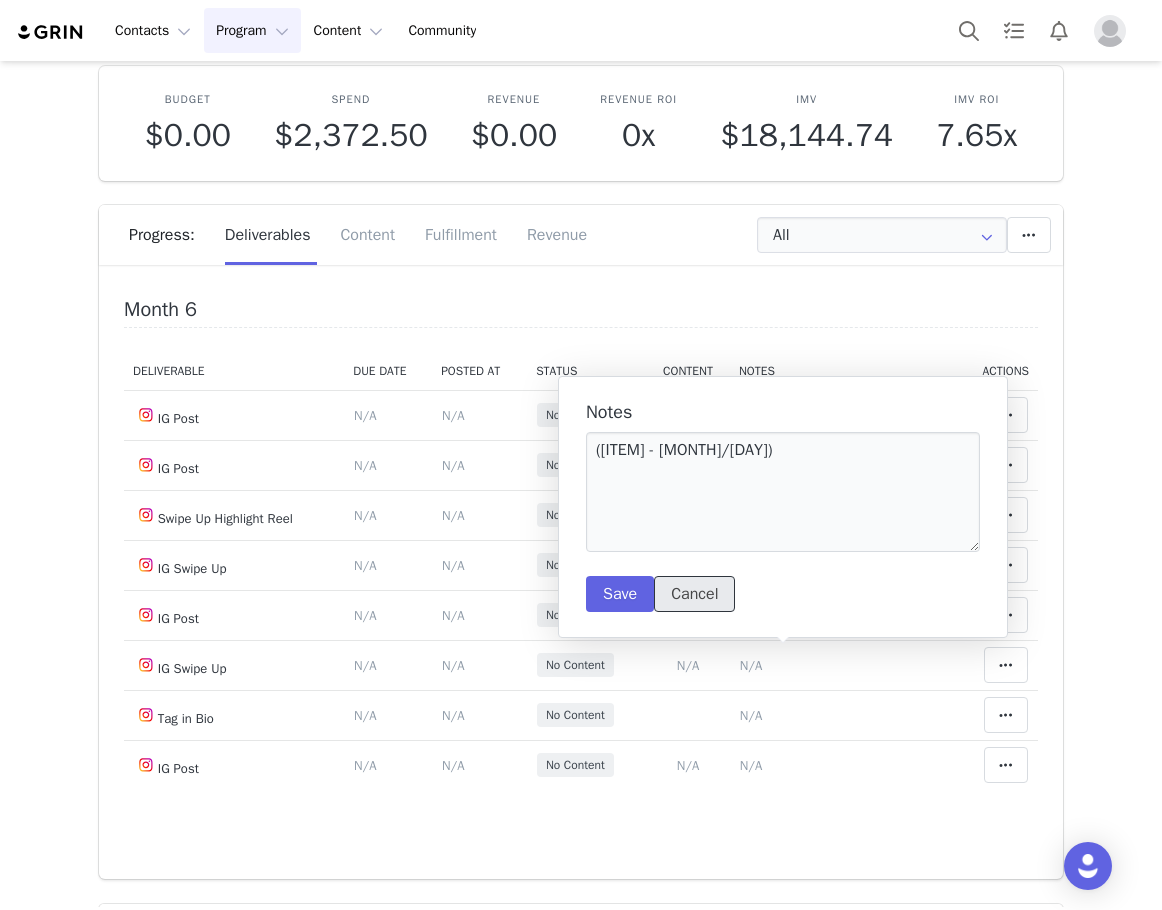 click on "Cancel" at bounding box center [694, 594] 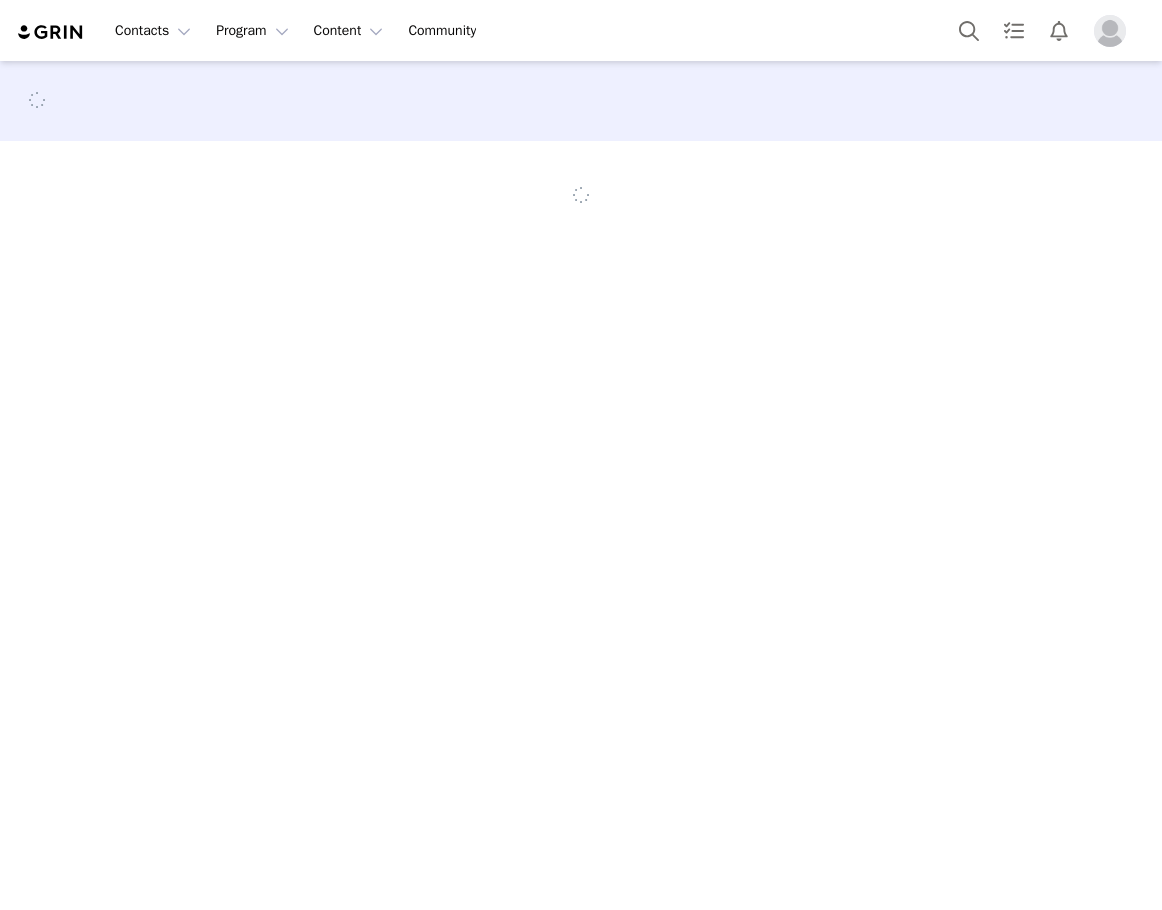 scroll, scrollTop: 0, scrollLeft: 0, axis: both 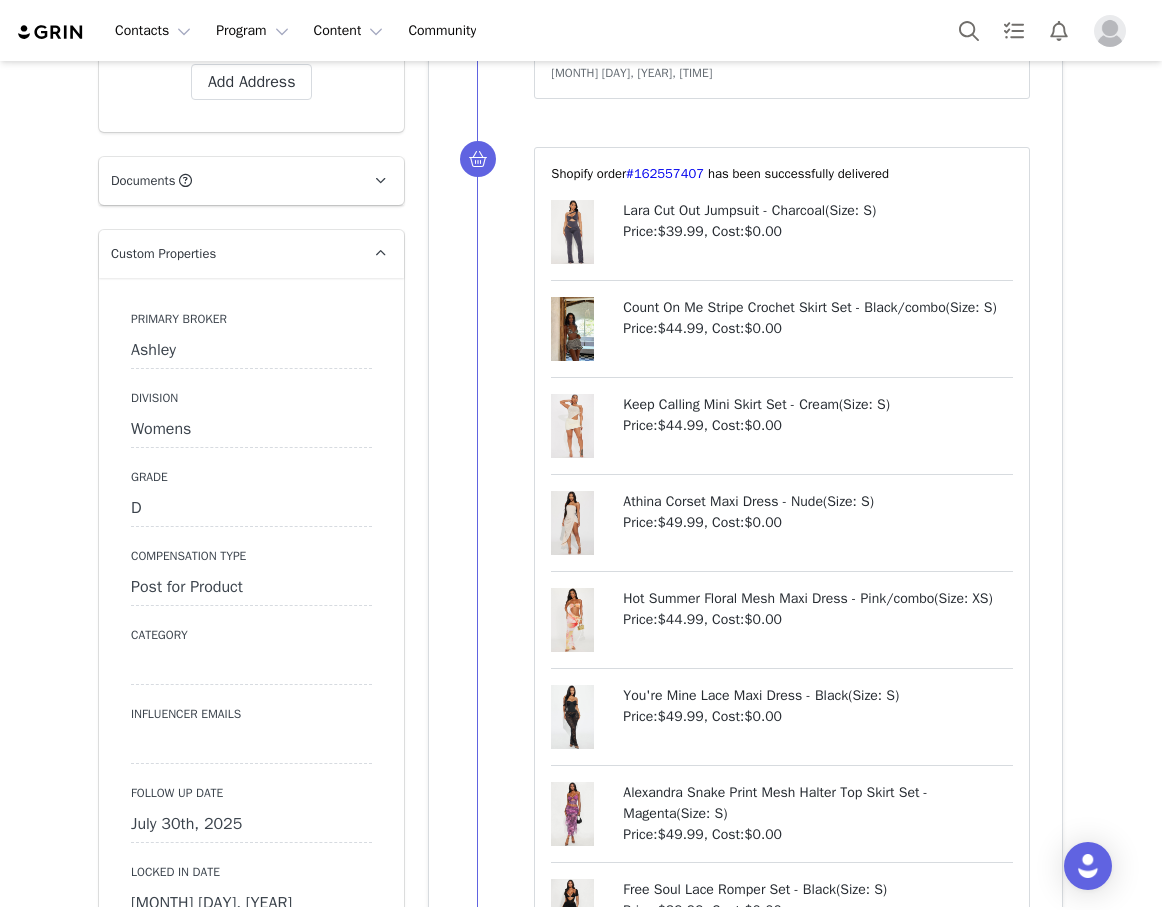 click on "Follow Up Date [MONTH] [DAY], [YEAR]" at bounding box center (251, 813) 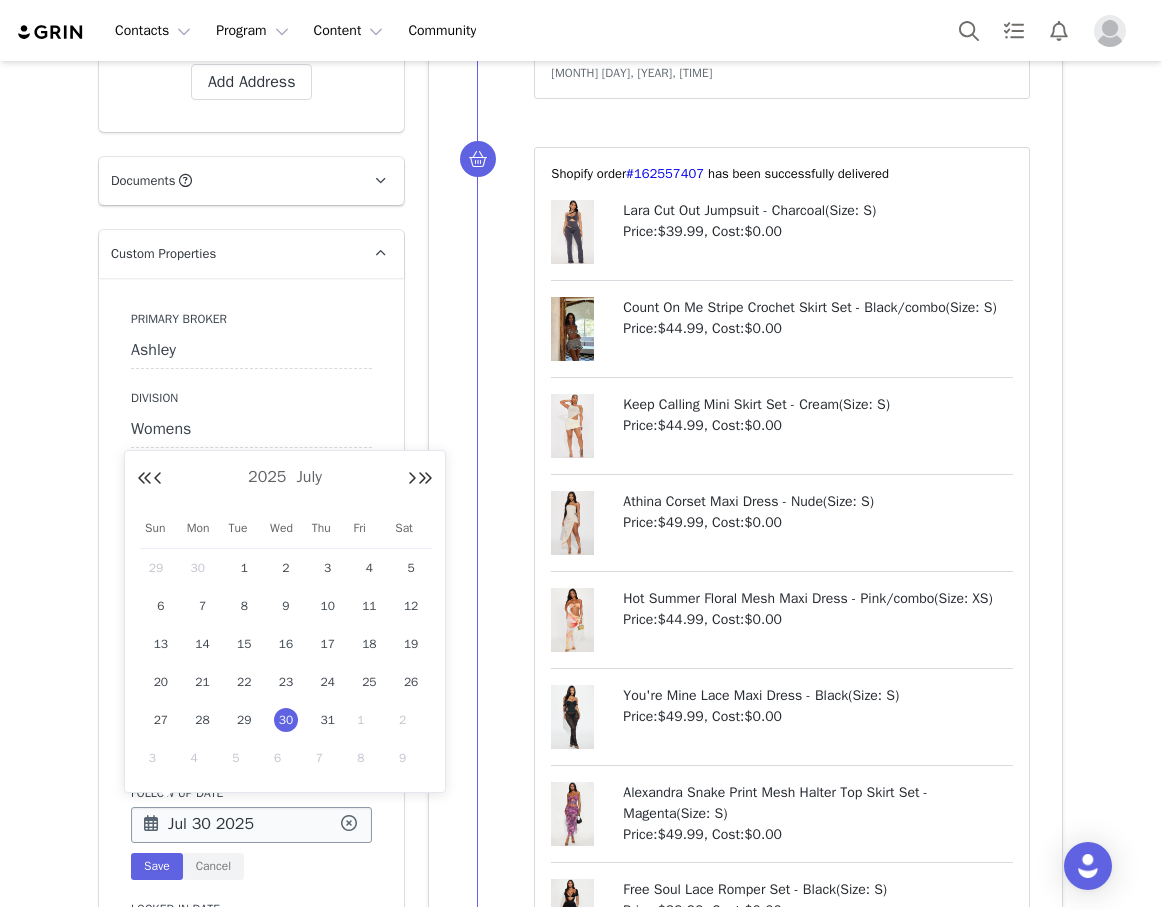 click on "Jul 30 2025" at bounding box center [251, 825] 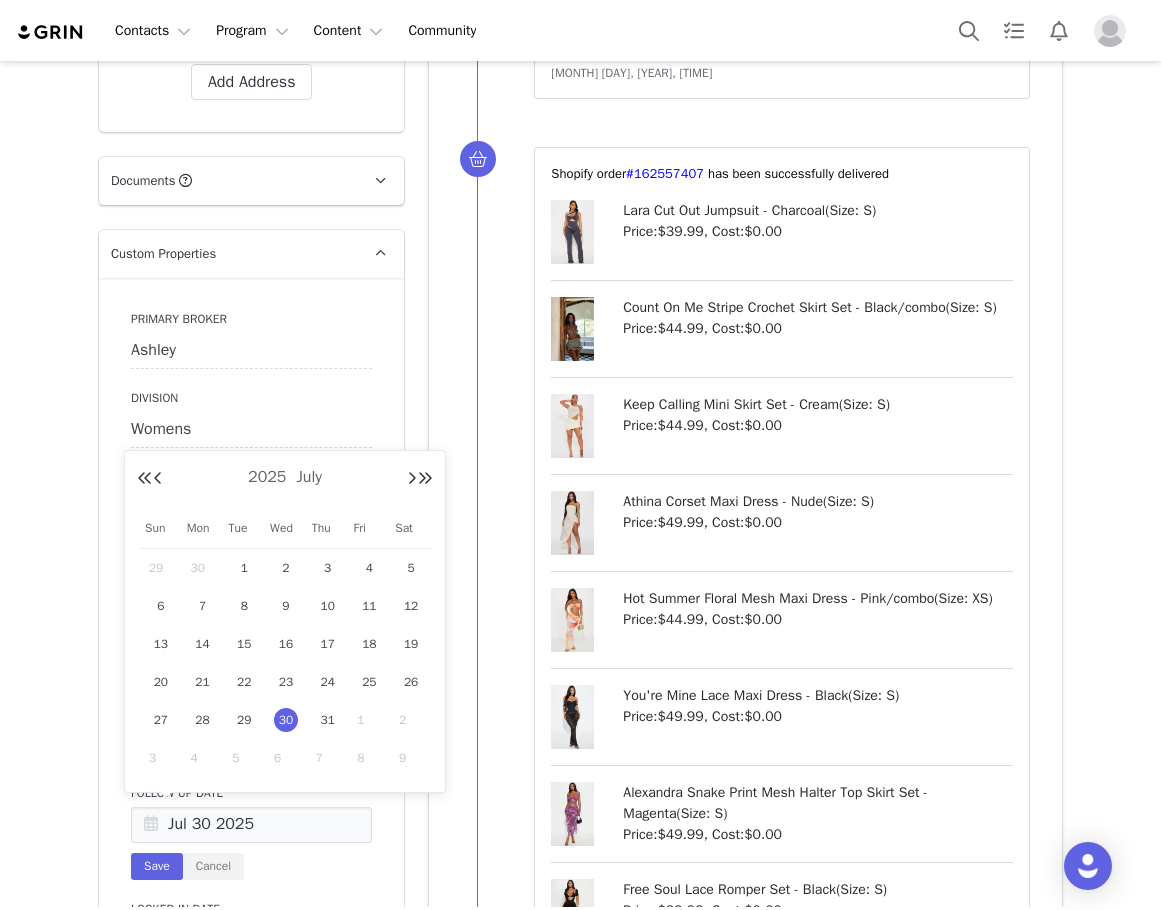 click on "1" at bounding box center [369, 720] 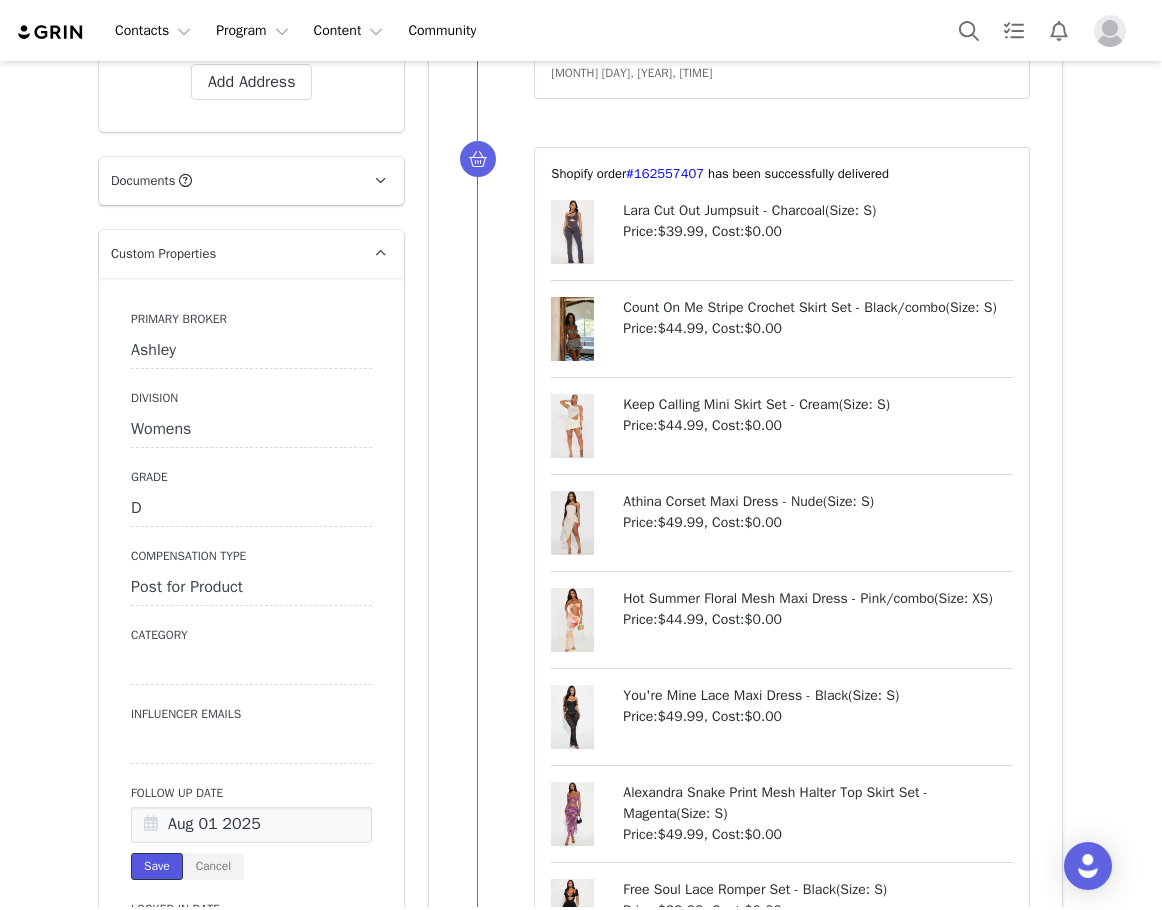 click on "Save" at bounding box center (157, 866) 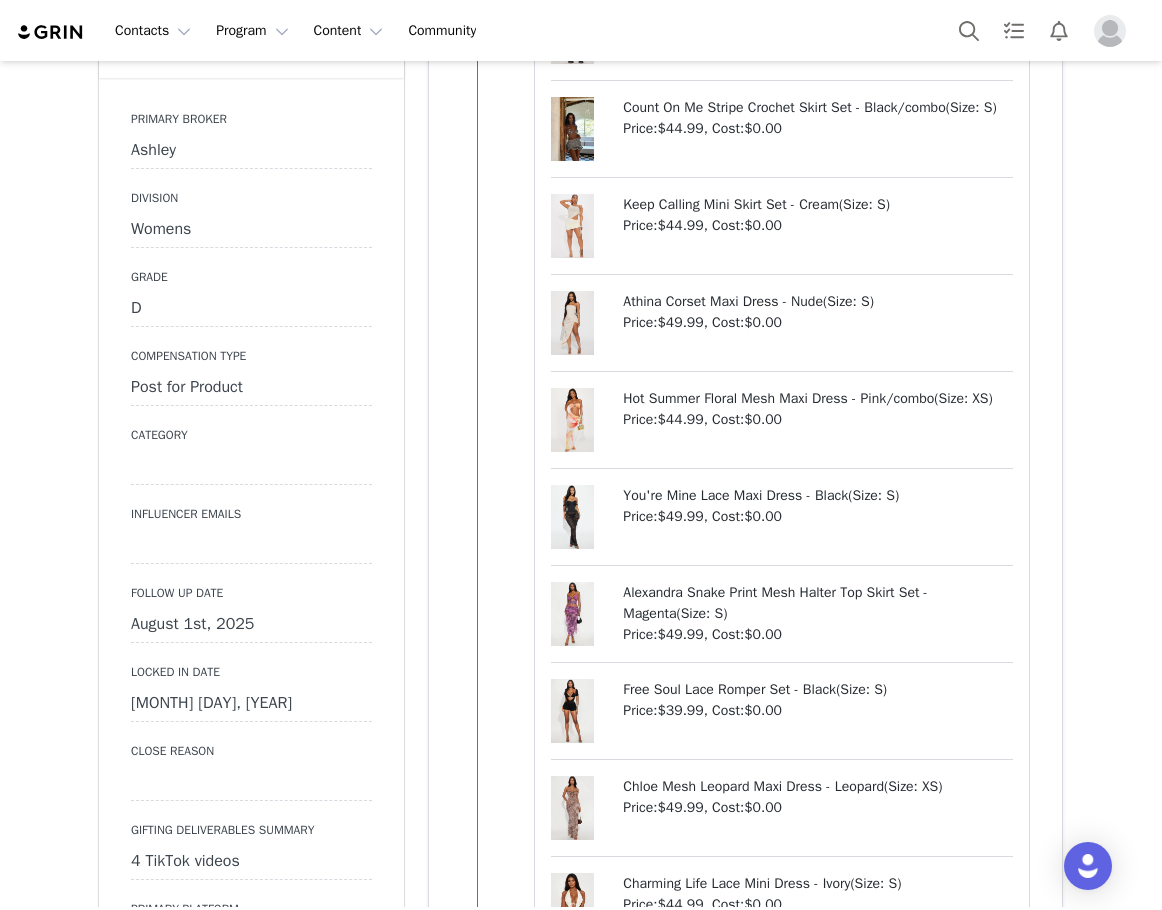scroll, scrollTop: 2300, scrollLeft: 0, axis: vertical 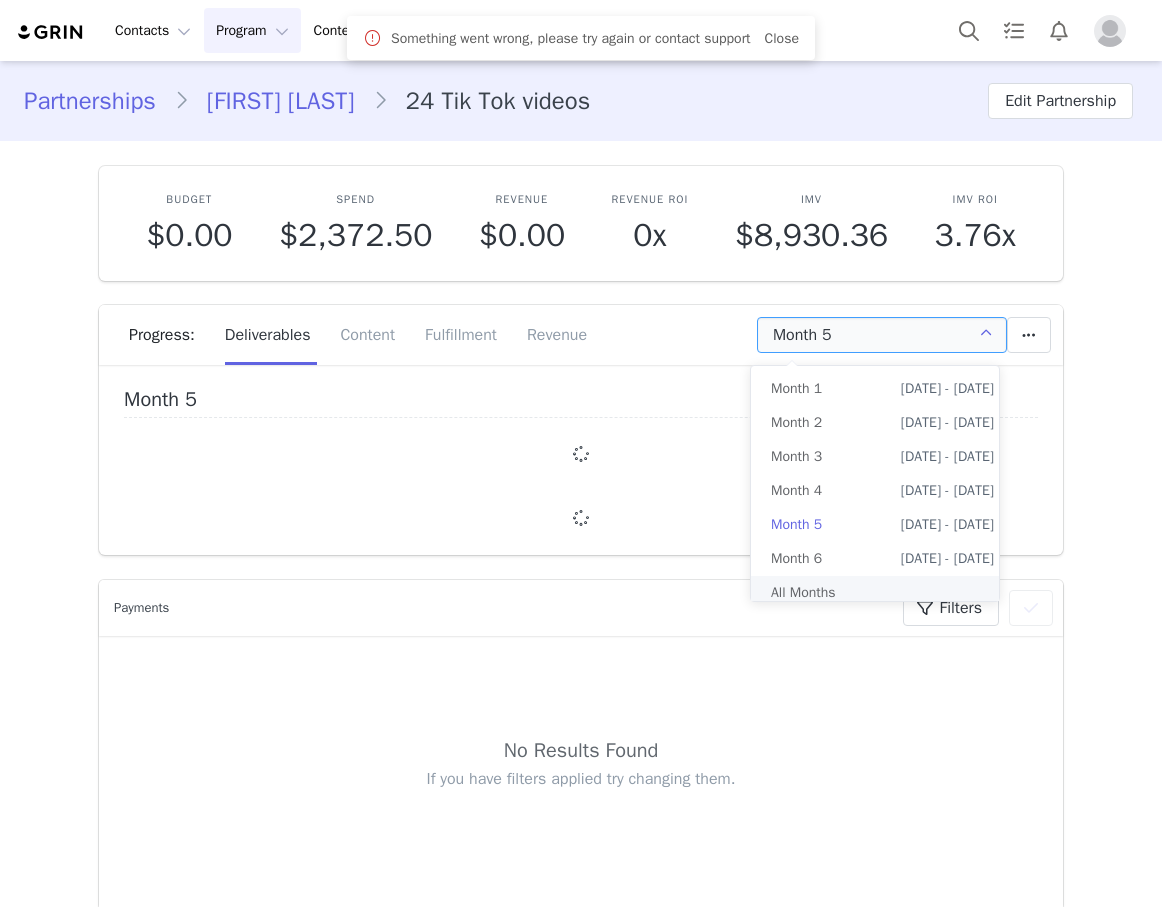 click on "All Months" at bounding box center [882, 593] 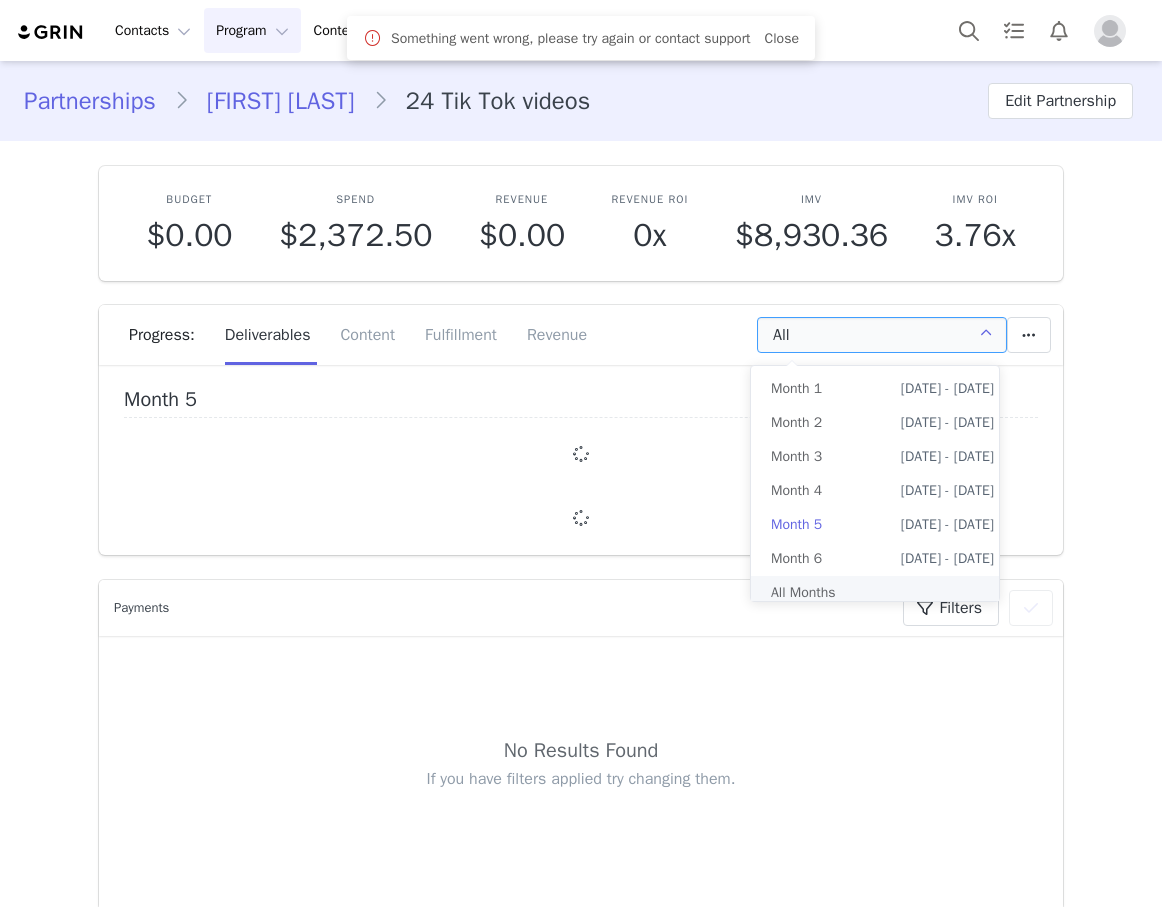 scroll, scrollTop: 0, scrollLeft: 0, axis: both 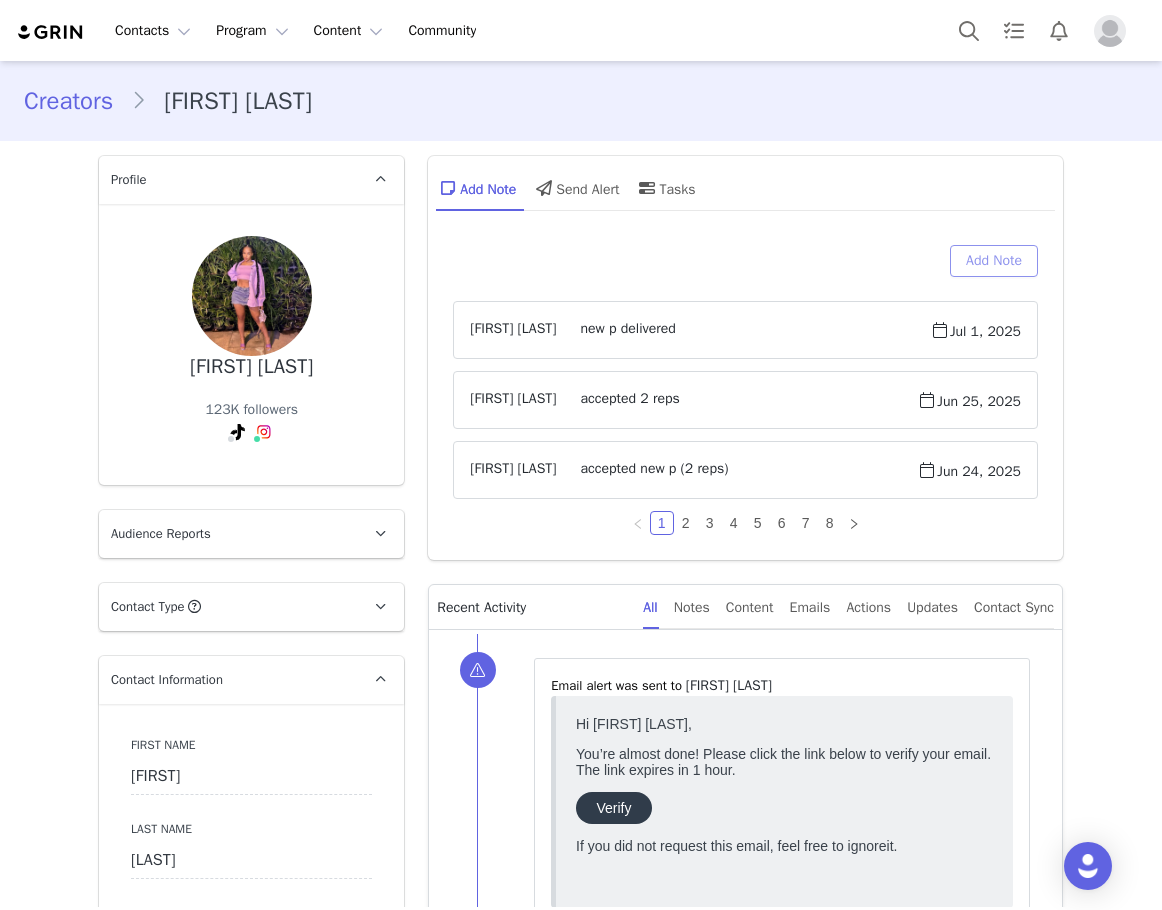 click on "Add Note" at bounding box center (994, 261) 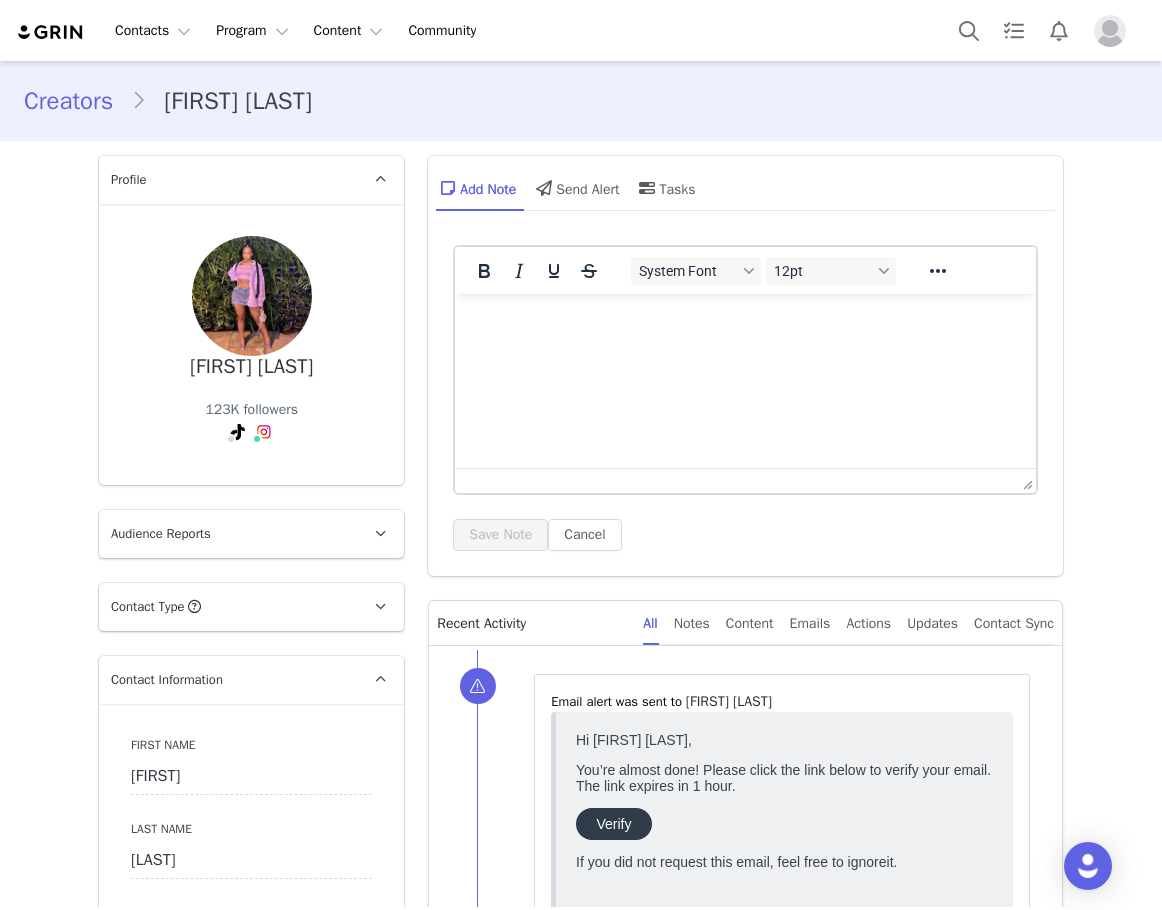 scroll, scrollTop: 0, scrollLeft: 0, axis: both 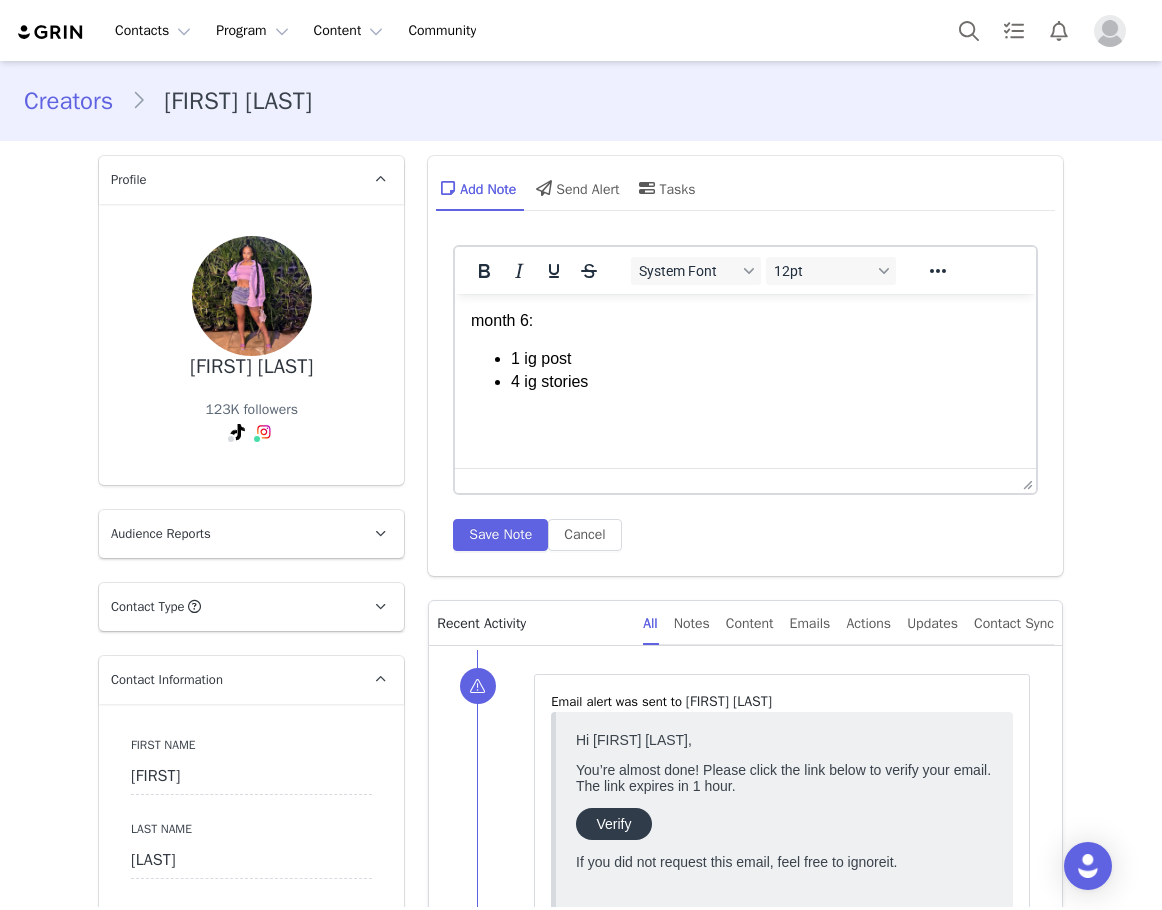 click on "System Font 12pt To open the popup, press Shift+Enter To open the popup, press Shift+Enter To open the popup, press Shift+Enter To open the popup, press Shift+Enter Save Note Cancel" at bounding box center [745, 398] 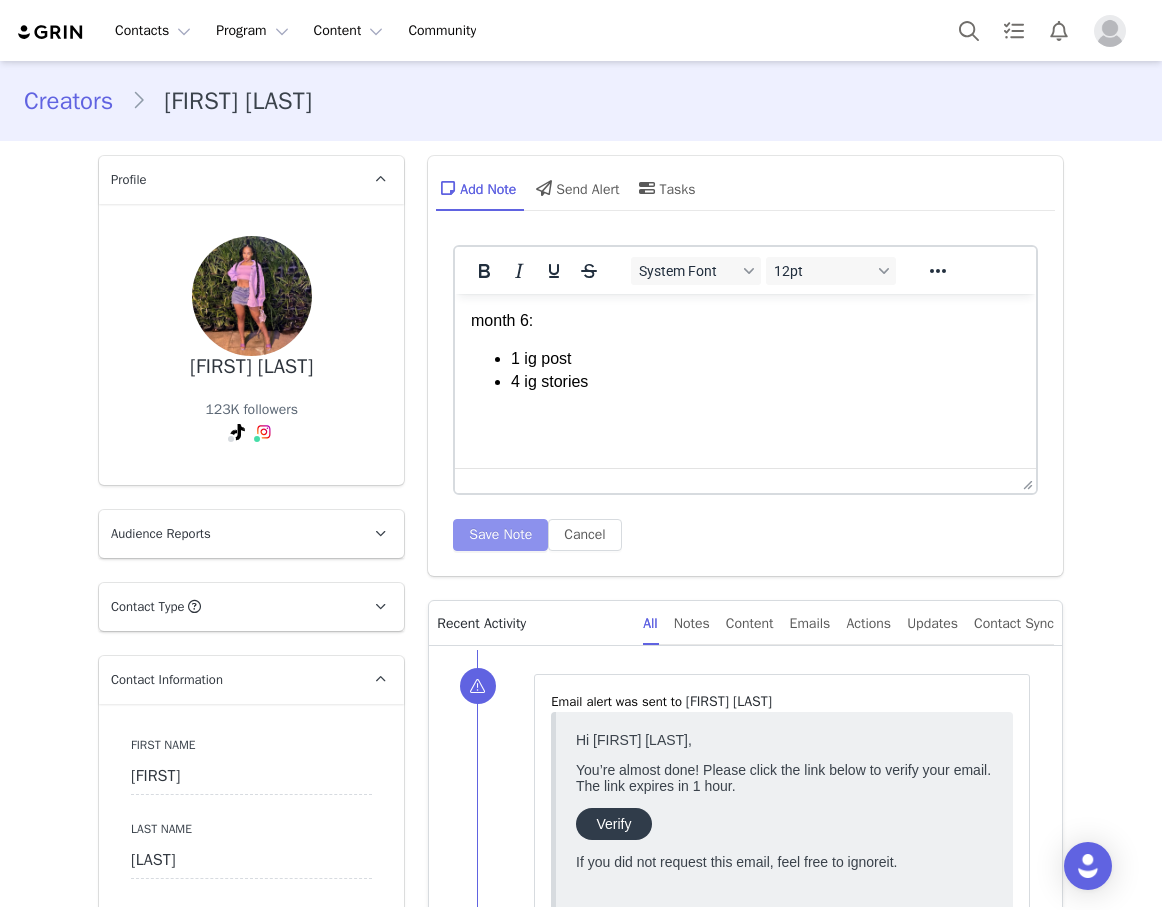 click on "Save Note" at bounding box center (500, 535) 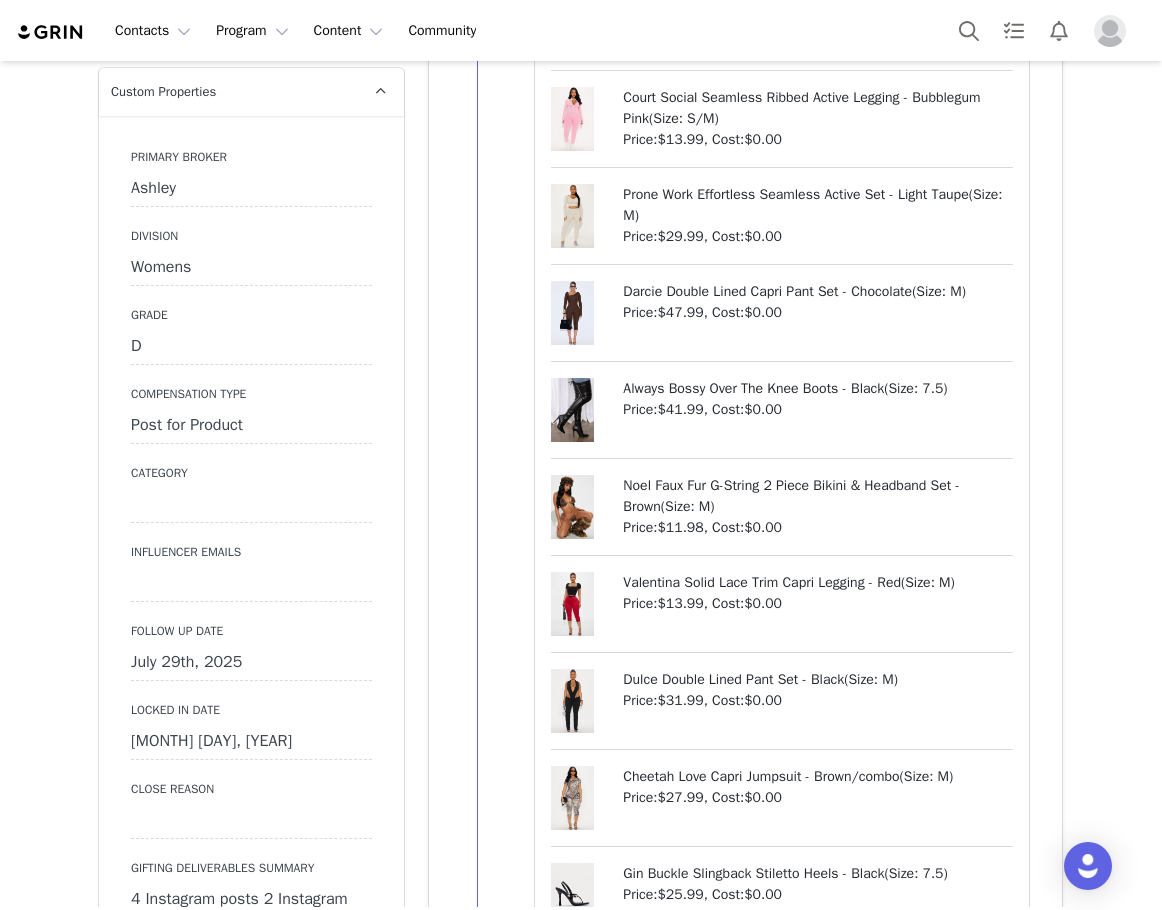 scroll, scrollTop: 2000, scrollLeft: 0, axis: vertical 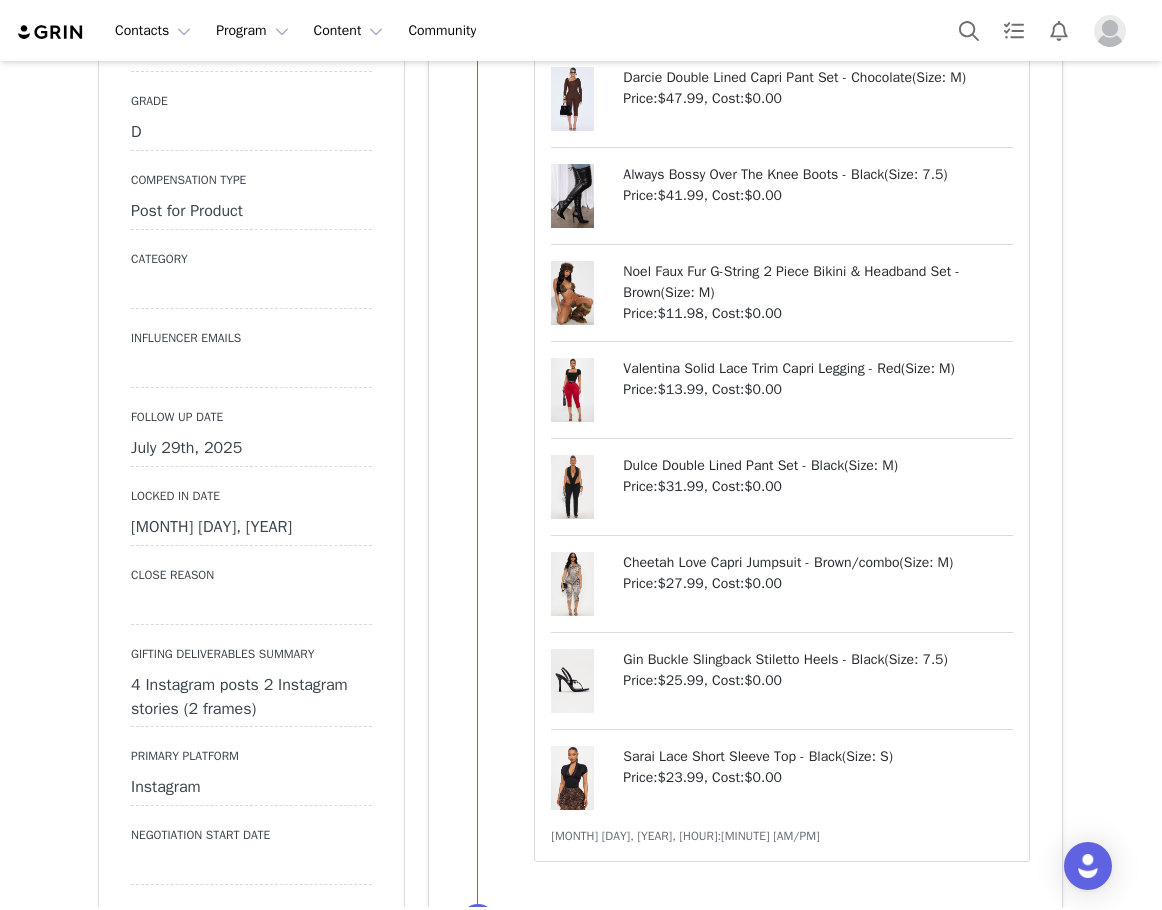 click on "July 29th, 2025" at bounding box center (251, 449) 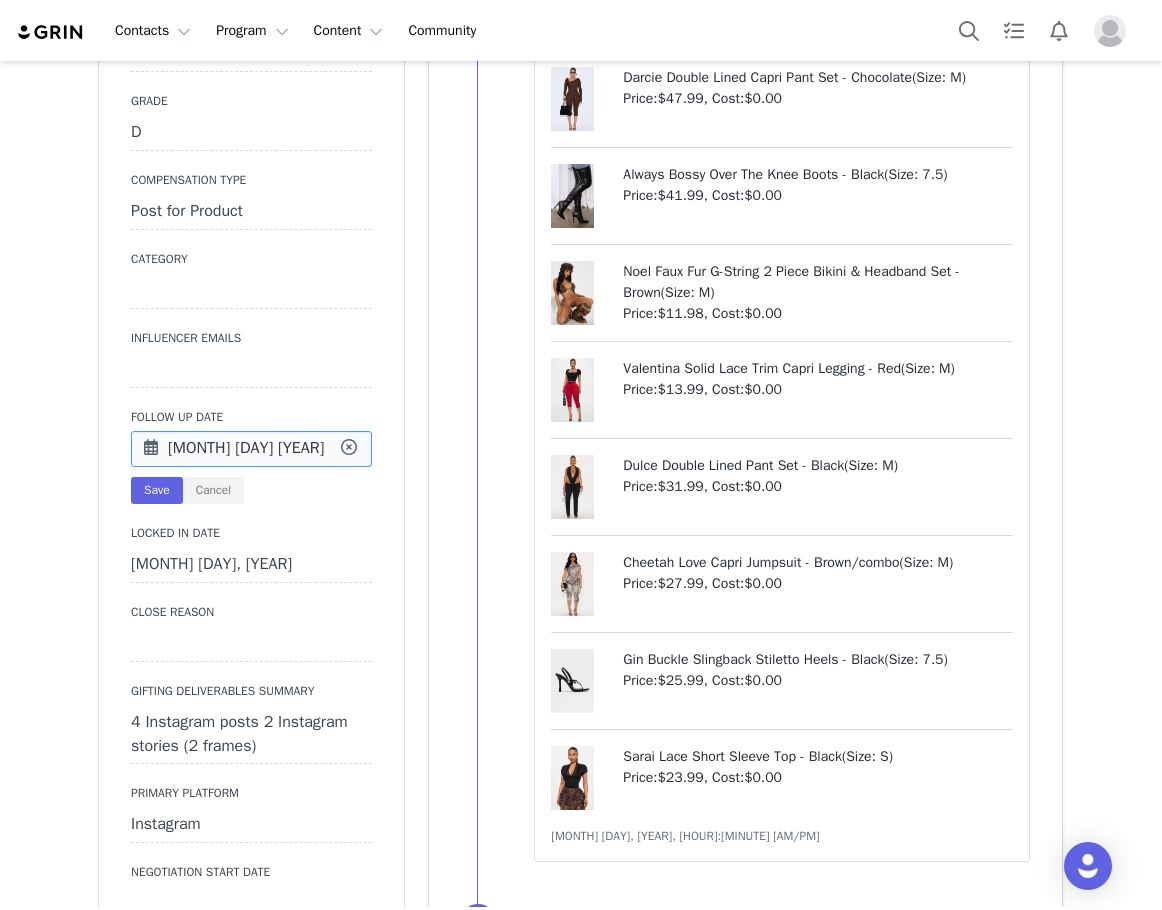 click on "Jul 29 2025" at bounding box center [251, 449] 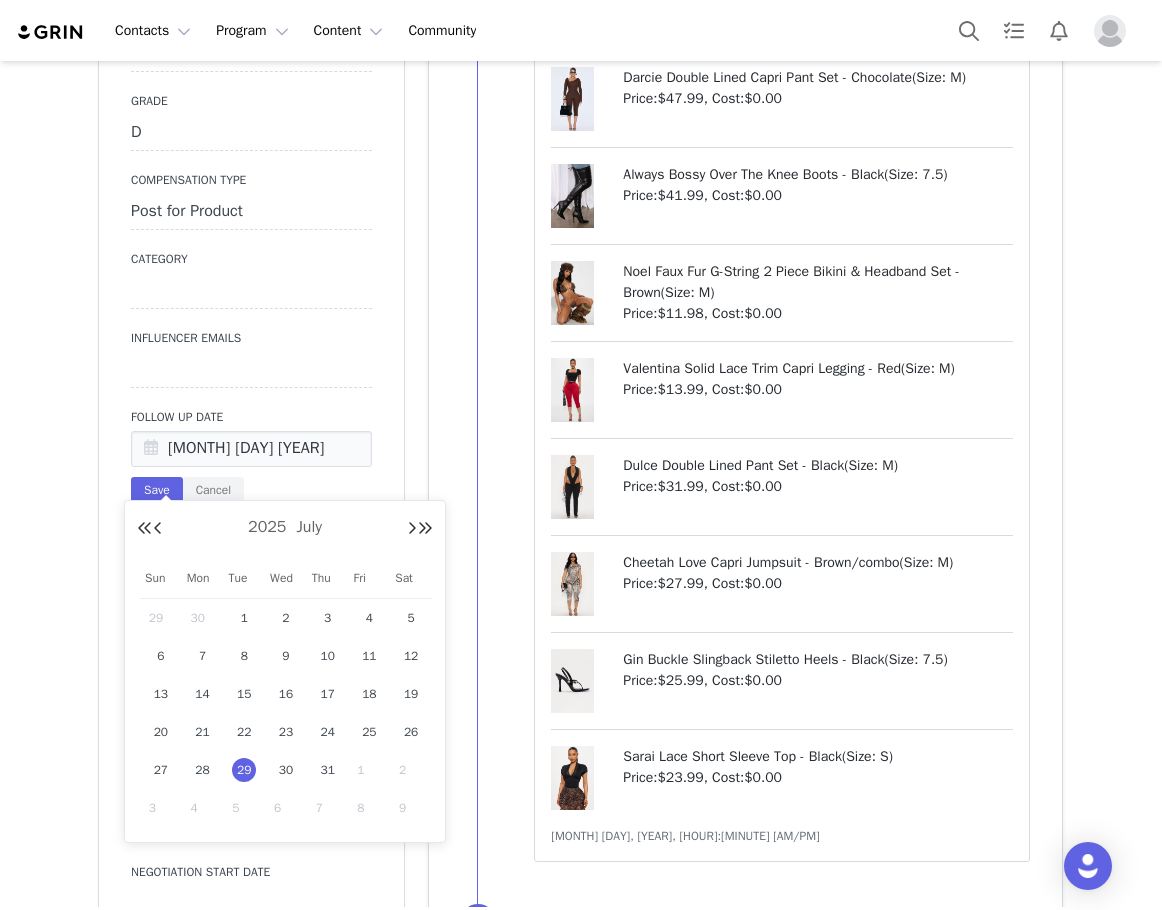 click on "1" at bounding box center (369, 770) 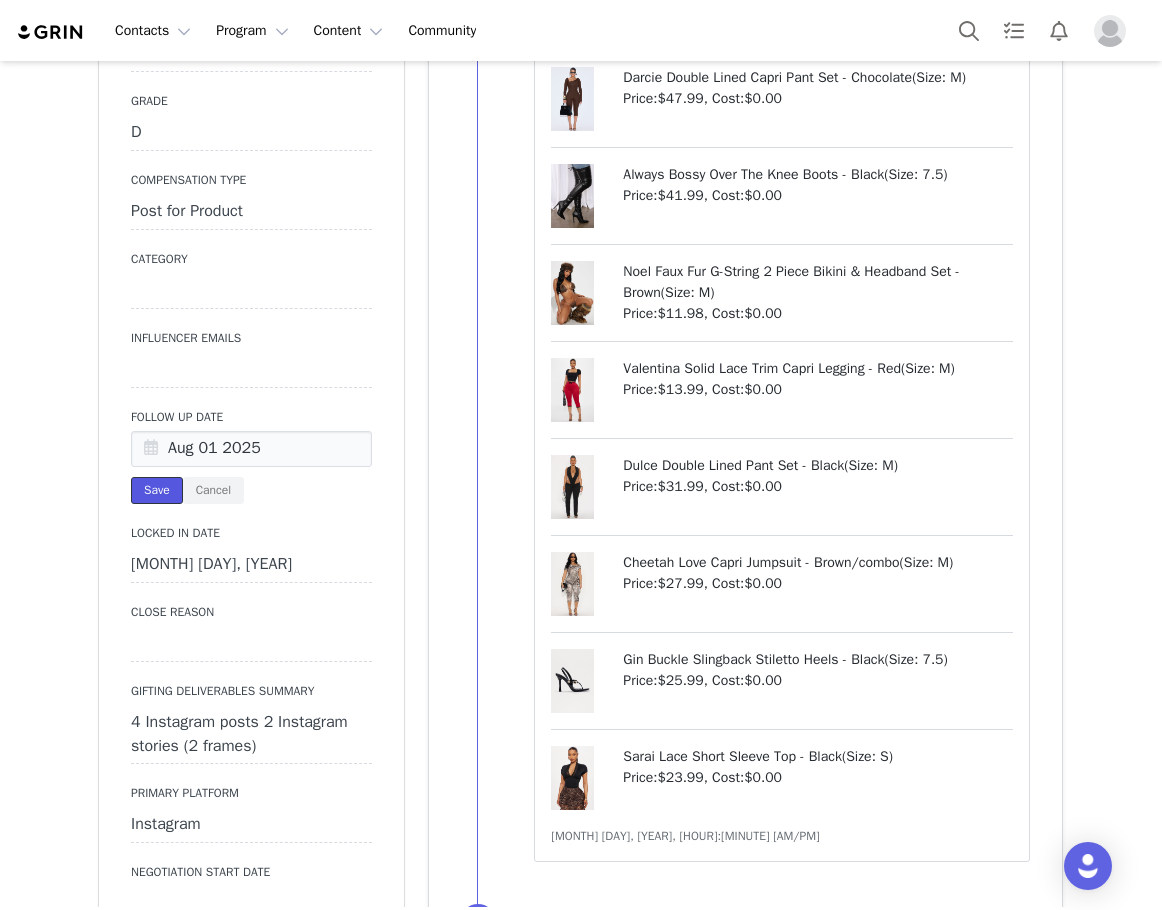 click on "Save" at bounding box center (157, 490) 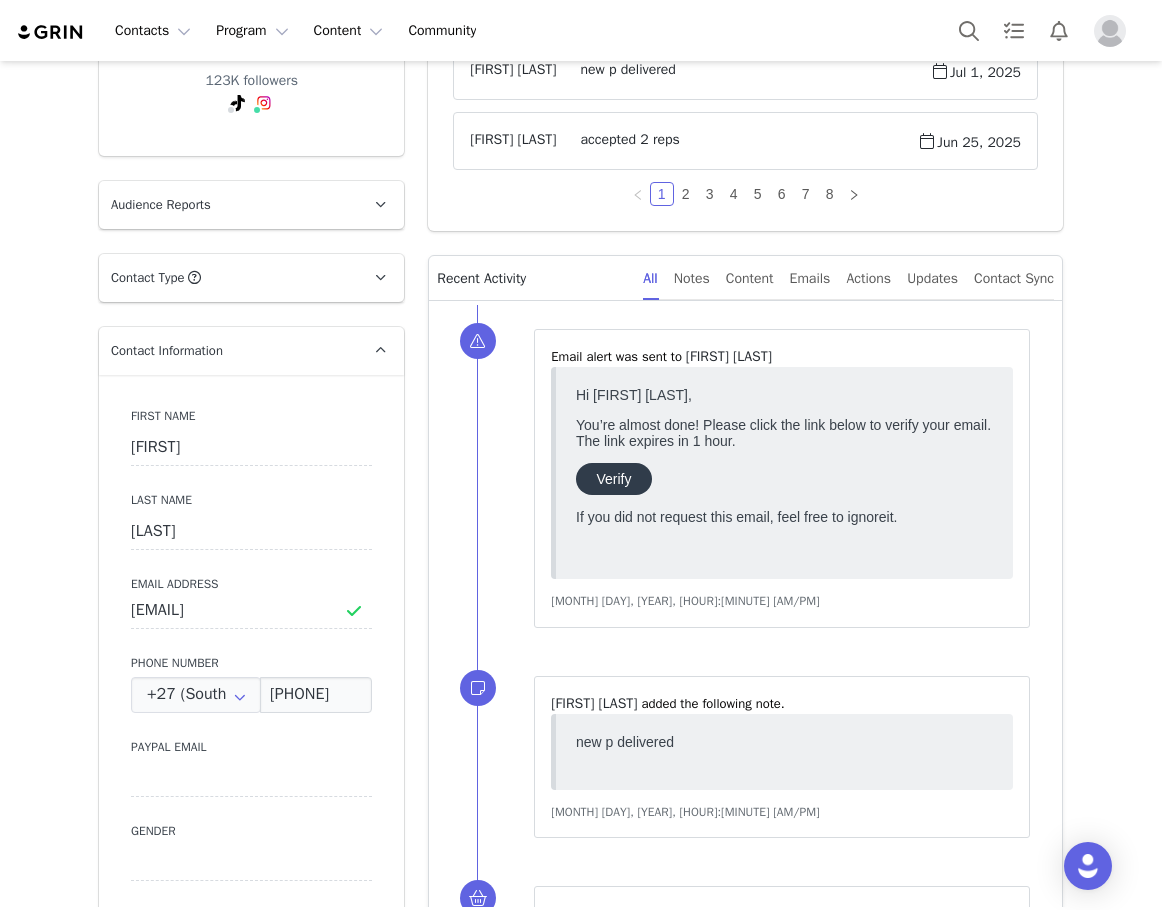 scroll, scrollTop: 100, scrollLeft: 0, axis: vertical 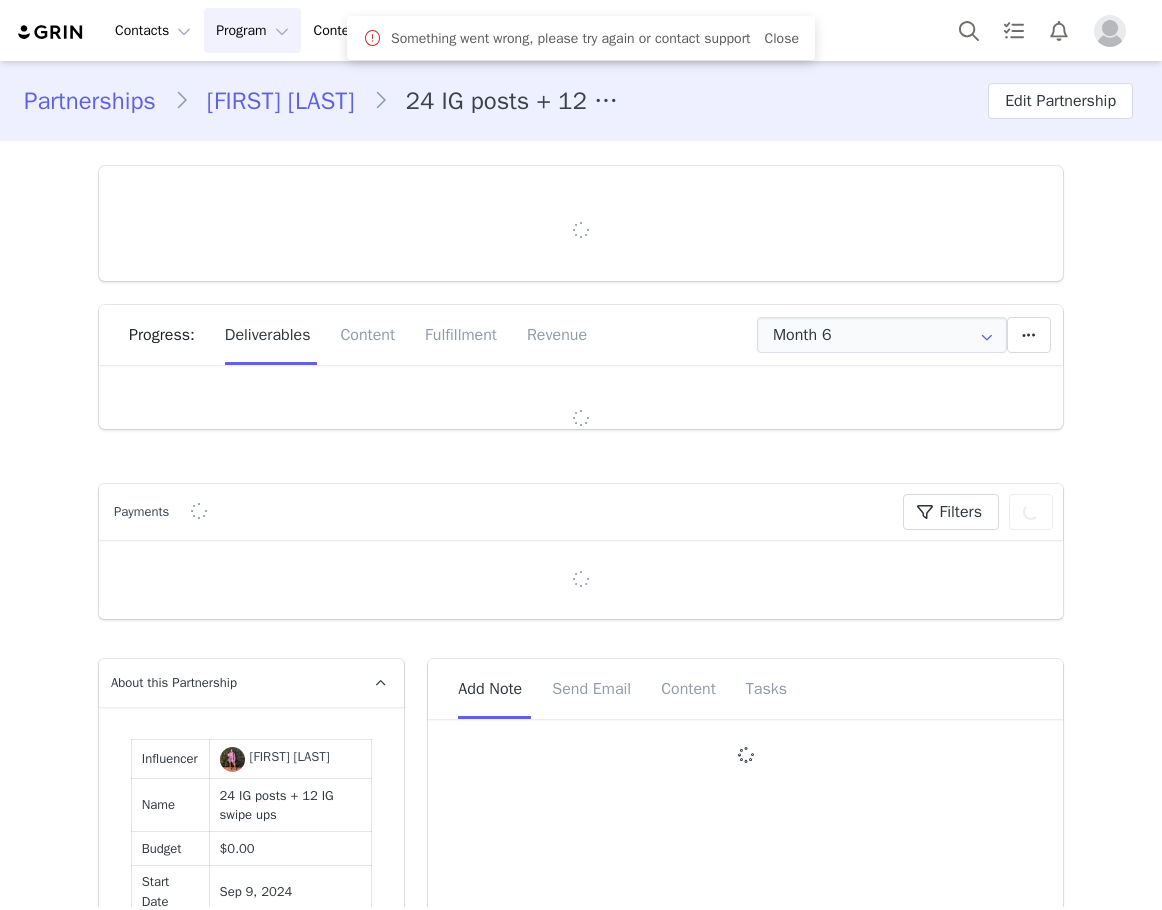 type on "+27 (South Africa)" 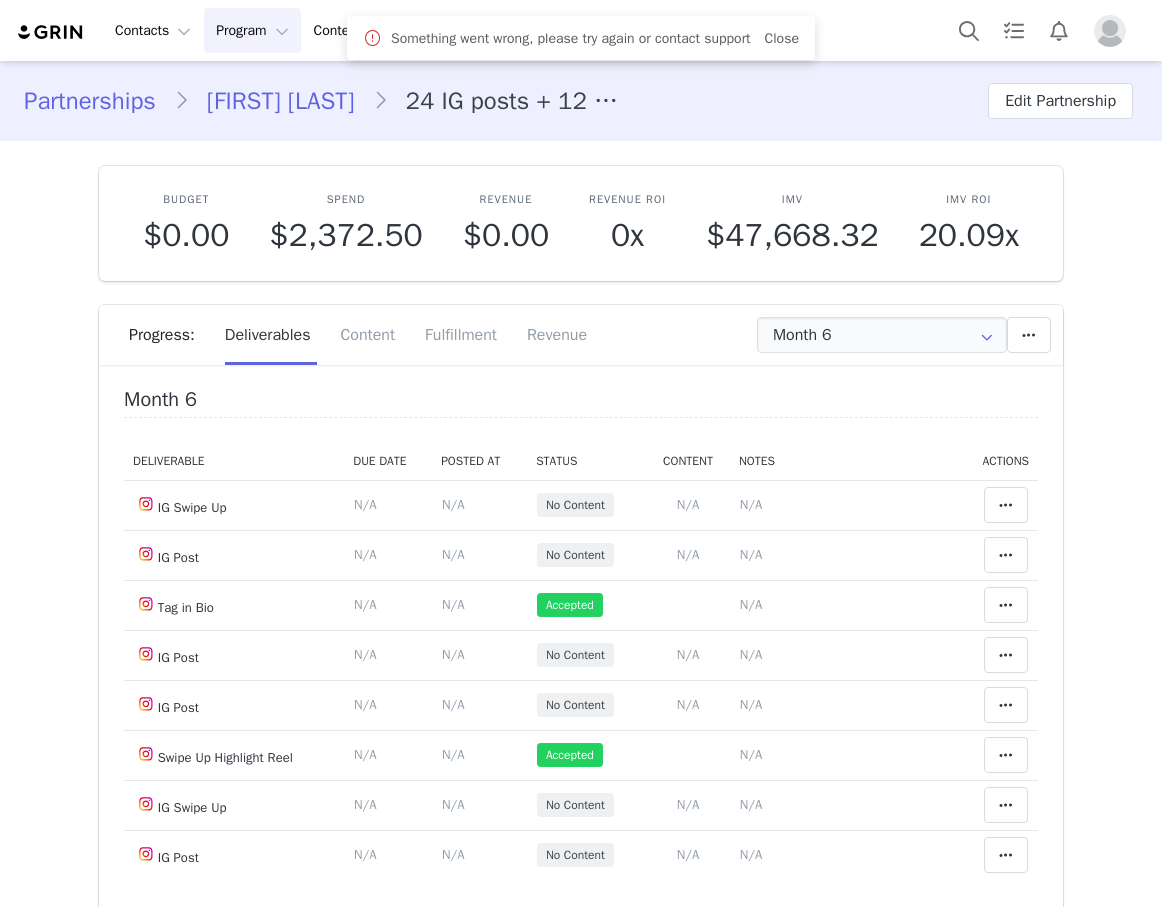 scroll, scrollTop: 0, scrollLeft: 0, axis: both 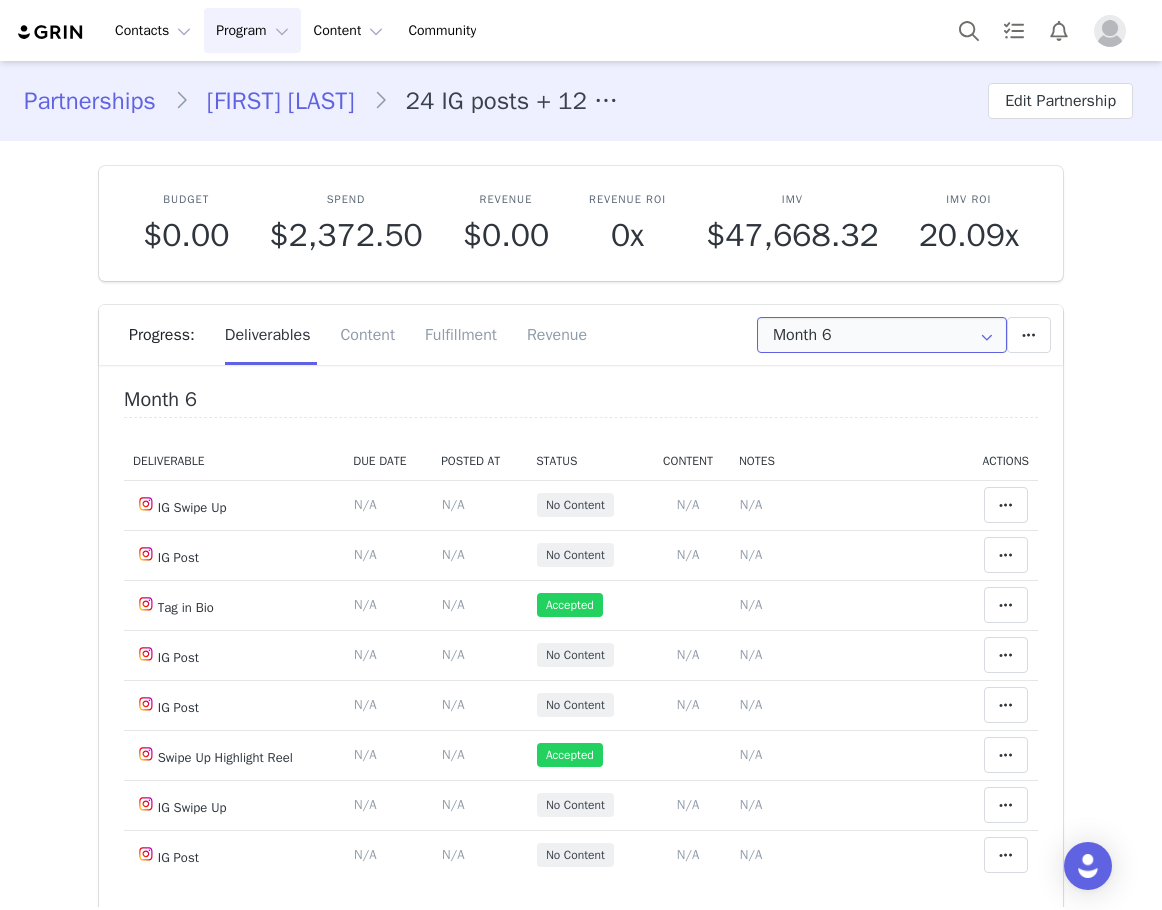 drag, startPoint x: 961, startPoint y: 339, endPoint x: 970, endPoint y: 438, distance: 99.40825 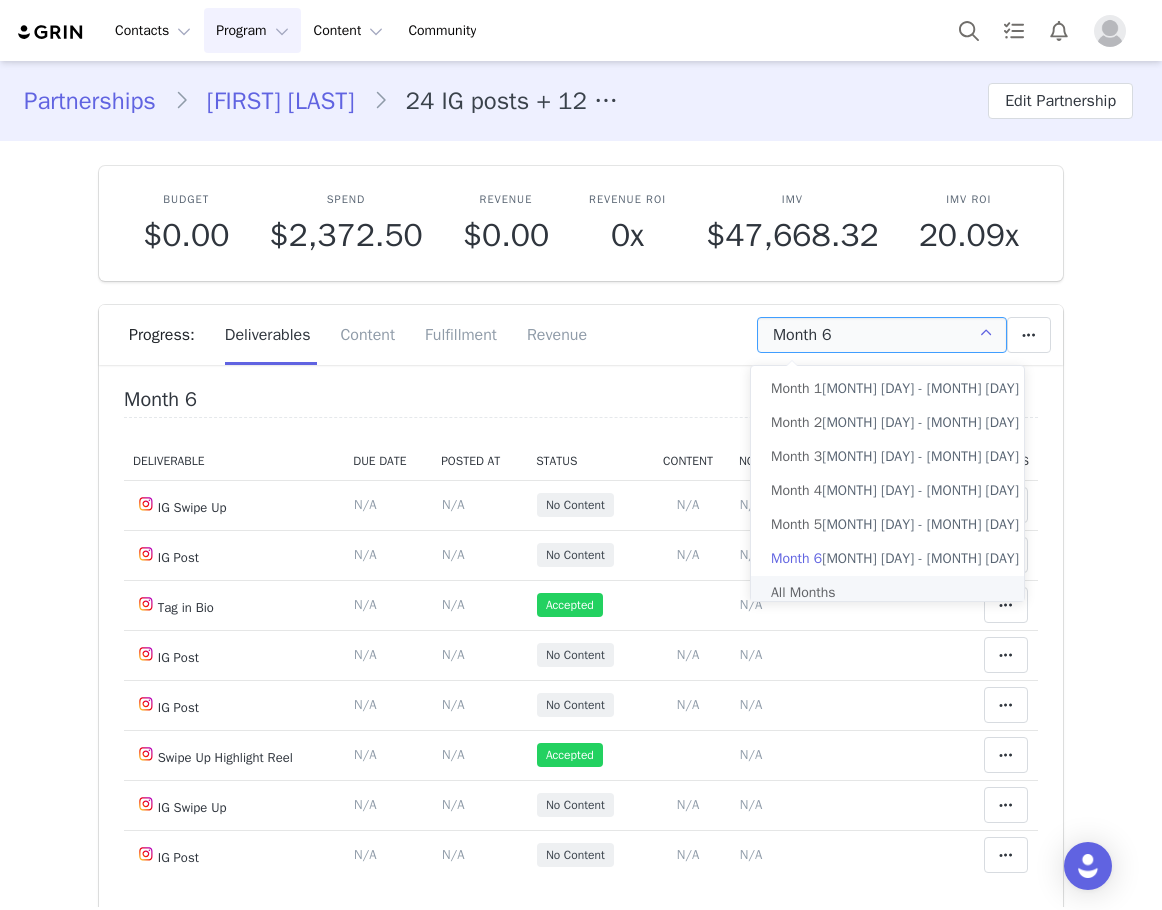 drag, startPoint x: 827, startPoint y: 581, endPoint x: 855, endPoint y: 555, distance: 38.209946 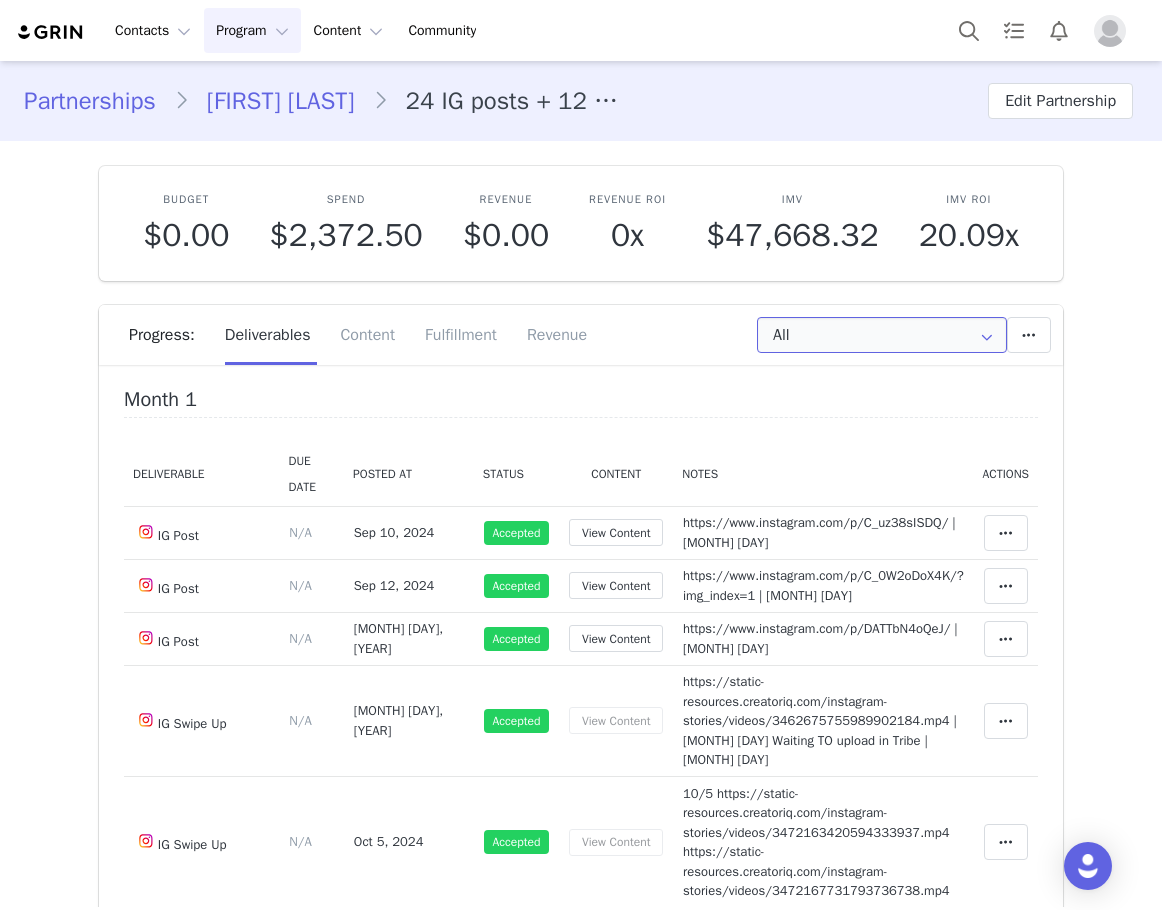 scroll, scrollTop: 200, scrollLeft: 0, axis: vertical 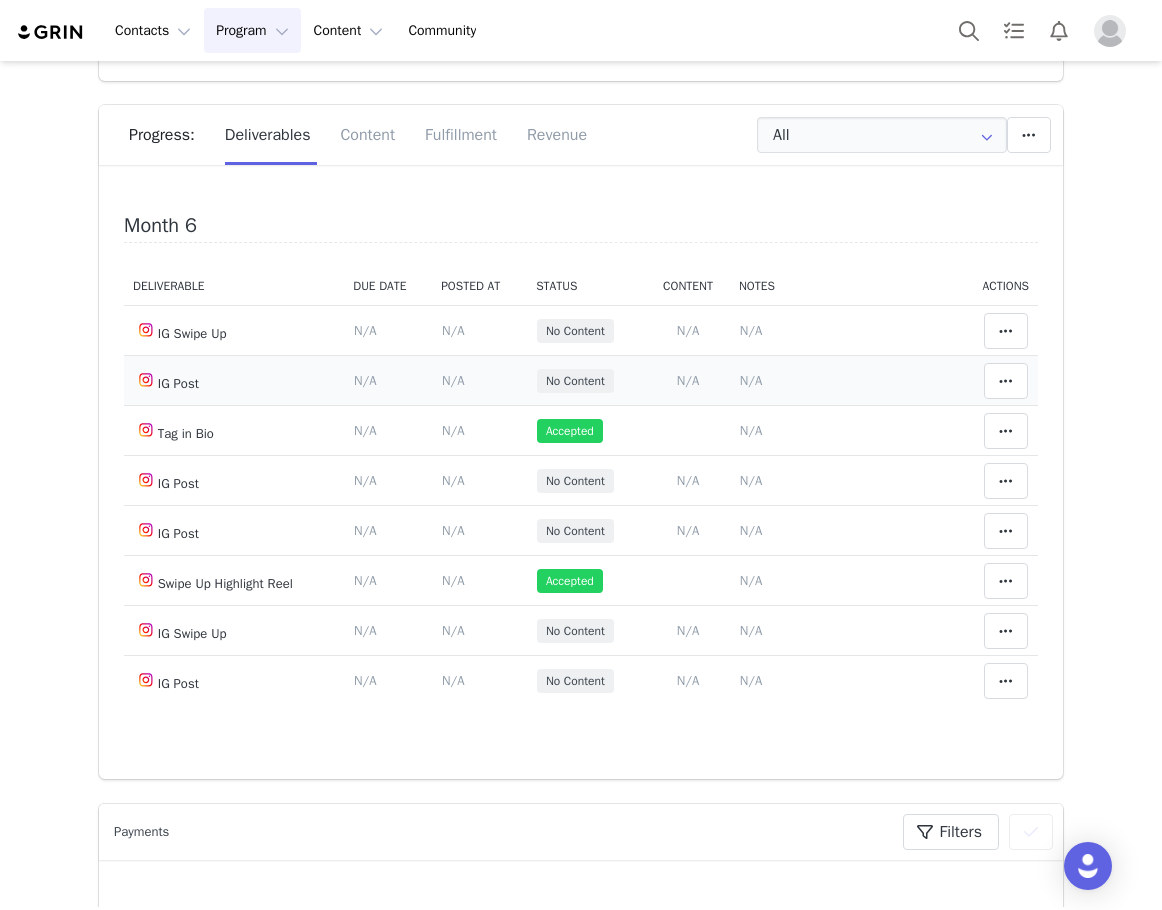 click on "N/A" at bounding box center (751, 380) 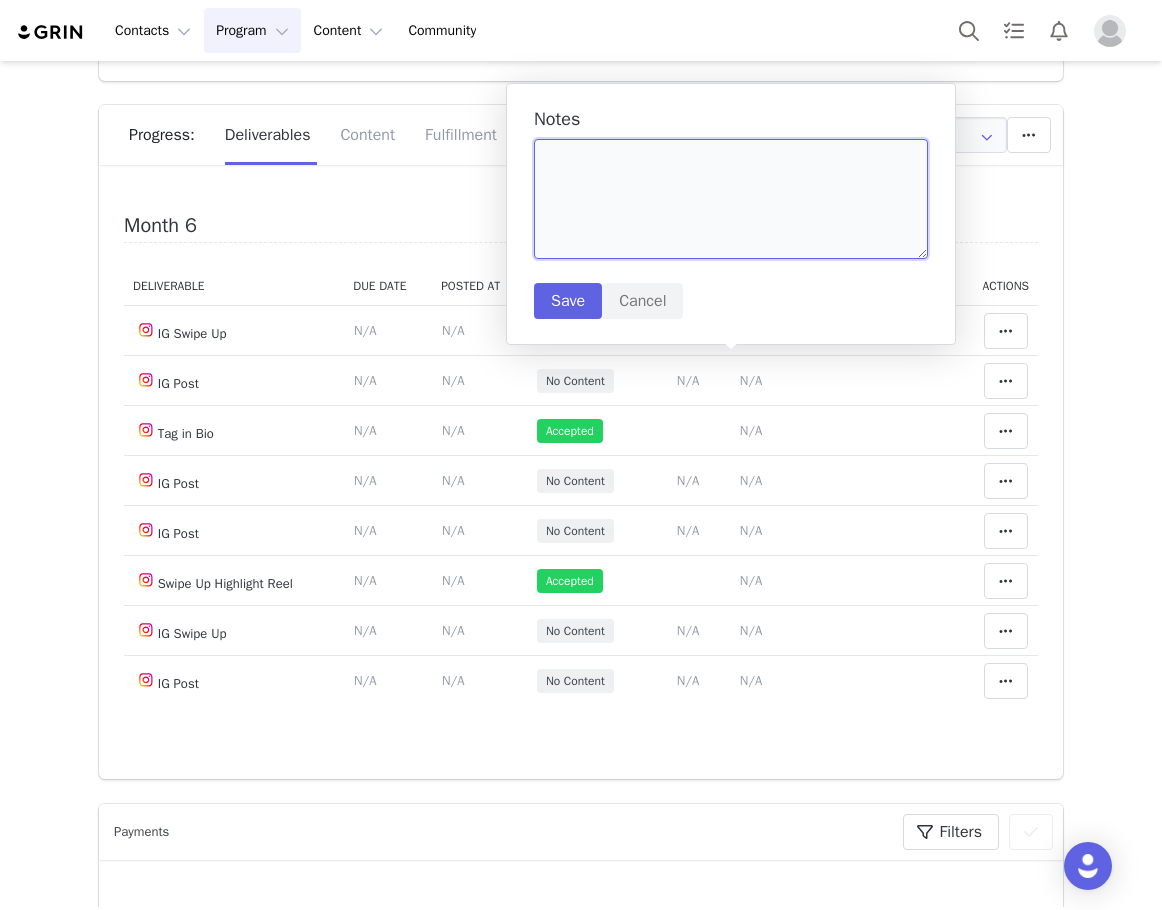 click at bounding box center (731, 199) 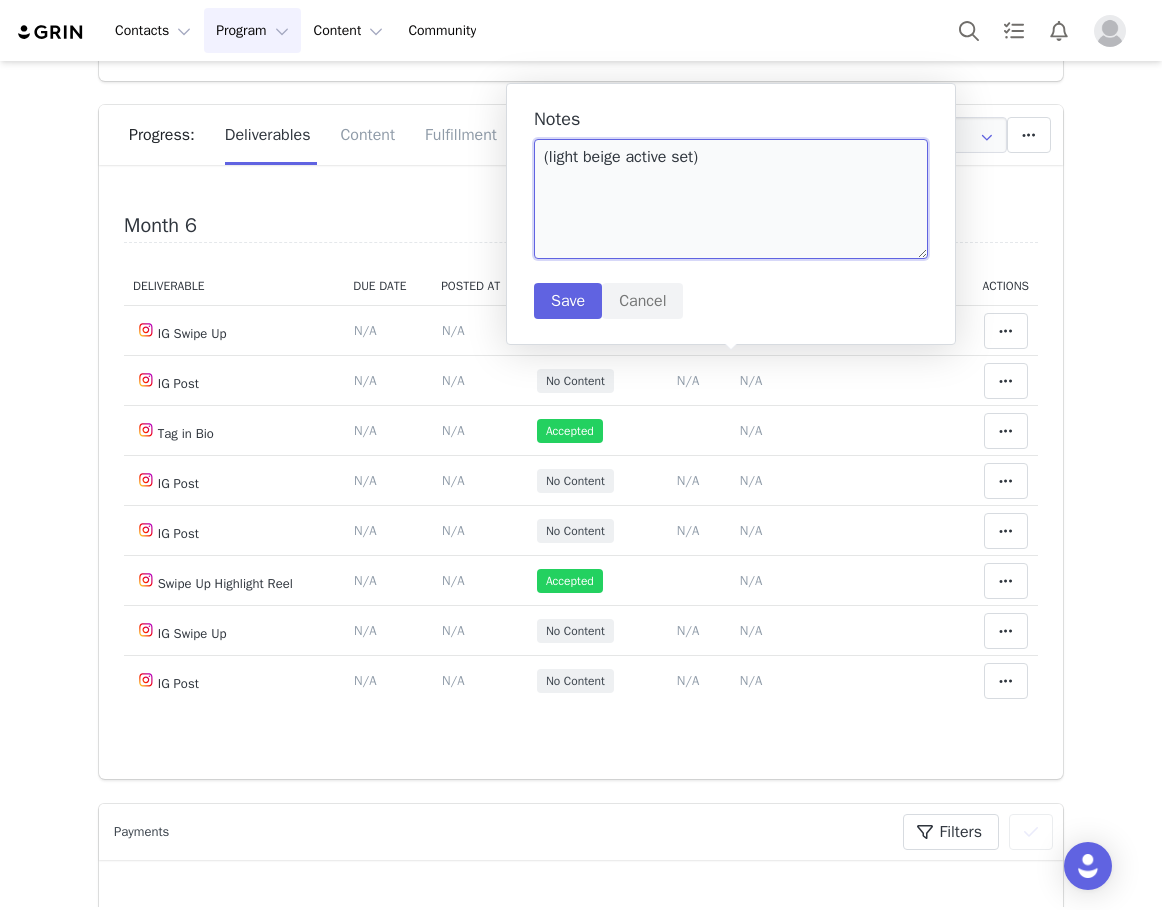 click on "(light beige active set)" at bounding box center (731, 199) 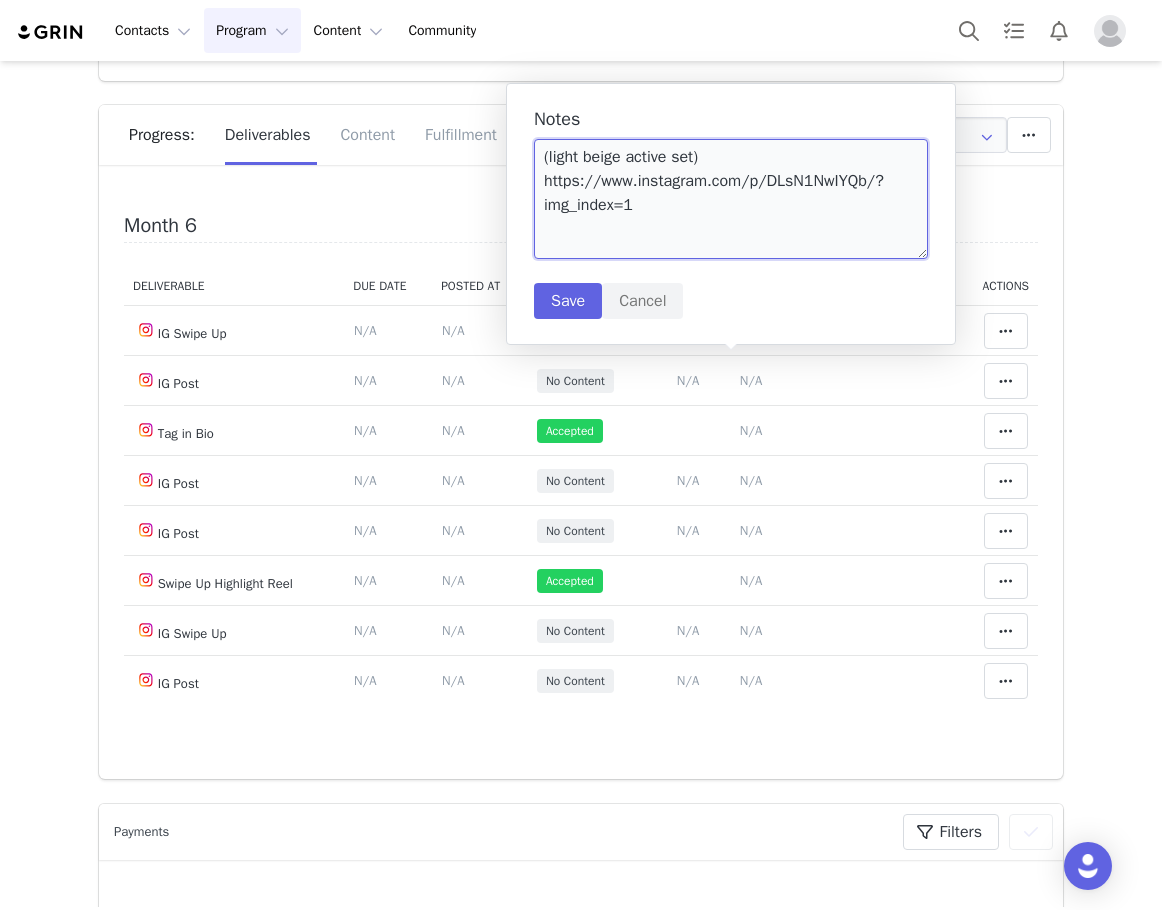 type on "(light beige active set)
https://www.instagram.com/p/DLsN1NwIYQb/?img_index=1" 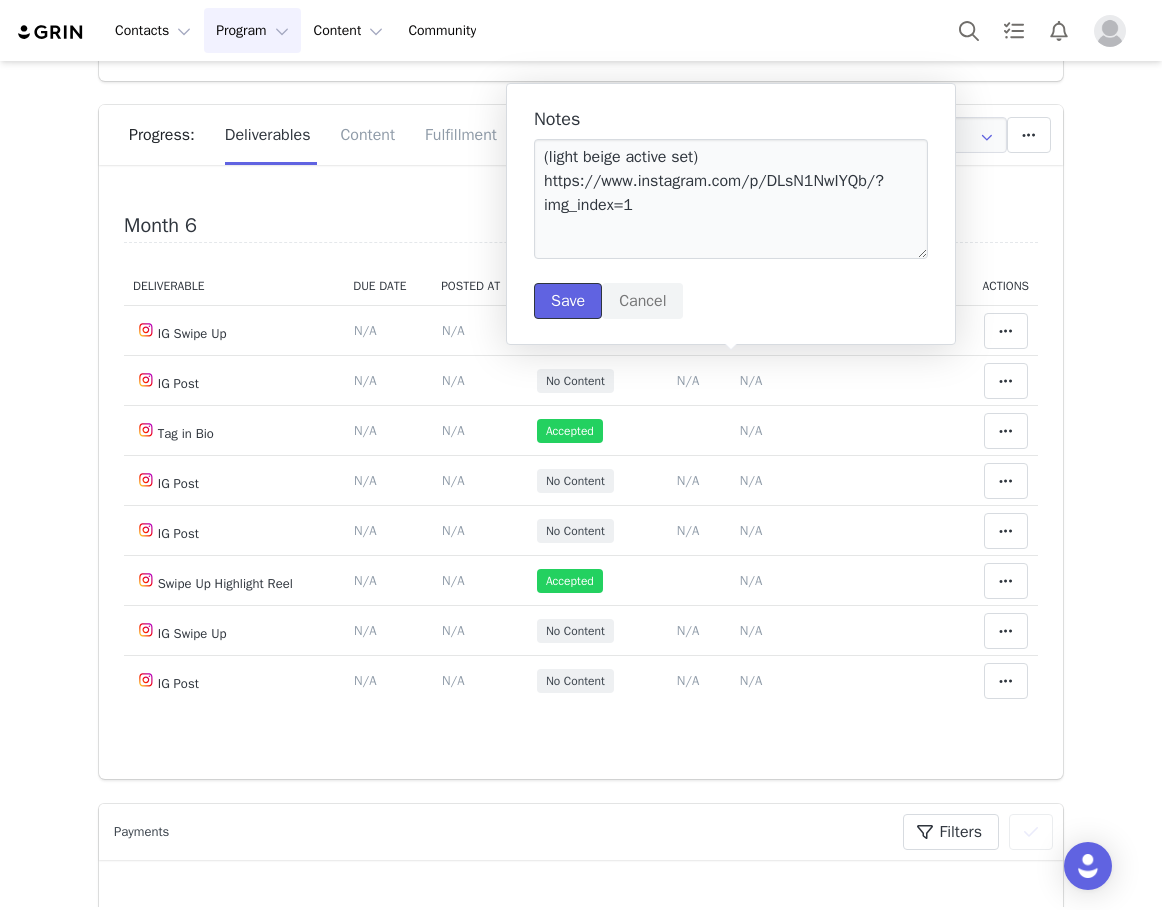 click on "Save" at bounding box center (568, 301) 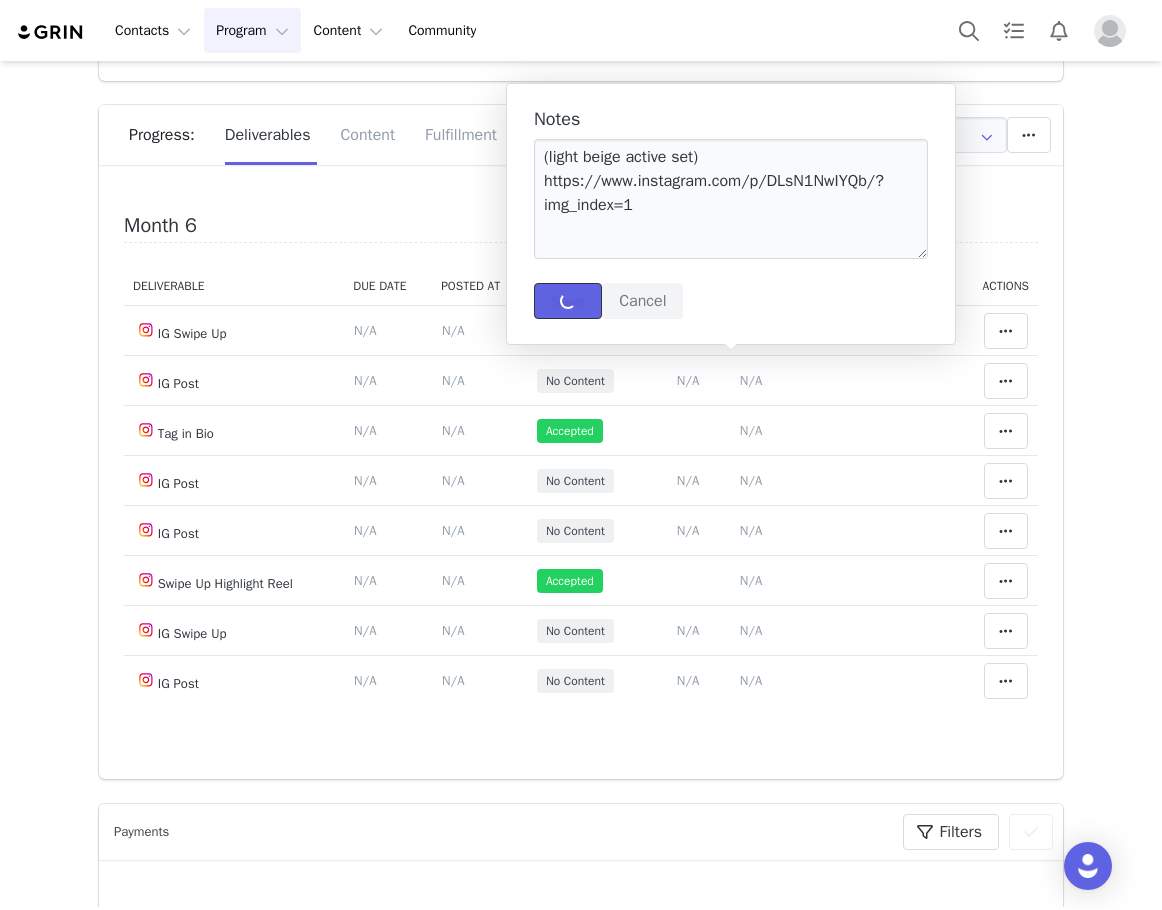 type 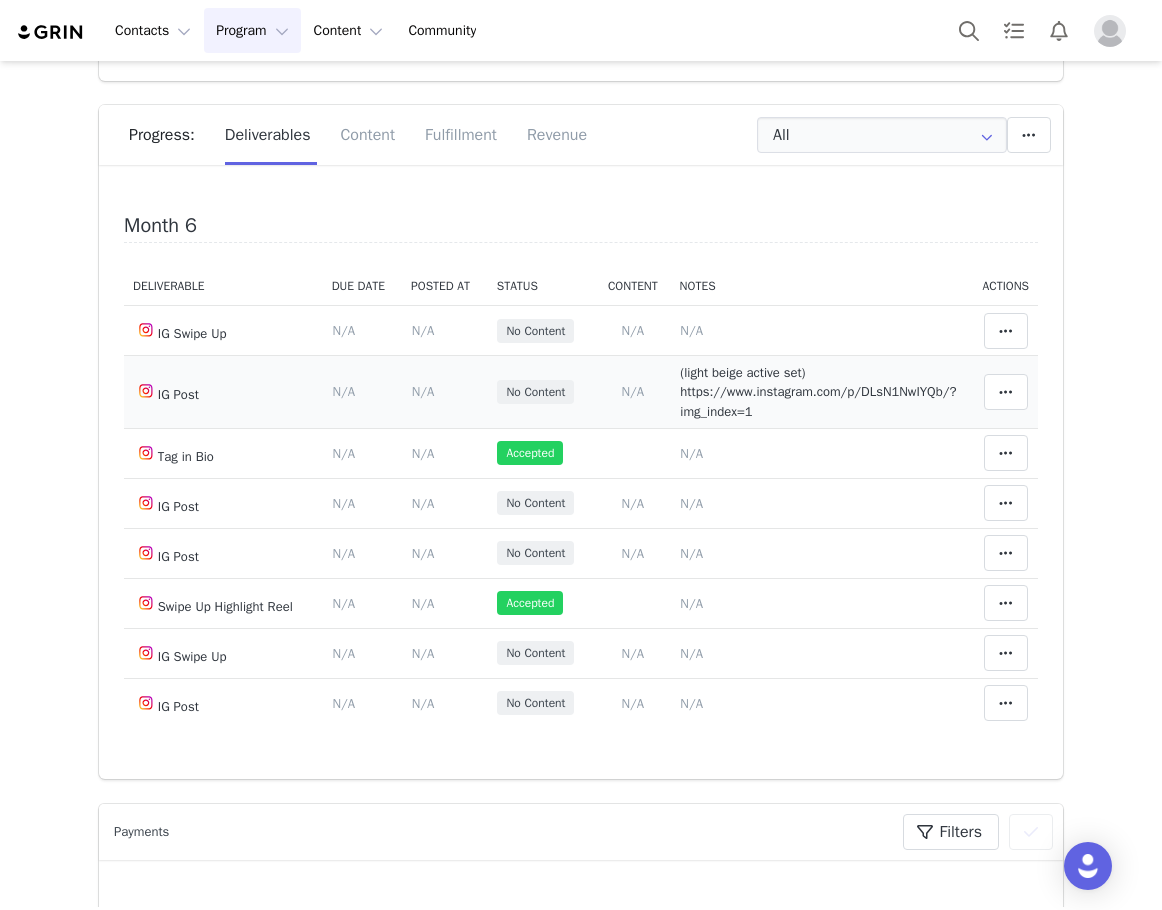 click on "N/A" at bounding box center [423, 391] 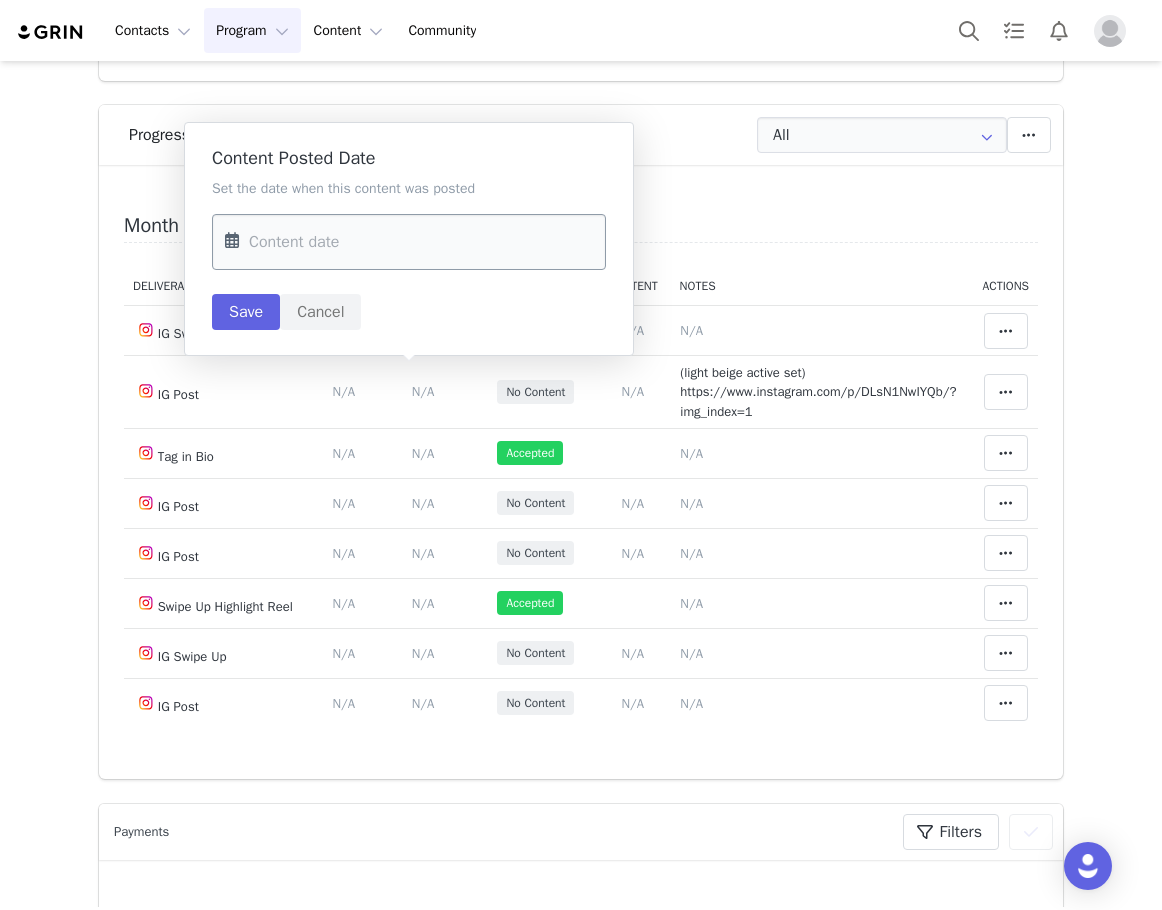 click at bounding box center (409, 242) 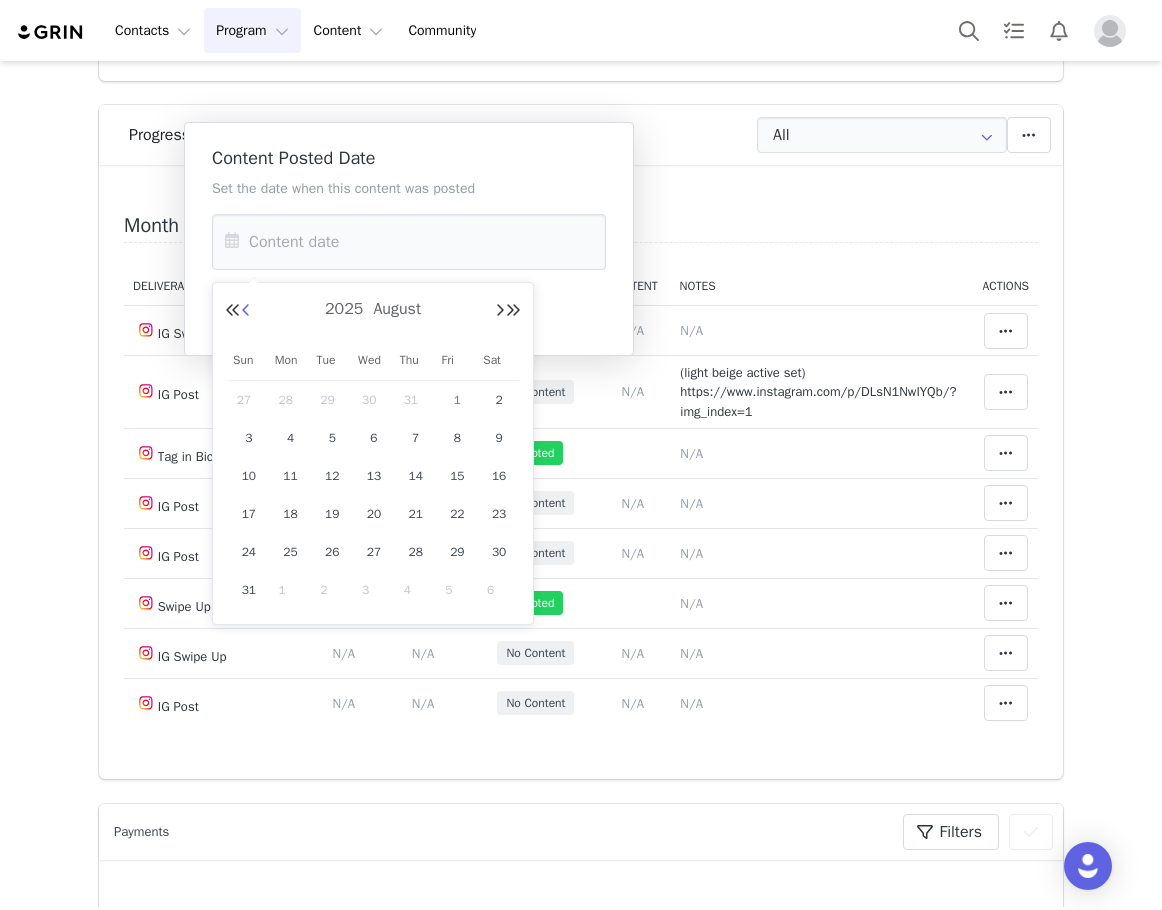 click at bounding box center (246, 311) 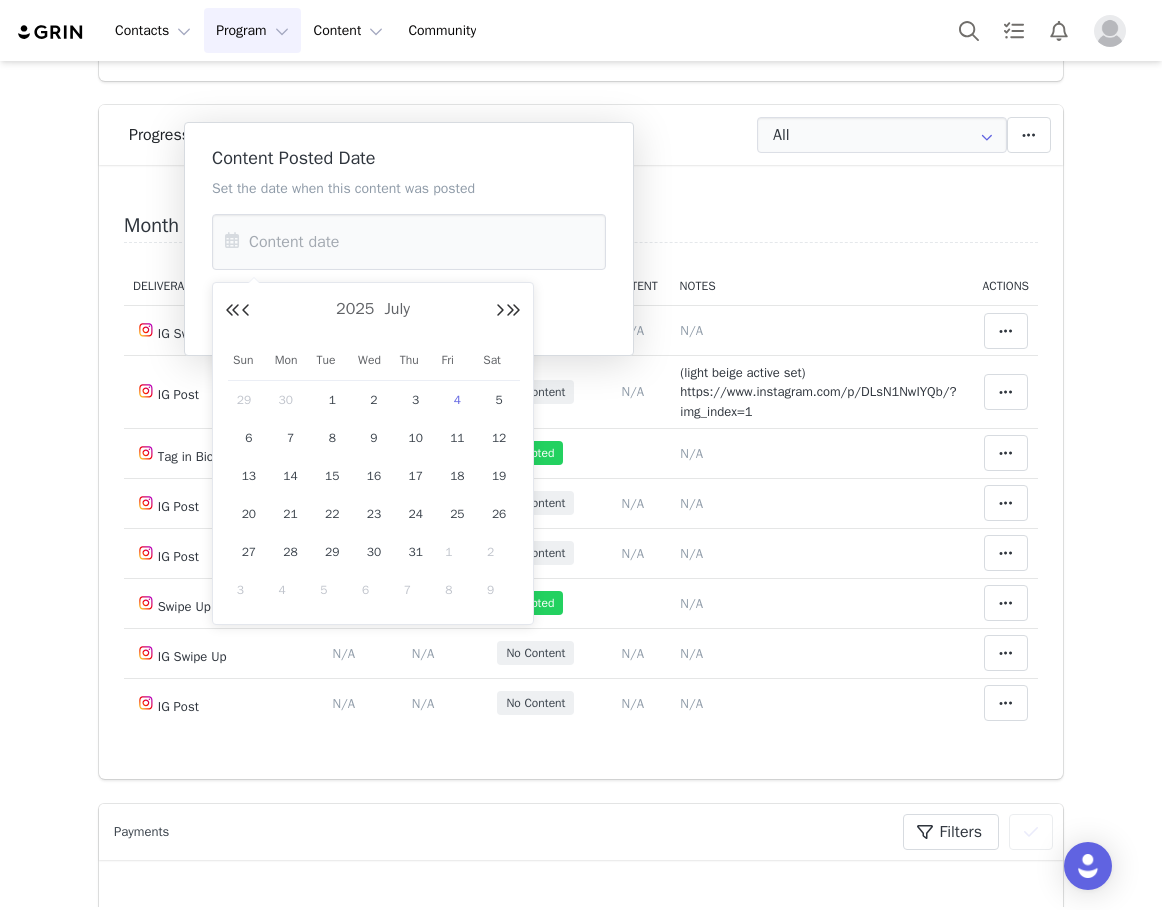 click on "4" at bounding box center (457, 400) 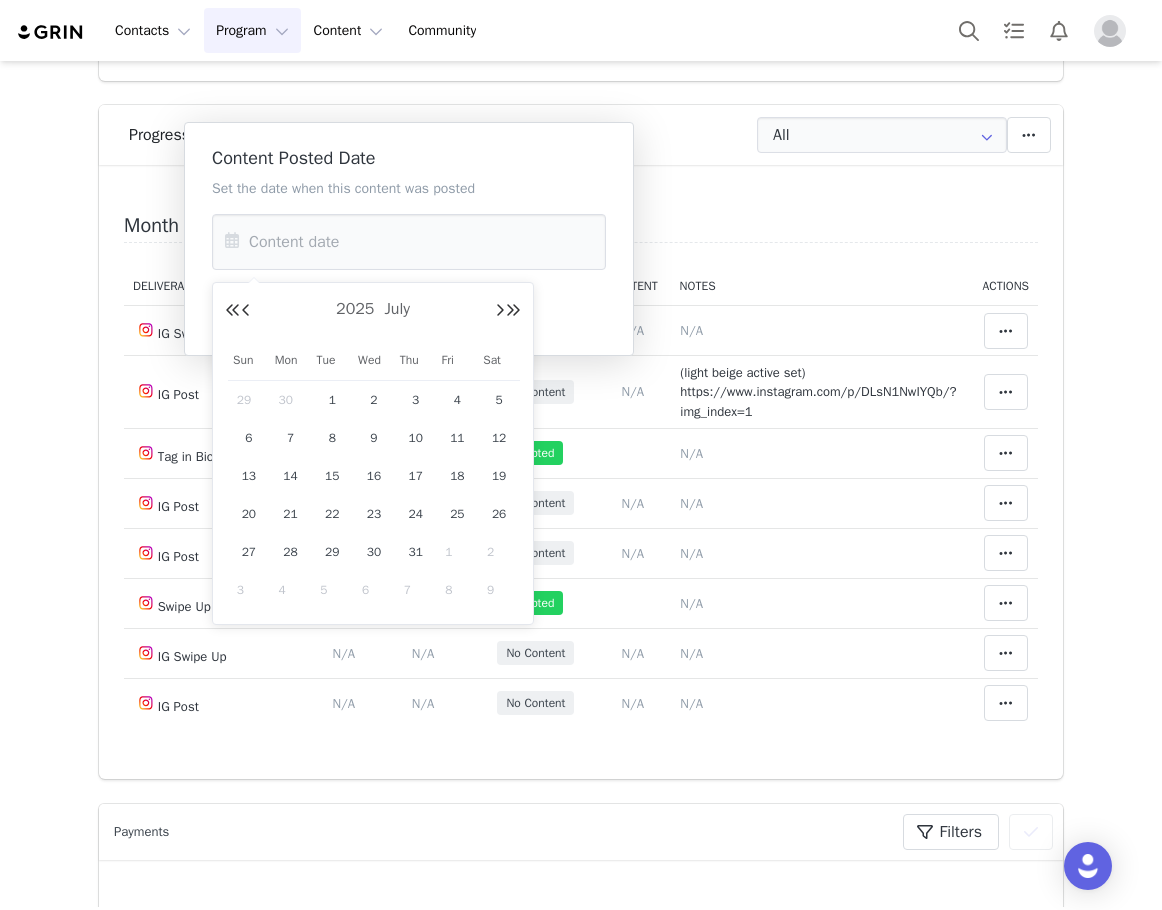 type on "Jul 04 2025" 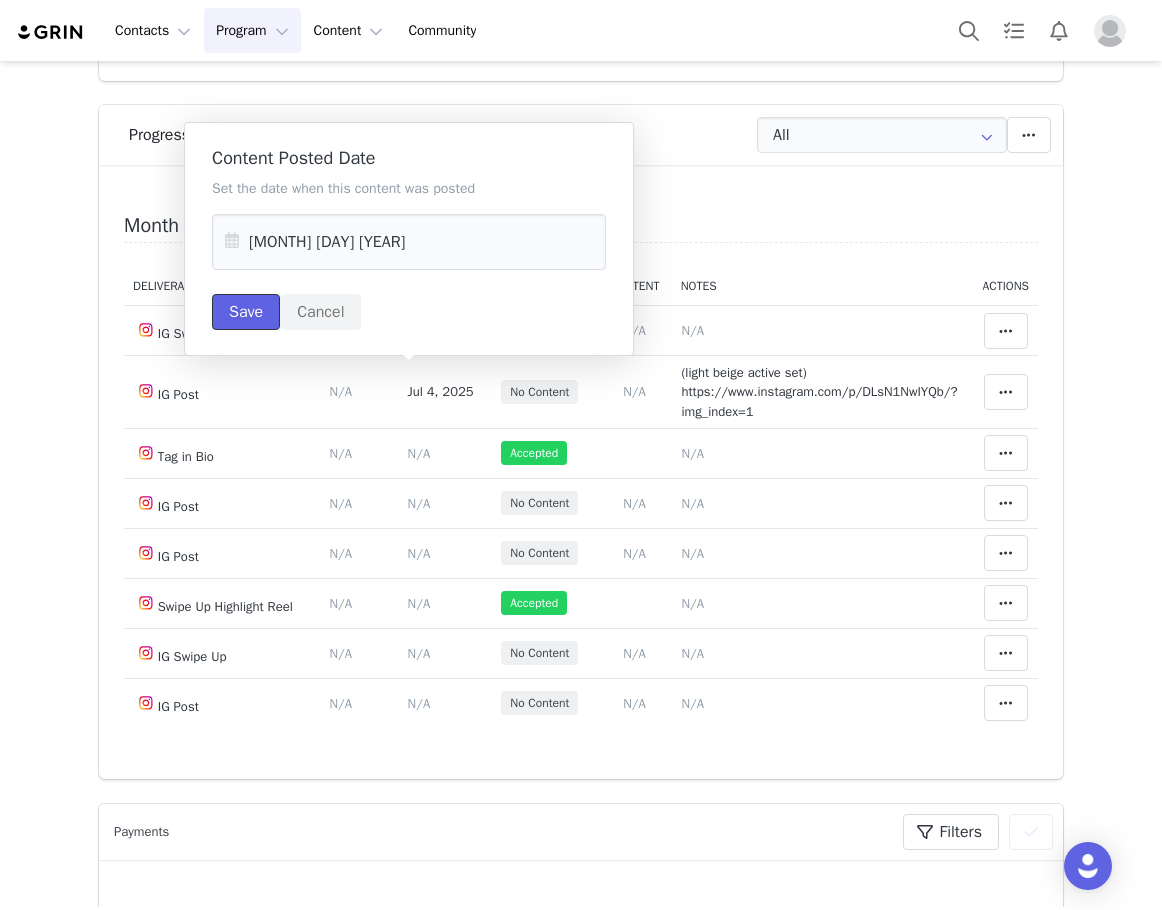 click on "Save" at bounding box center [246, 312] 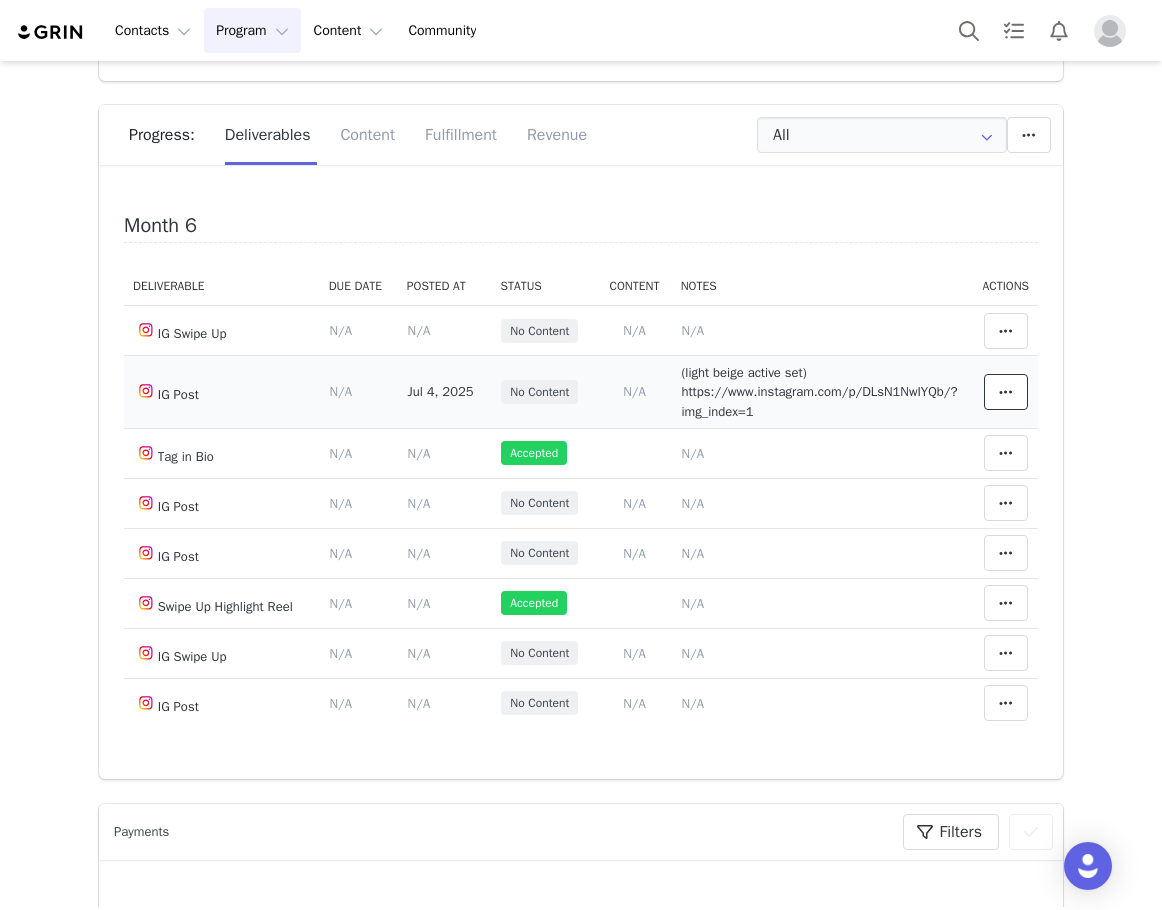 click at bounding box center [1006, 392] 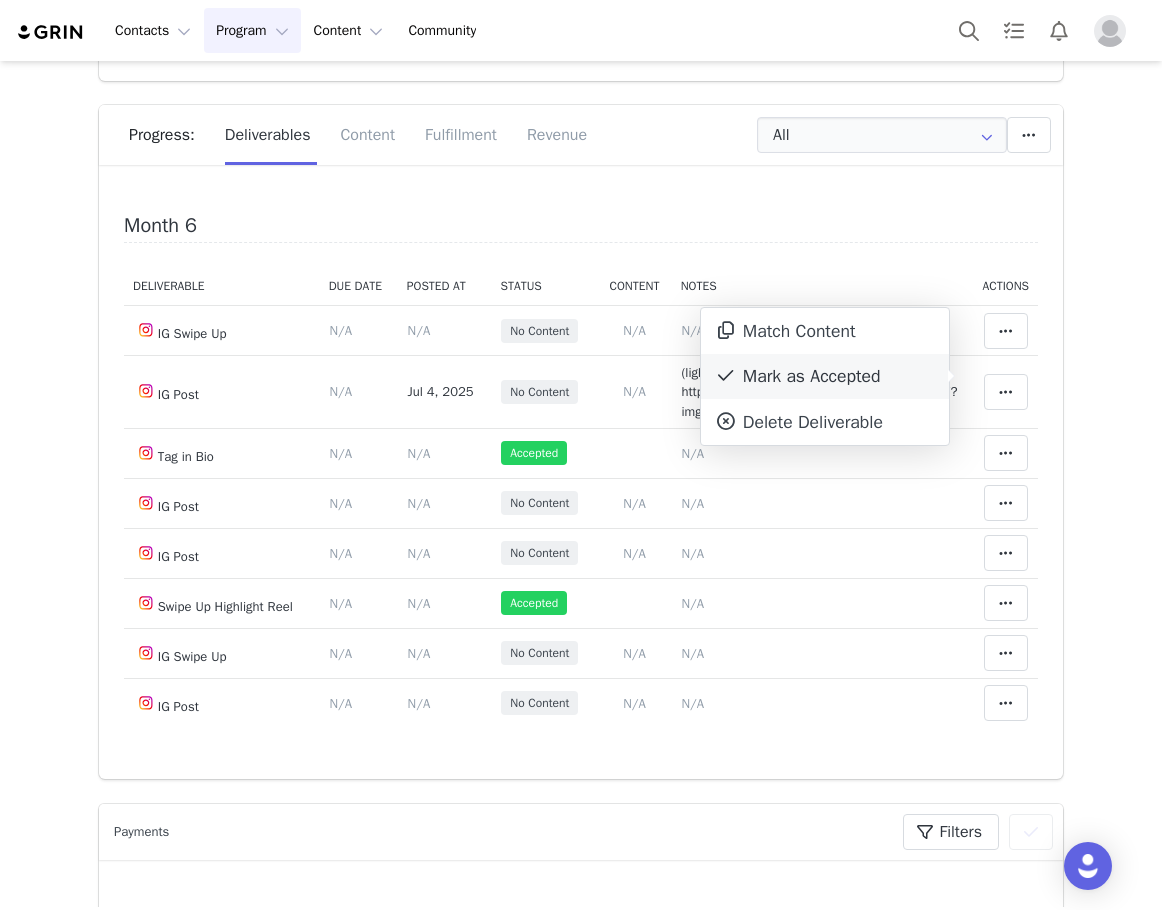 click on "Mark as Accepted" at bounding box center [825, 377] 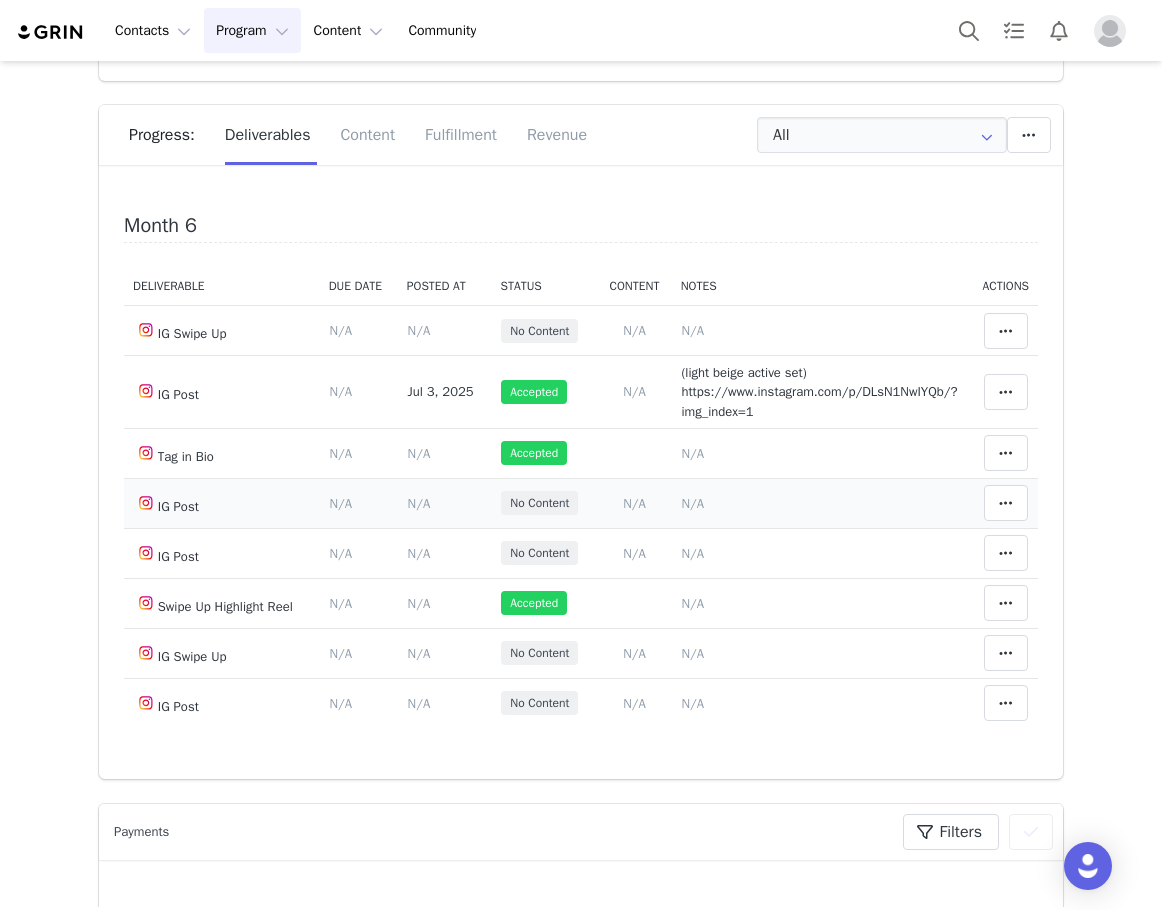click on "N/A" at bounding box center [692, 503] 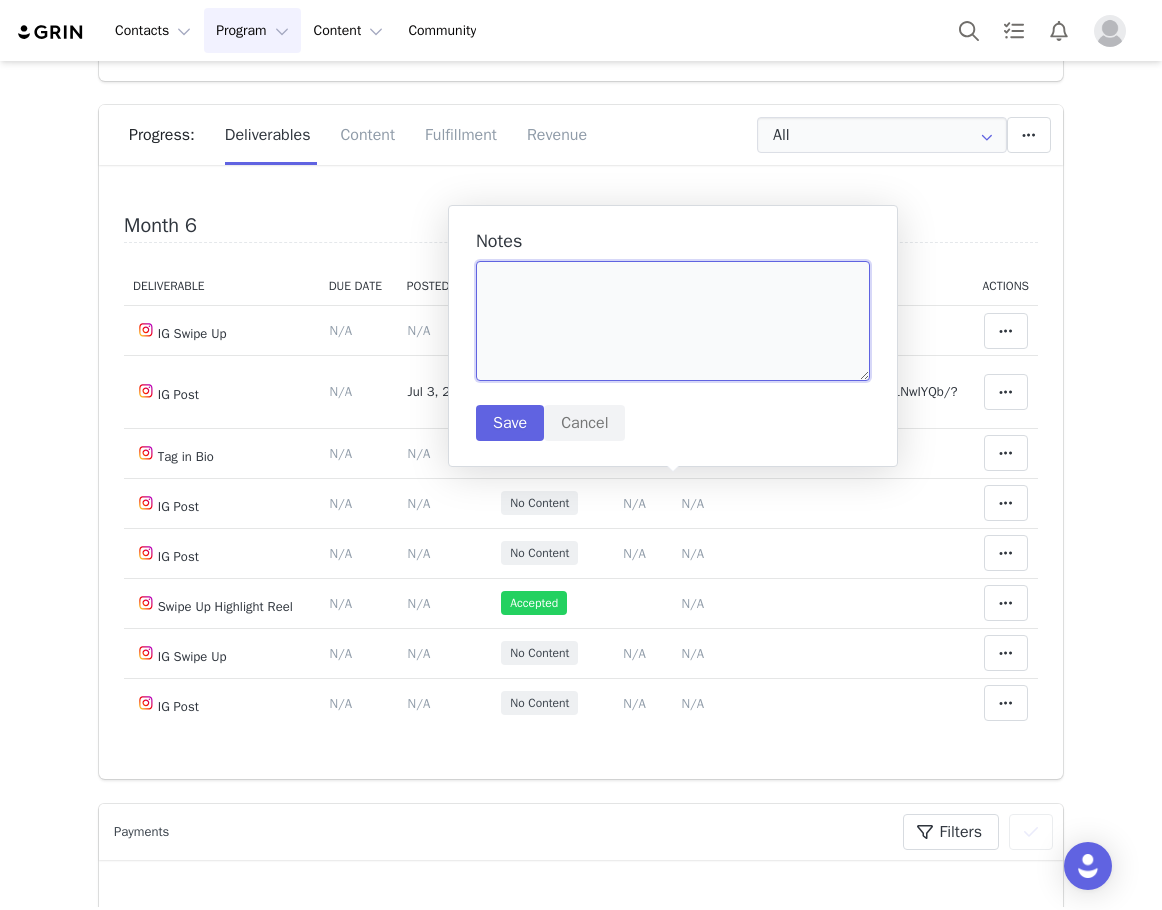 click at bounding box center [673, 321] 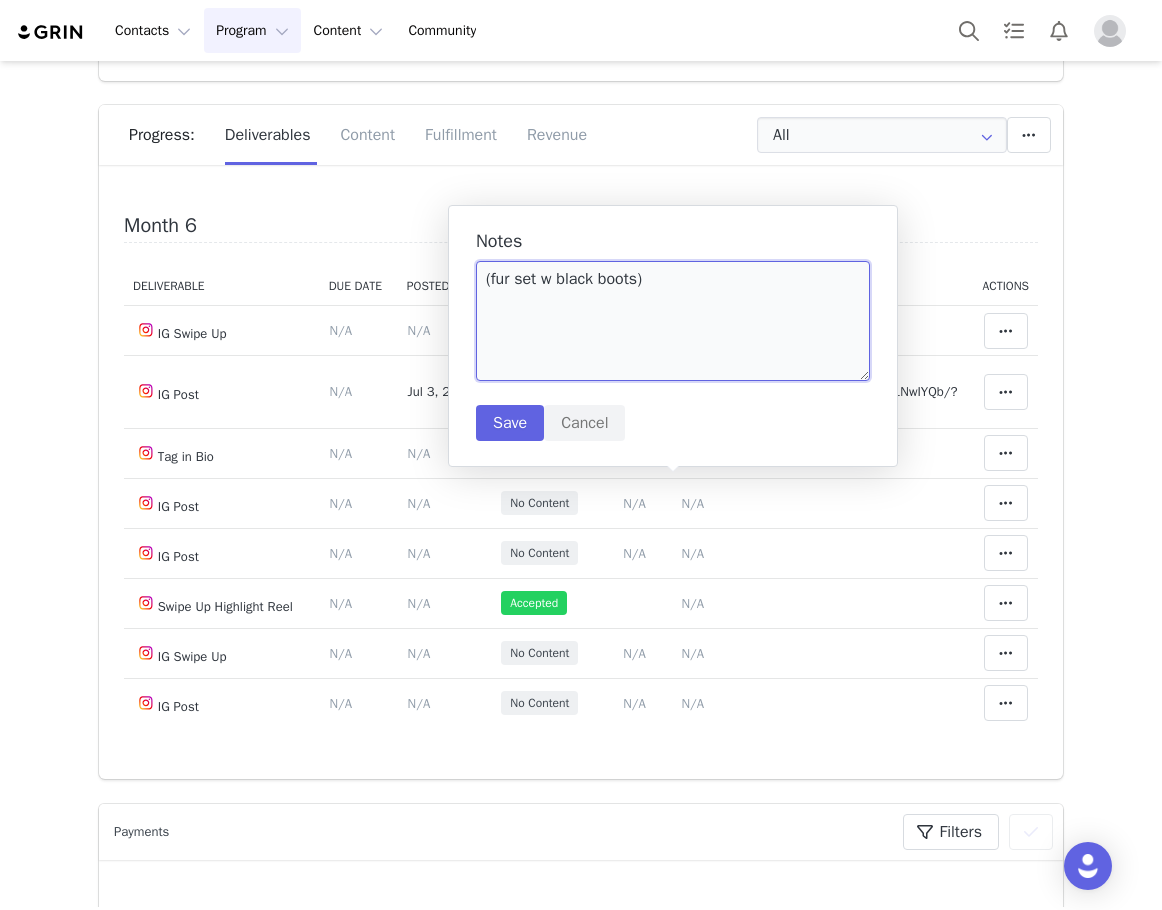click on "(fur set w black boots)" at bounding box center [673, 321] 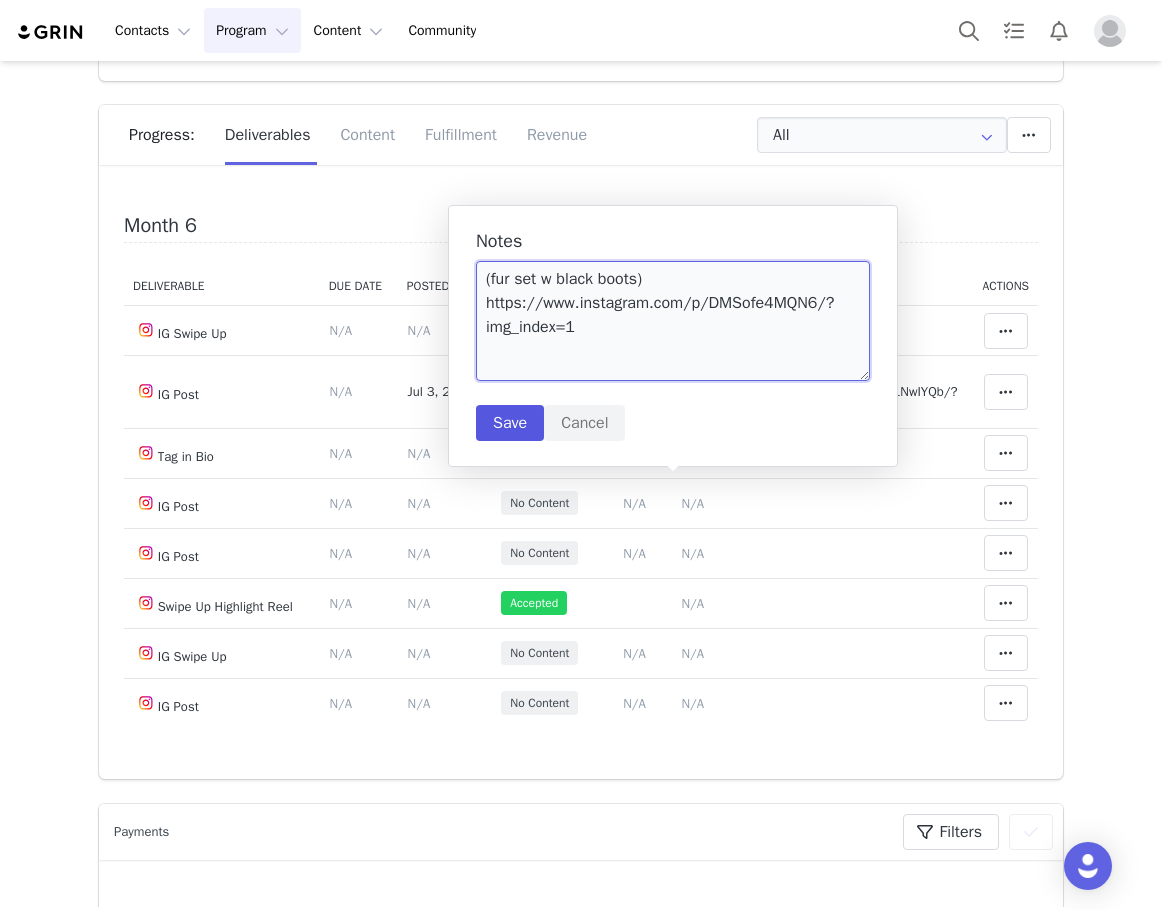 type on "(fur set w black boots)
https://www.instagram.com/p/DMSofe4MQN6/?img_index=1" 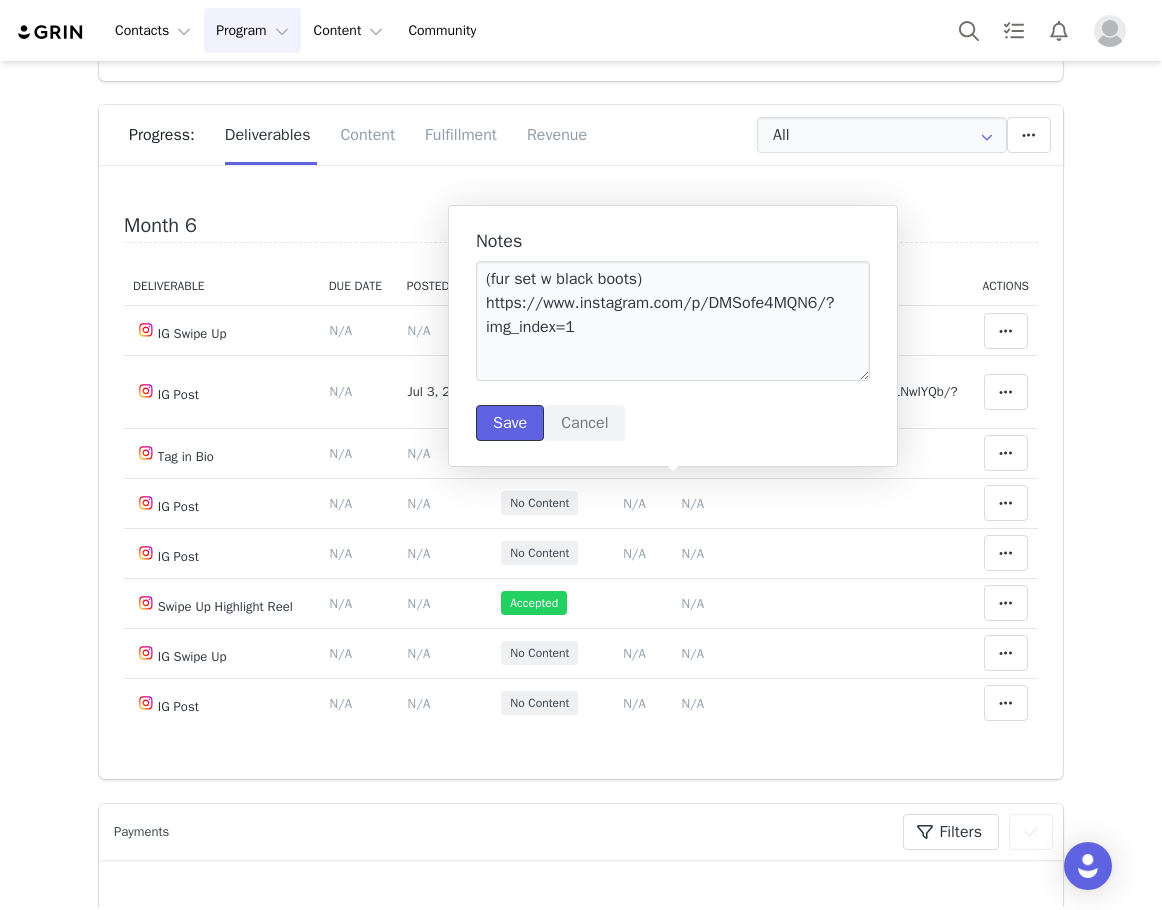 click on "Save" at bounding box center [510, 423] 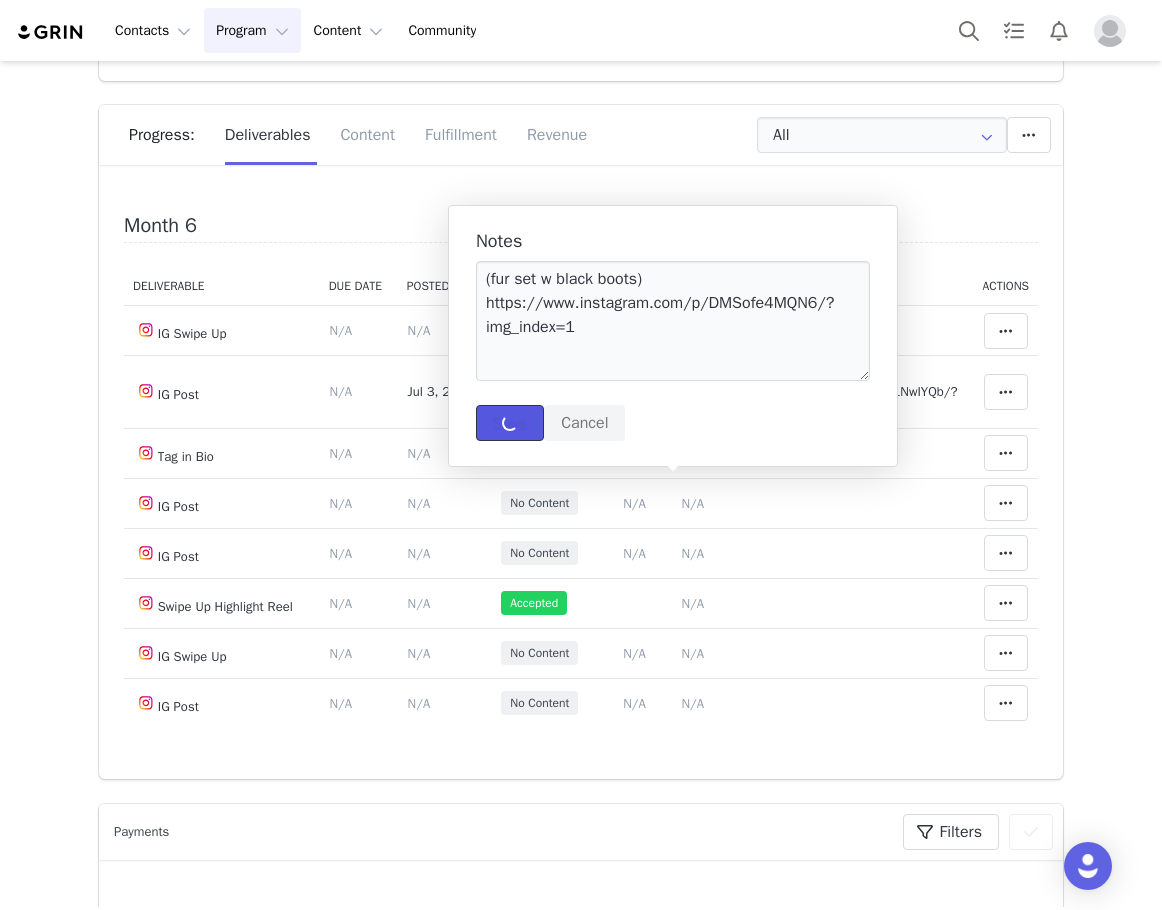 type 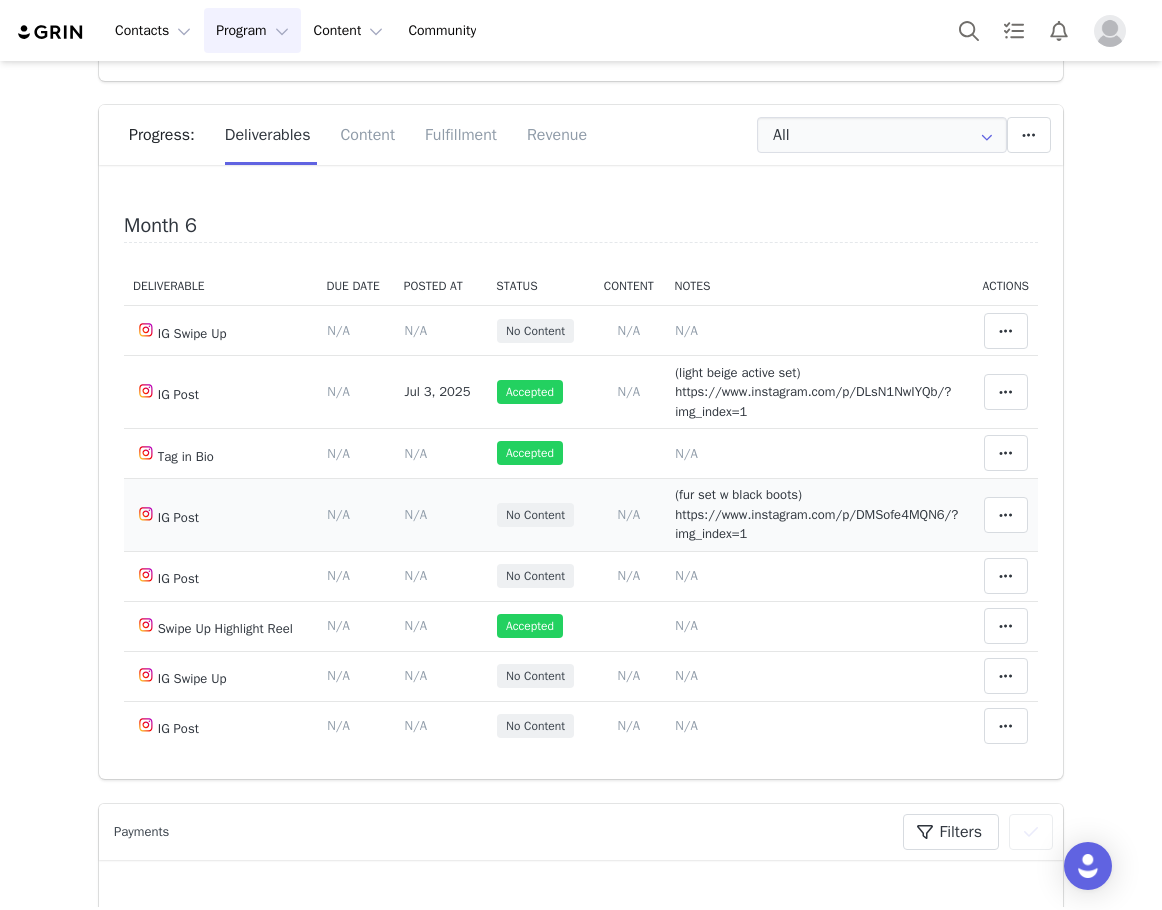 click on "N/A" at bounding box center (415, 514) 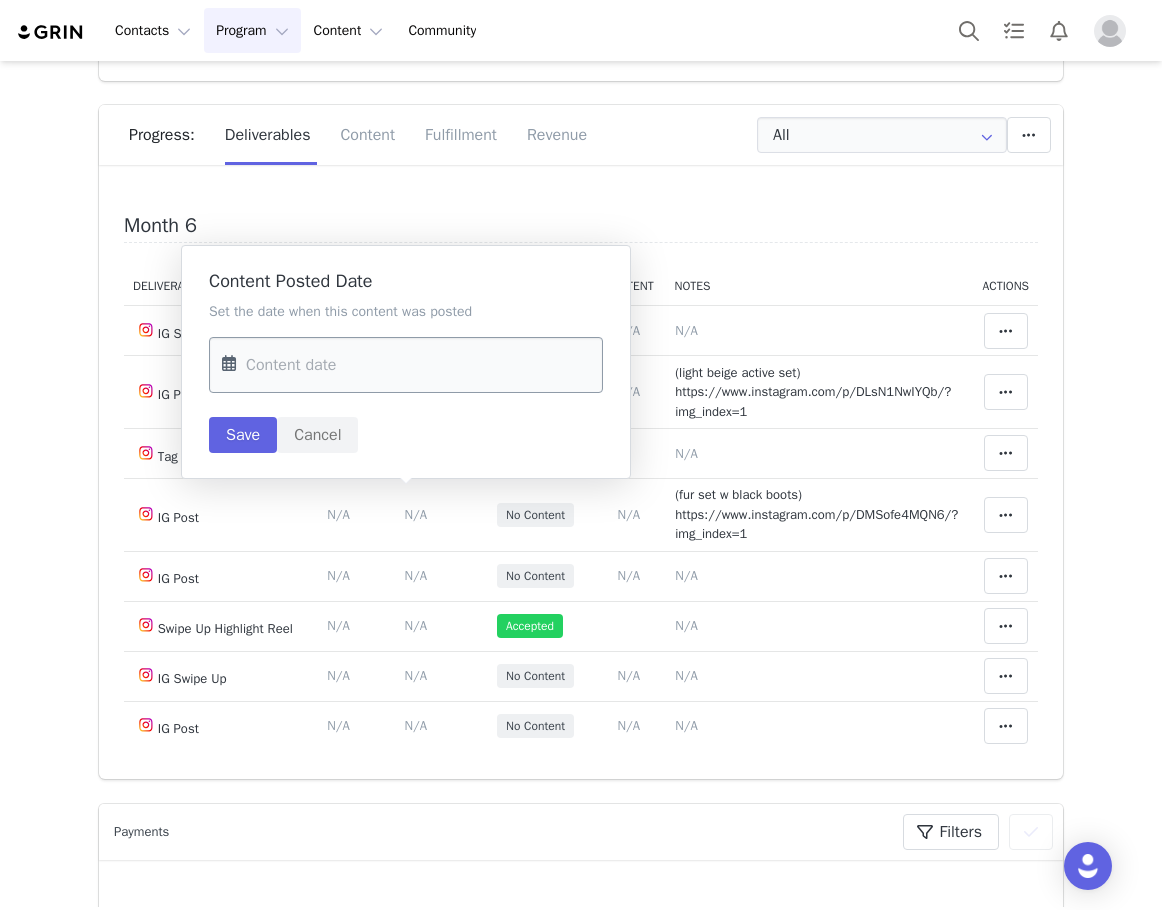 click at bounding box center (406, 365) 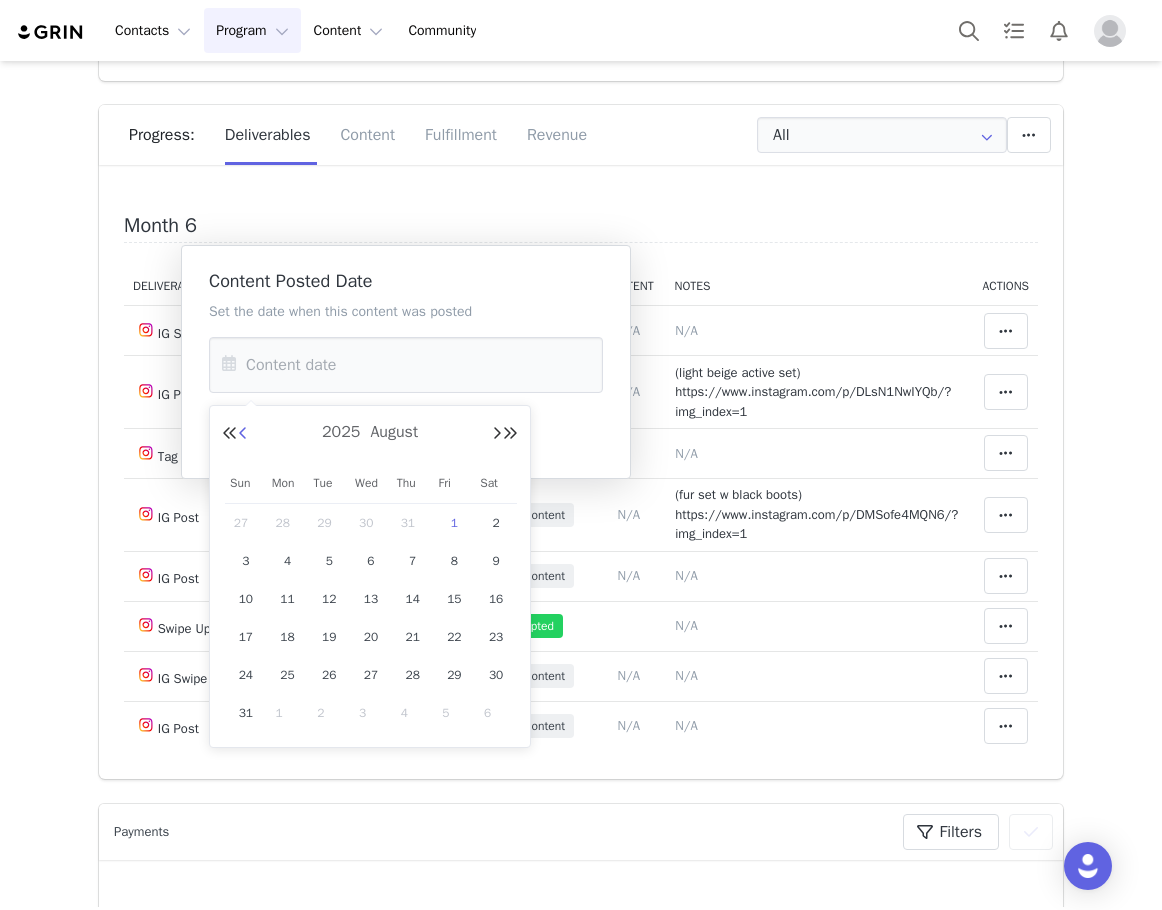 click at bounding box center [243, 434] 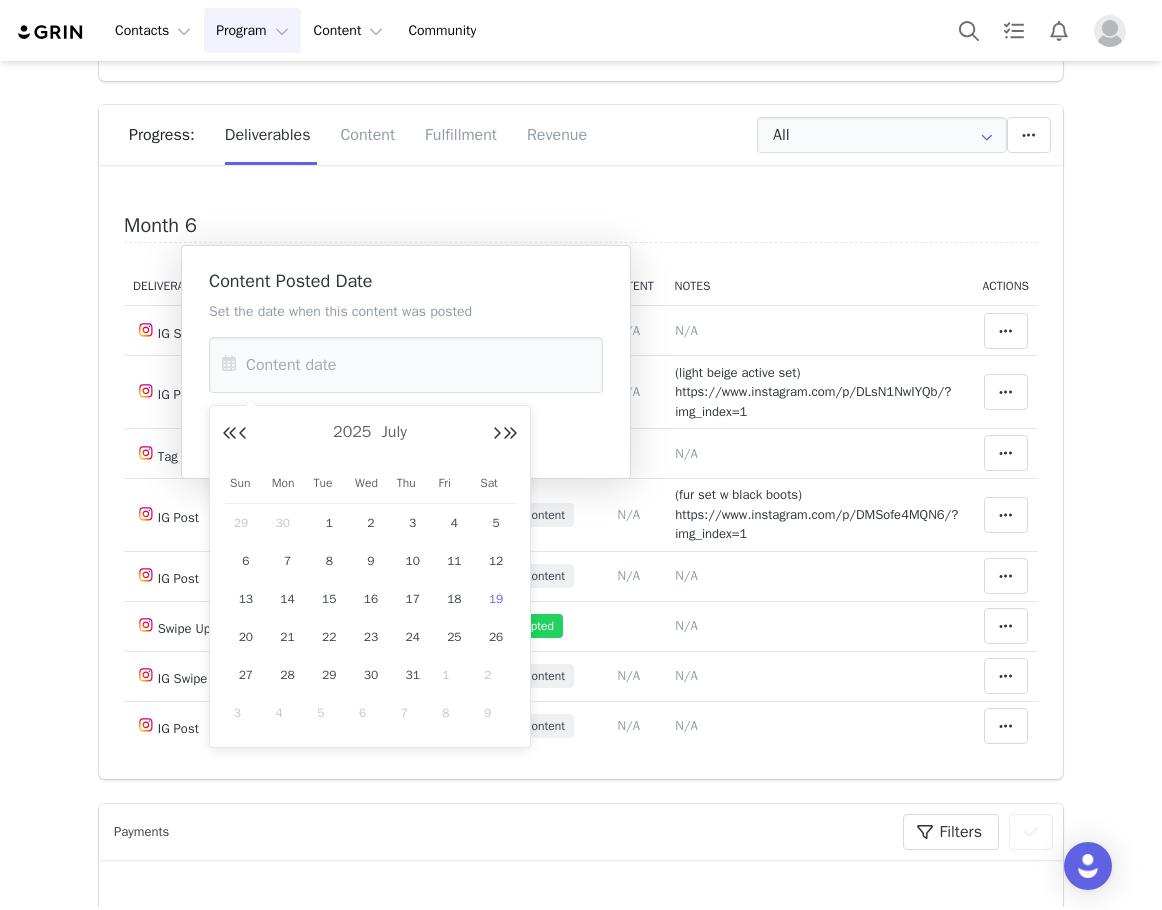 click on "19" at bounding box center [496, 599] 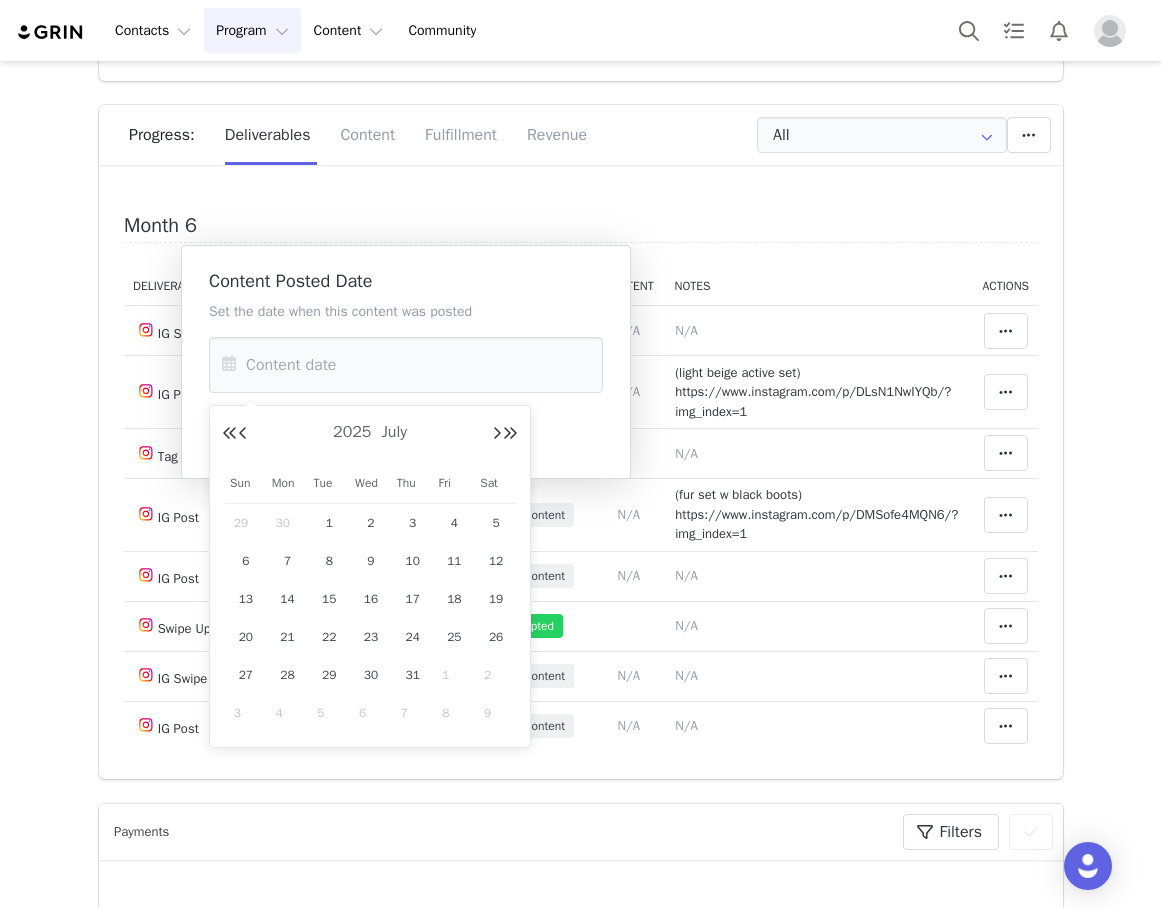type on "Jul 19 2025" 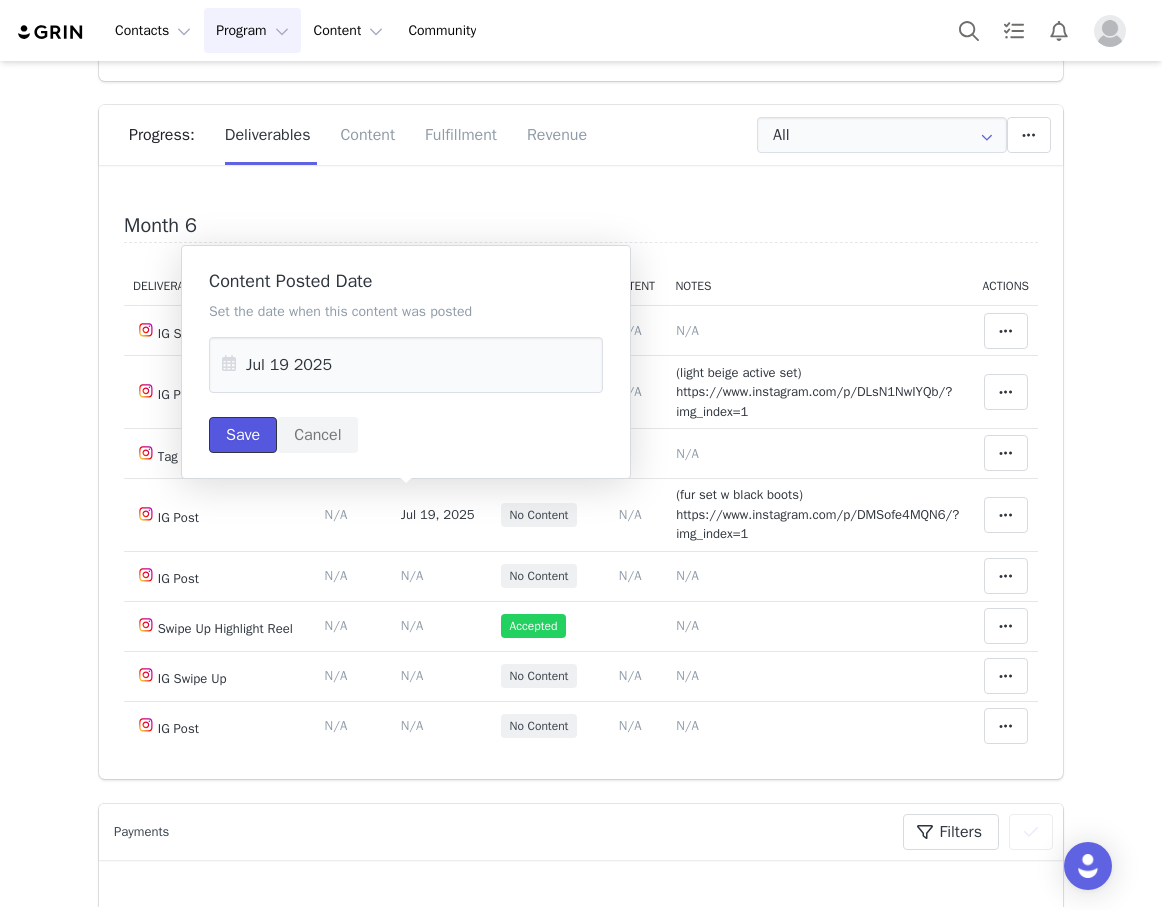 click on "Save" at bounding box center [243, 435] 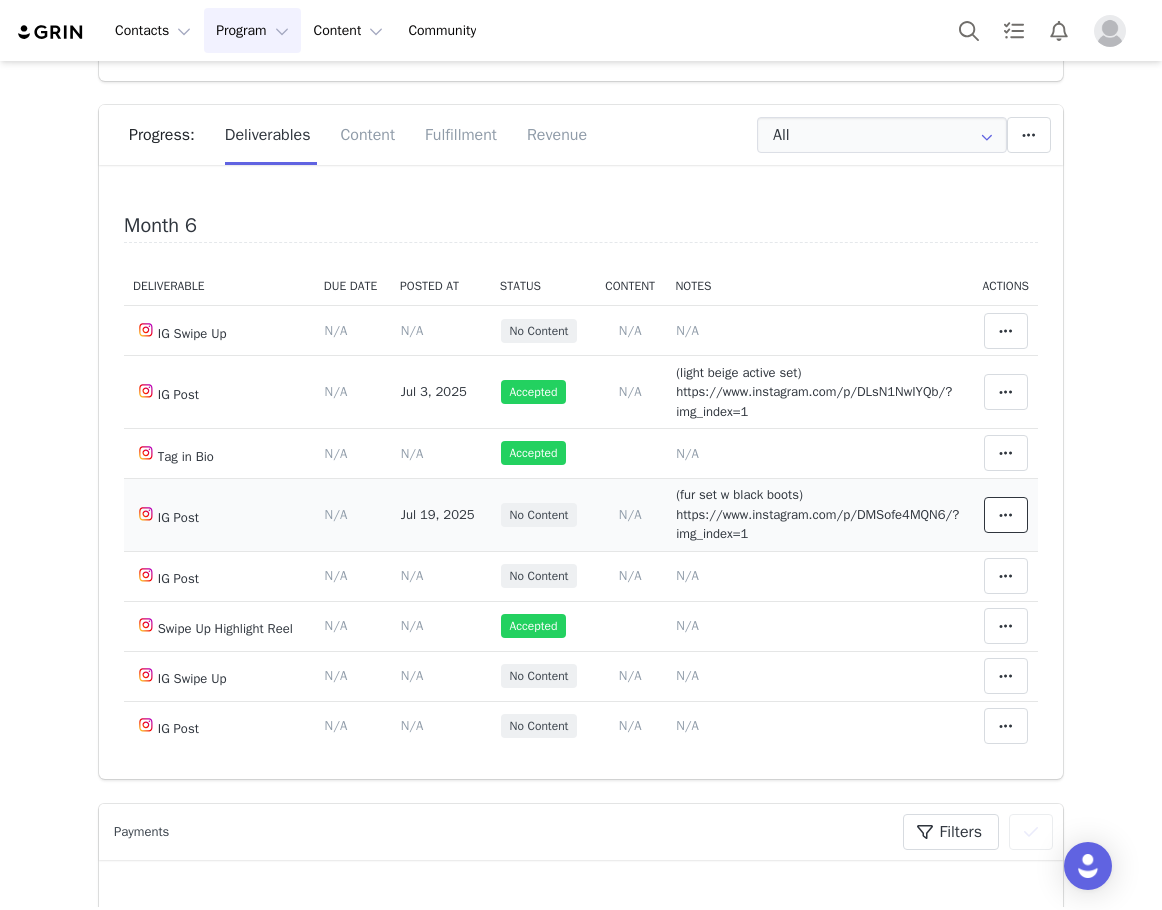 click at bounding box center (1006, 515) 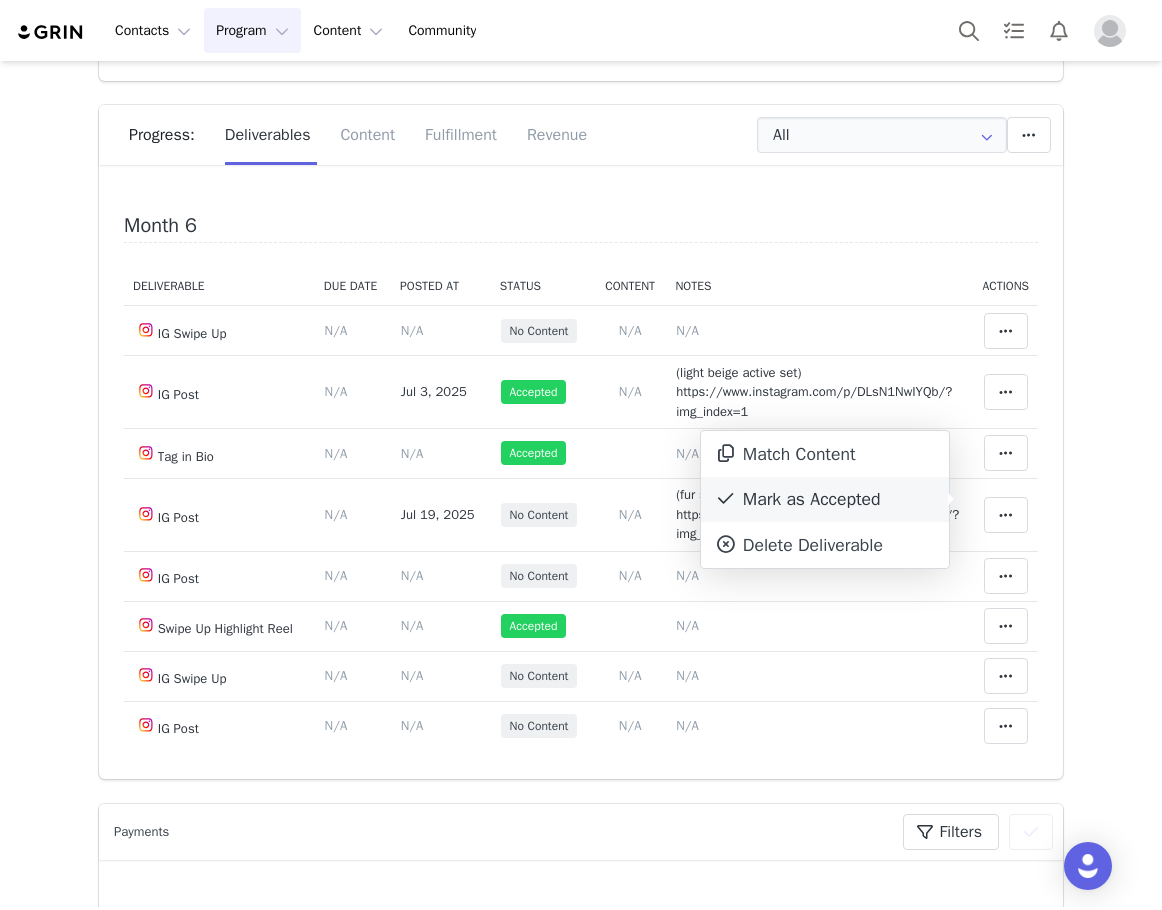 click on "Mark as Accepted" at bounding box center (825, 500) 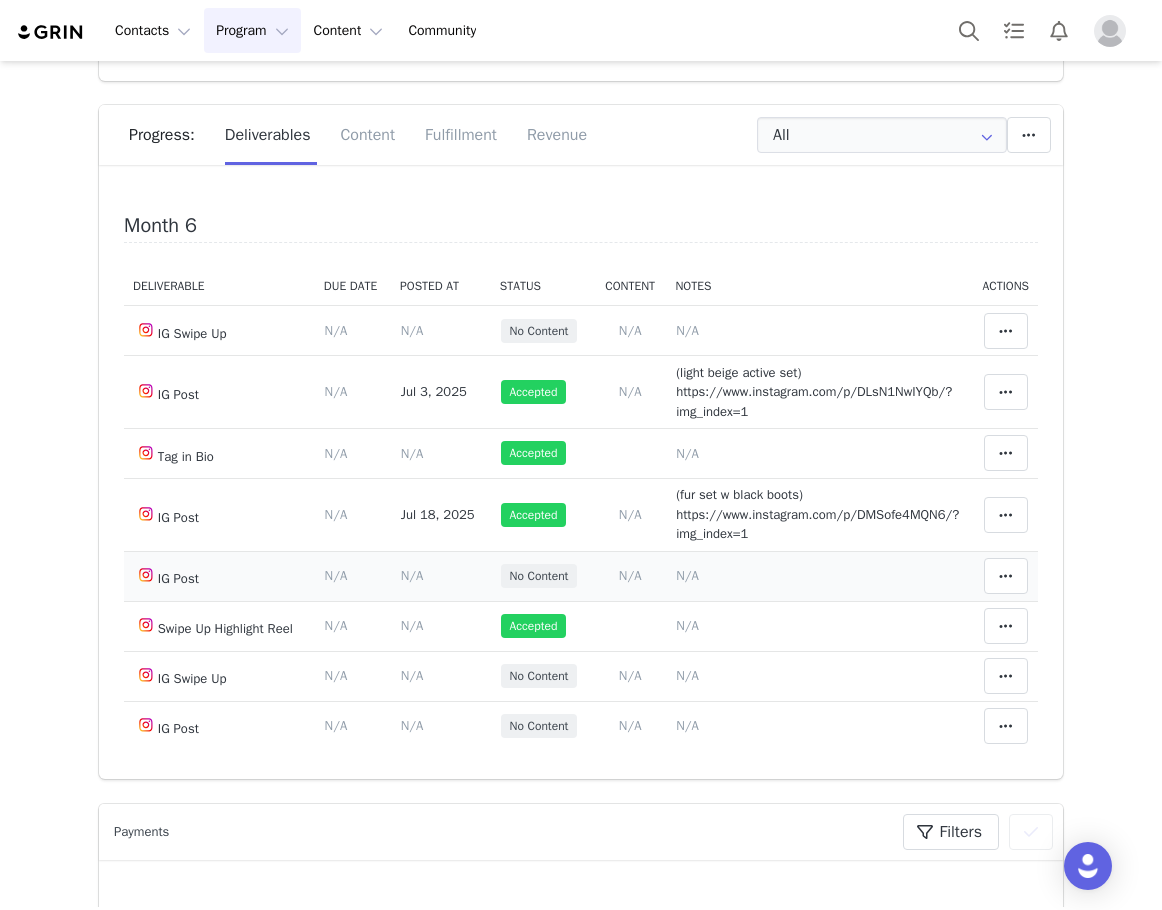 click on "N/A" at bounding box center [687, 575] 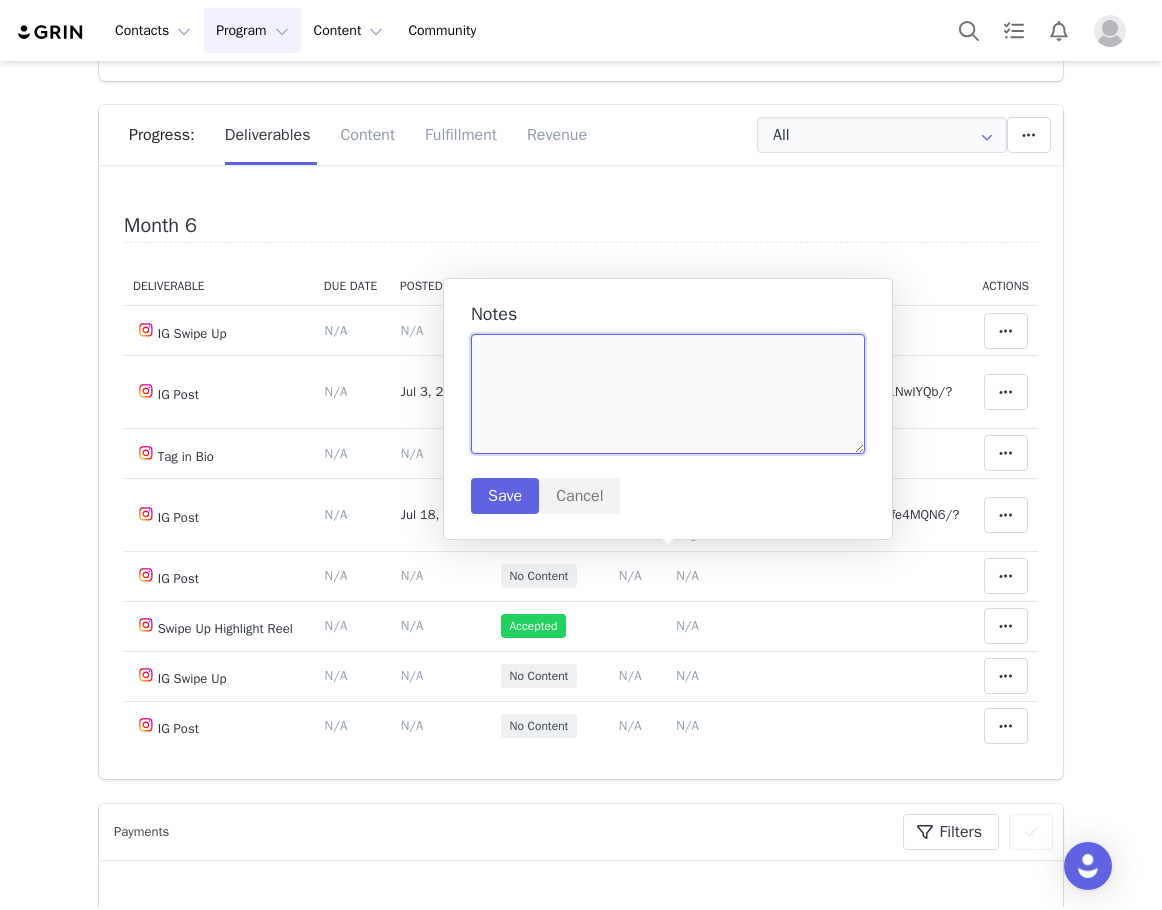 click at bounding box center [668, 394] 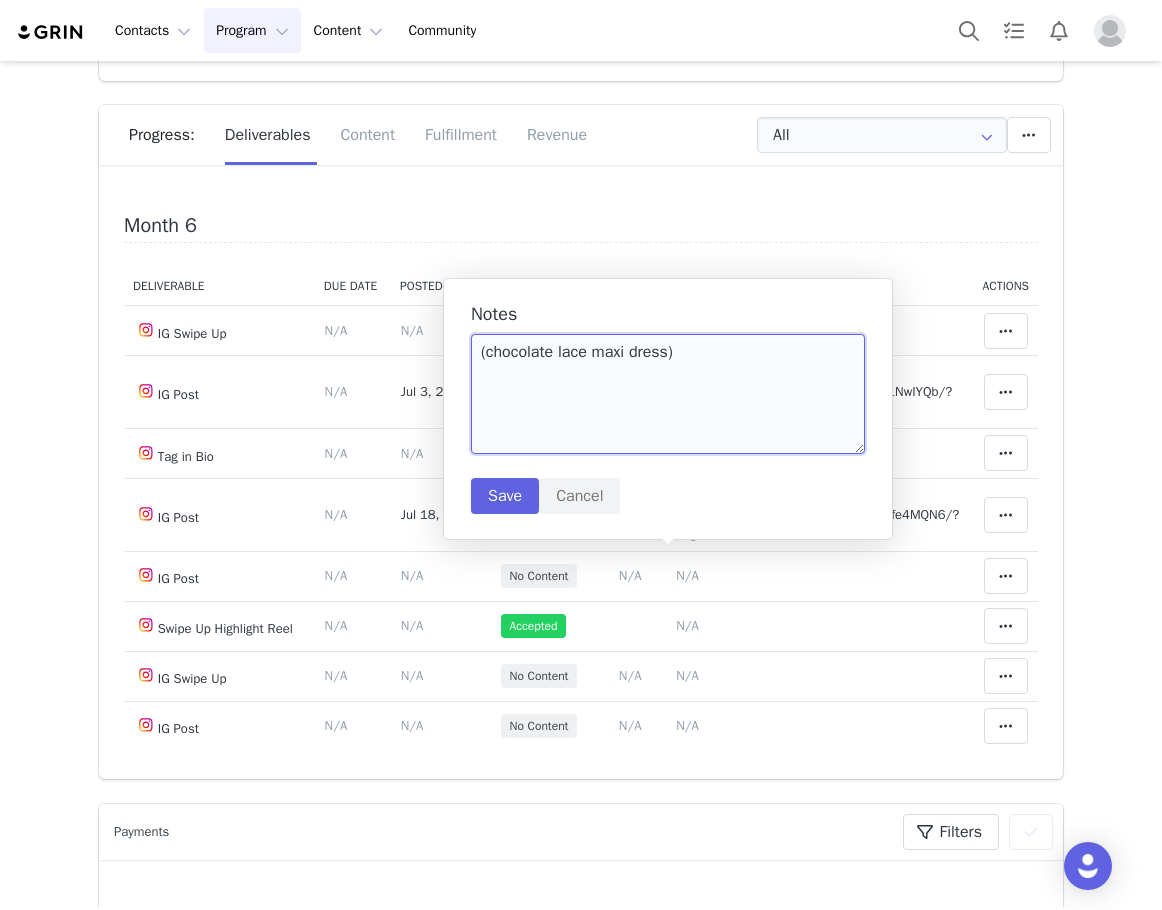click on "(chocolate lace maxi dress)" at bounding box center [668, 394] 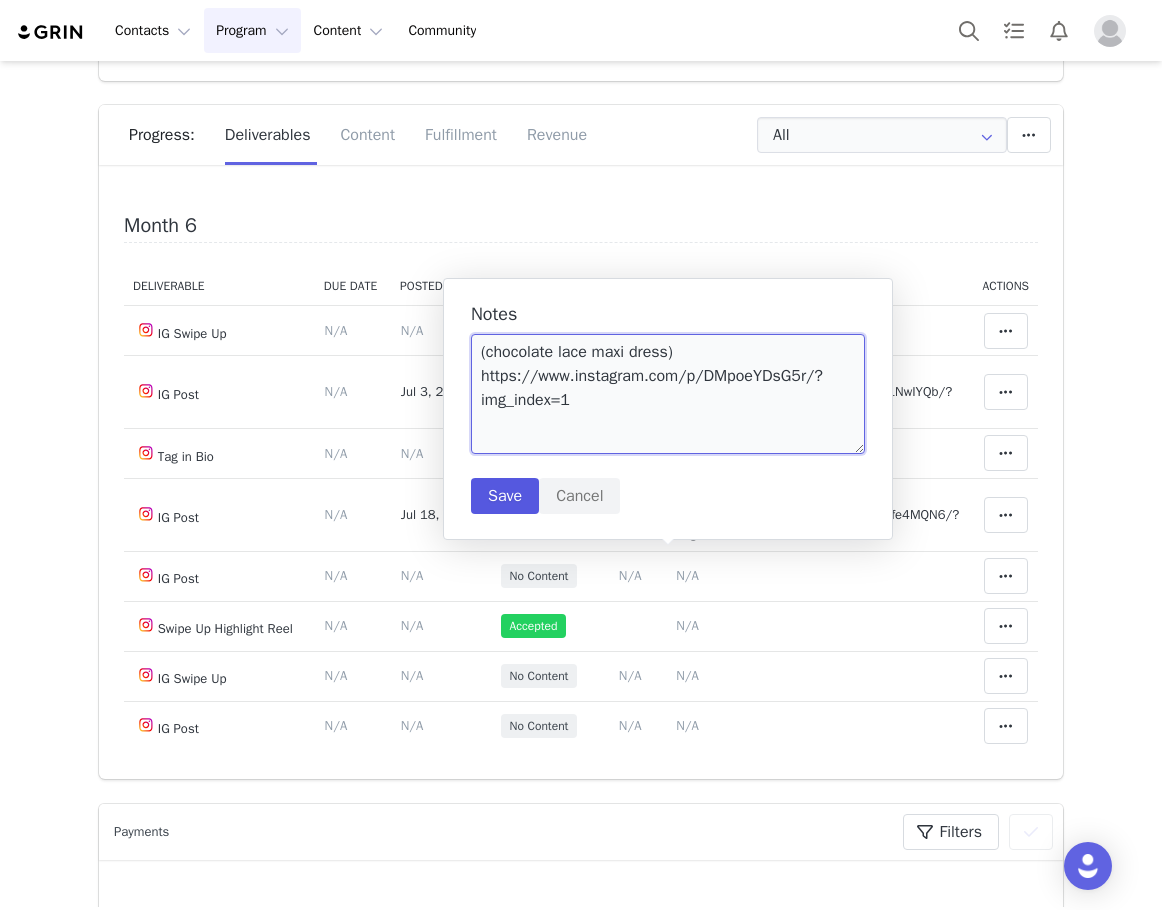 type on "(chocolate lace maxi dress)
https://www.instagram.com/p/DMpoeYDsG5r/?img_index=1" 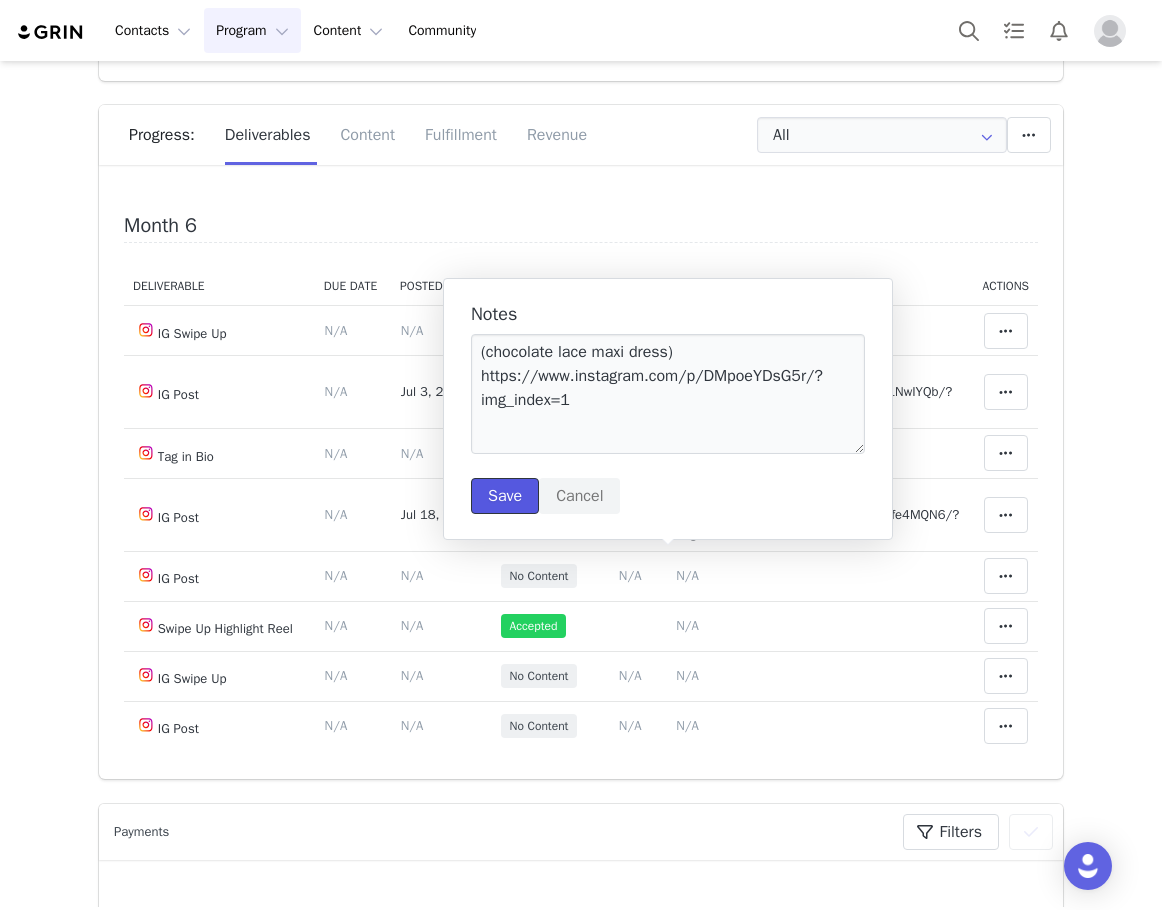 click on "Save" at bounding box center (505, 496) 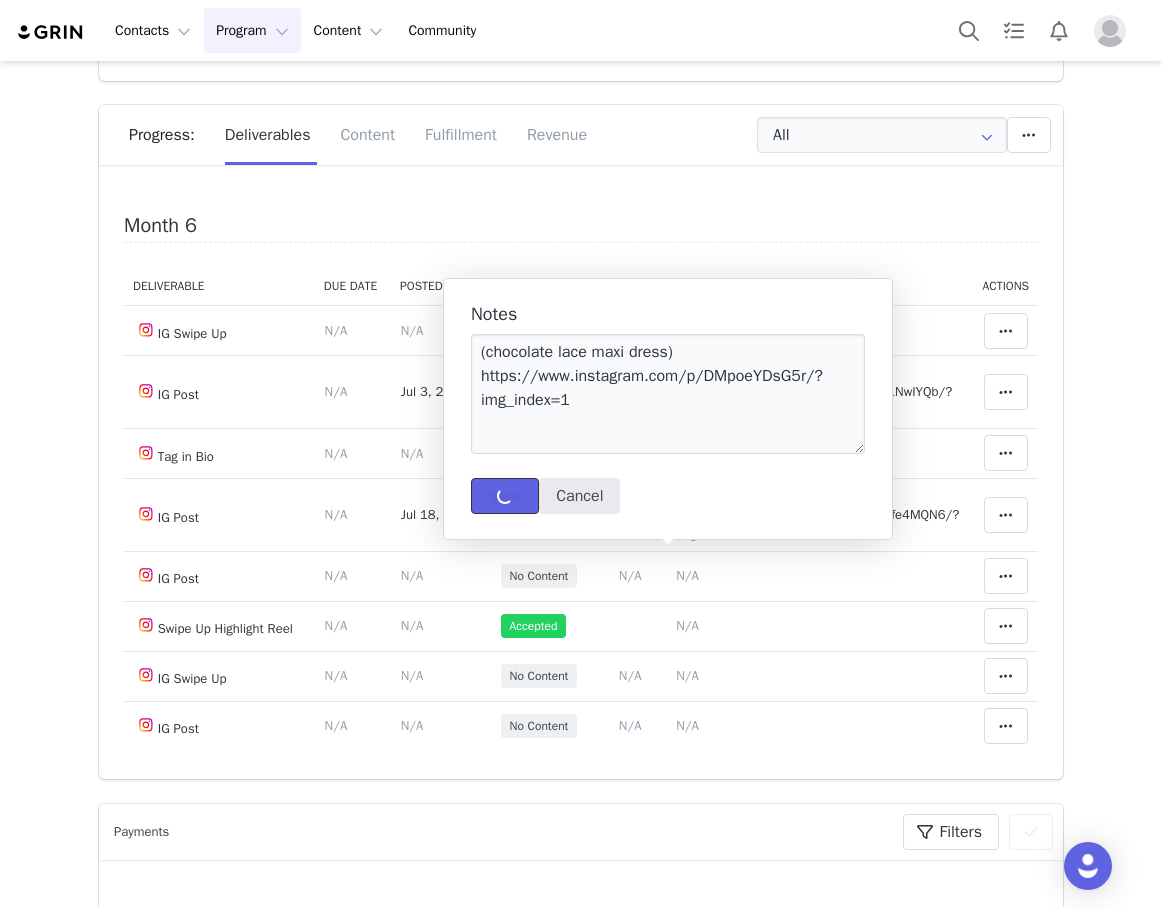 type 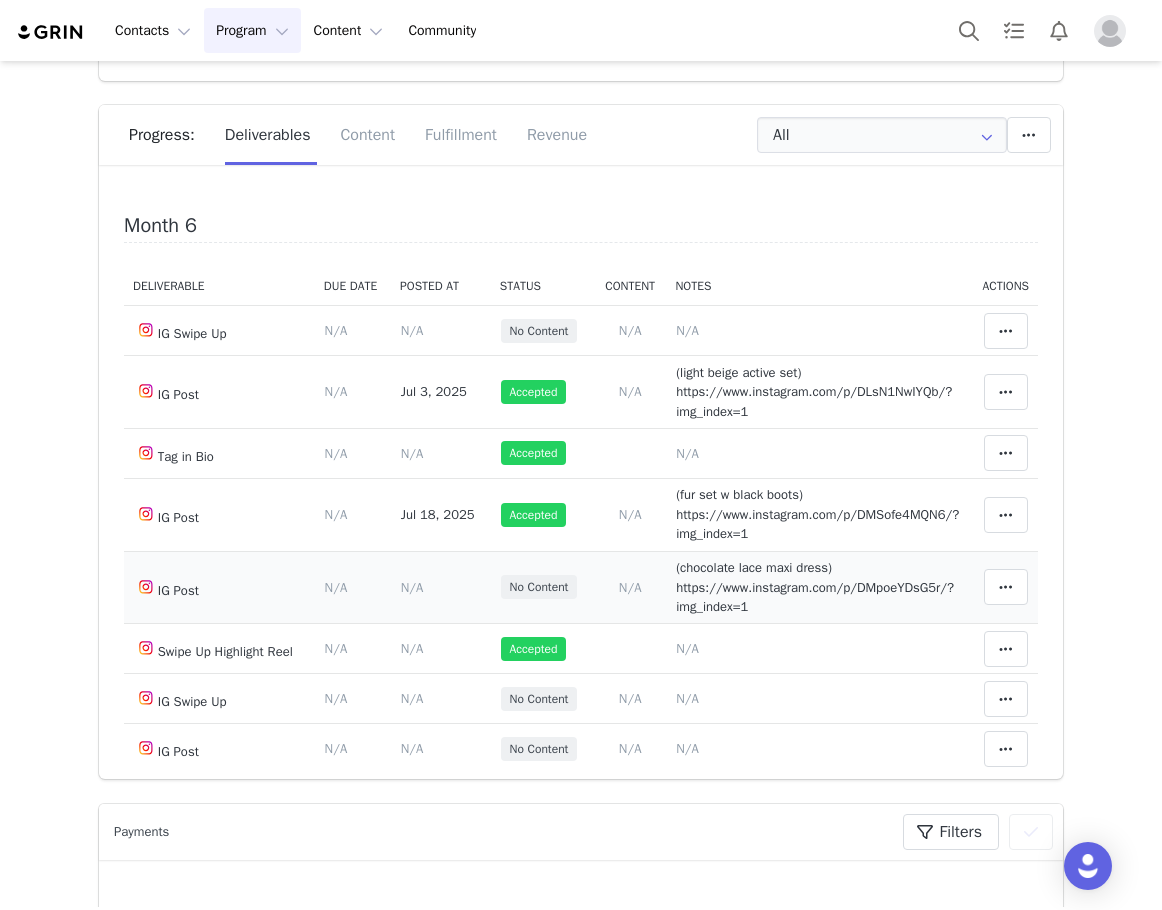 click on "N/A" at bounding box center (412, 587) 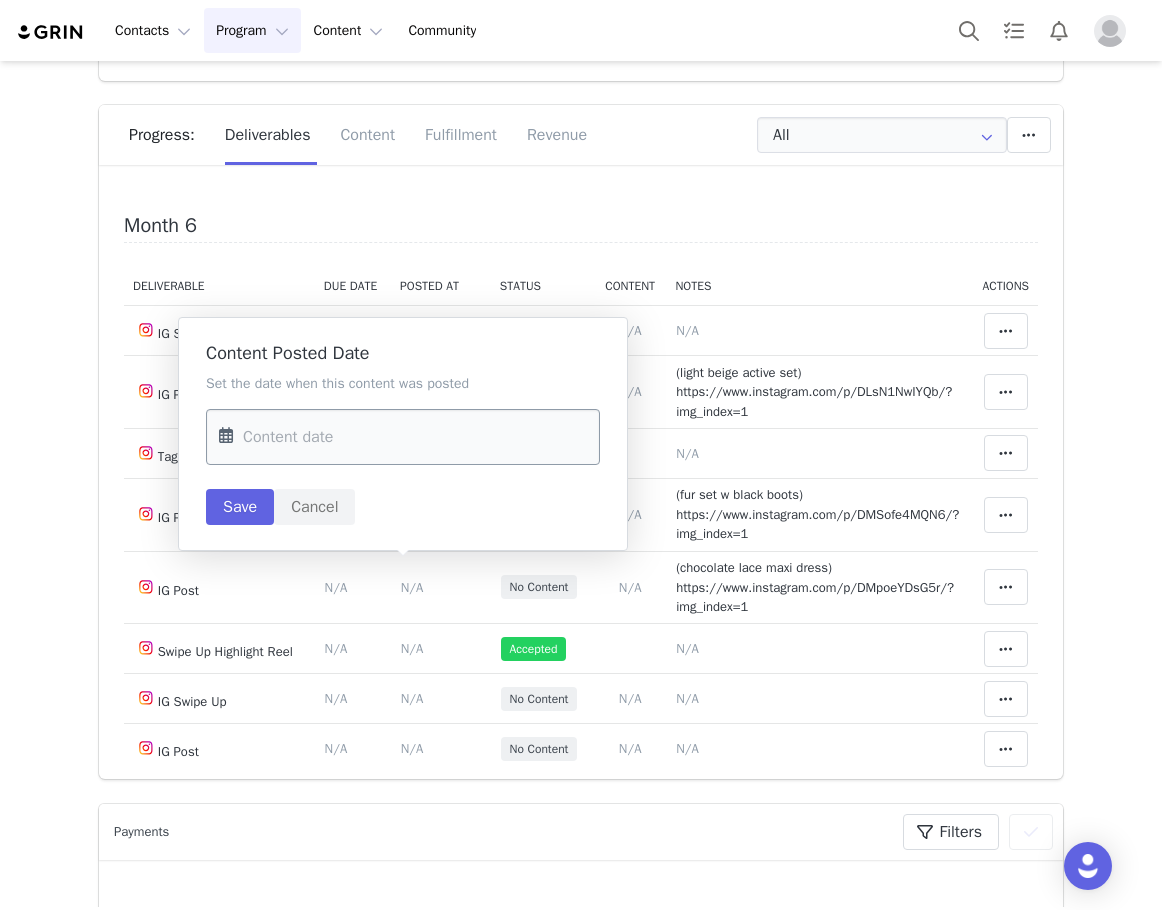 click at bounding box center (403, 437) 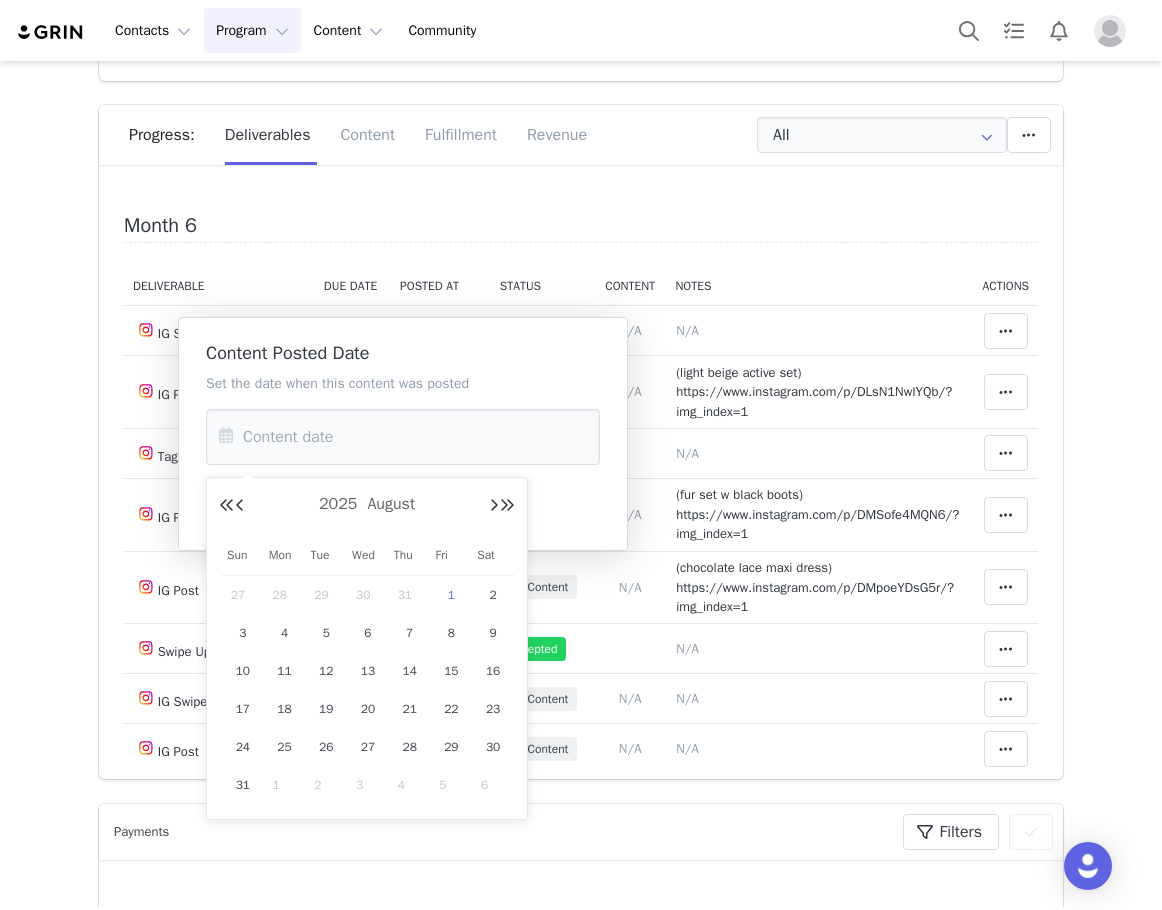 click on "28" at bounding box center [285, 595] 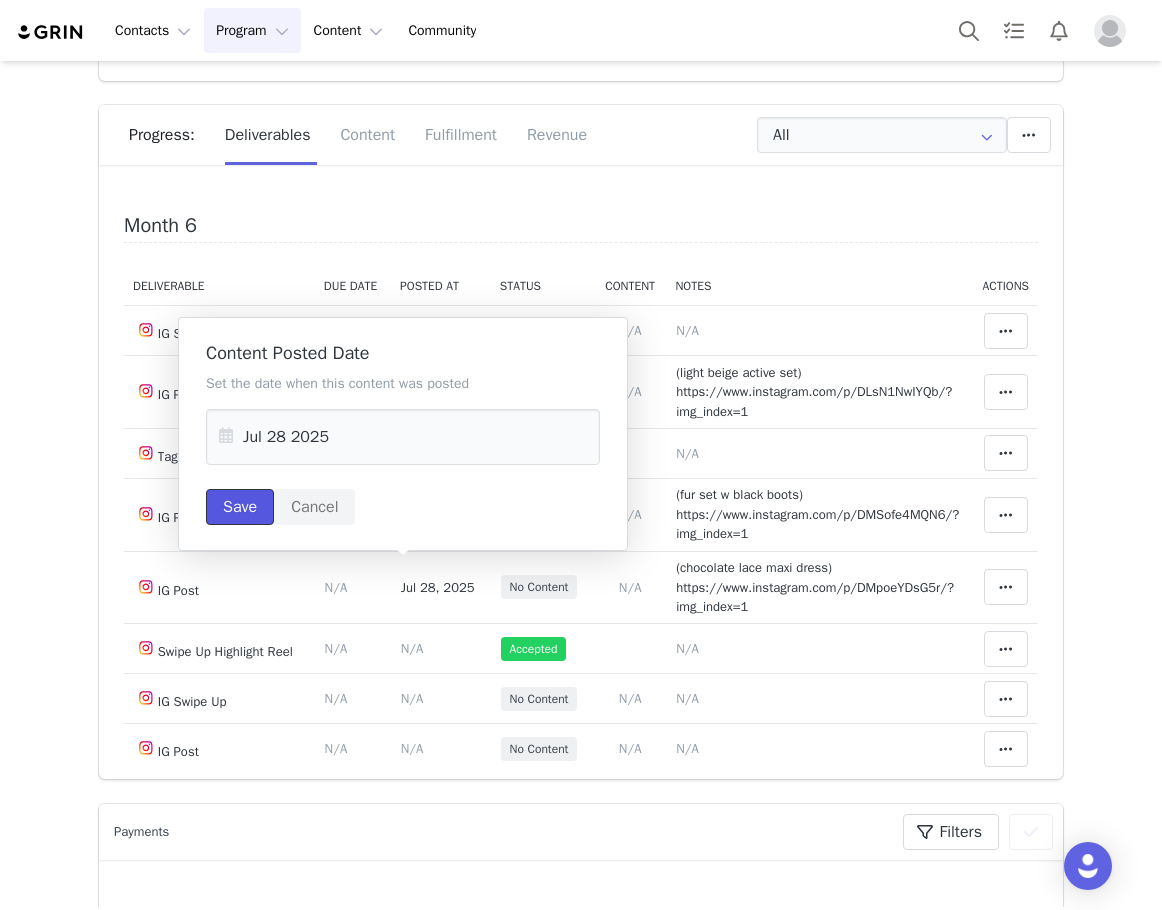 click on "Save" at bounding box center (240, 507) 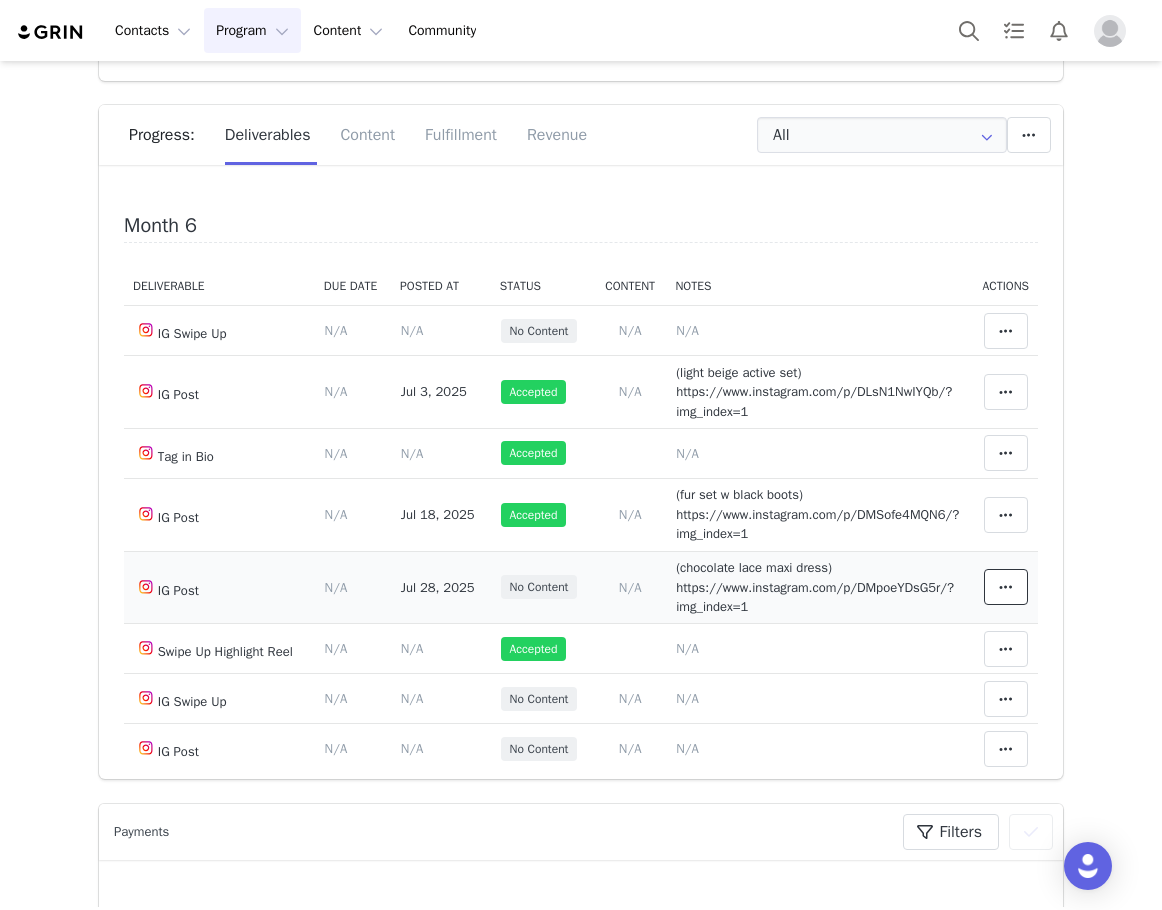 click at bounding box center (1006, 587) 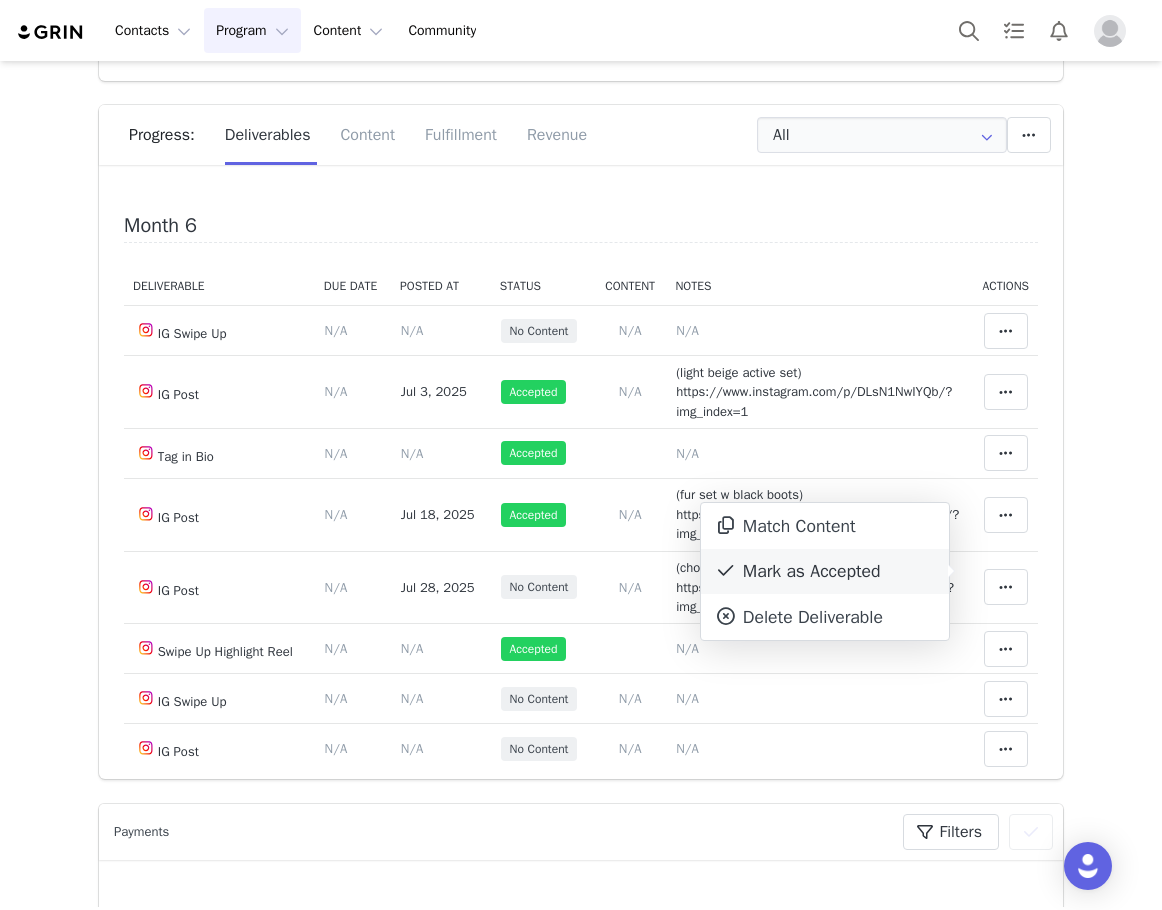 click on "Mark as Accepted" at bounding box center [825, 572] 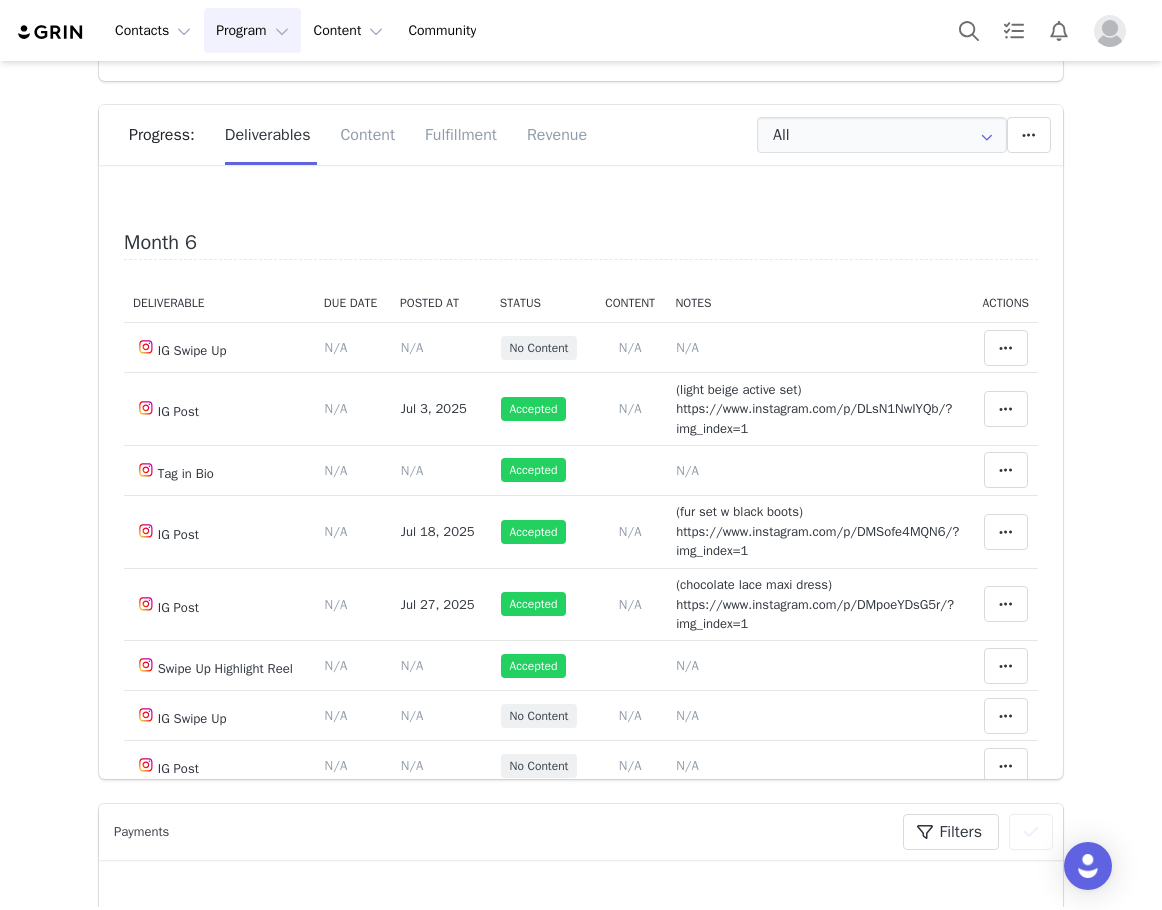 scroll, scrollTop: 3723, scrollLeft: 0, axis: vertical 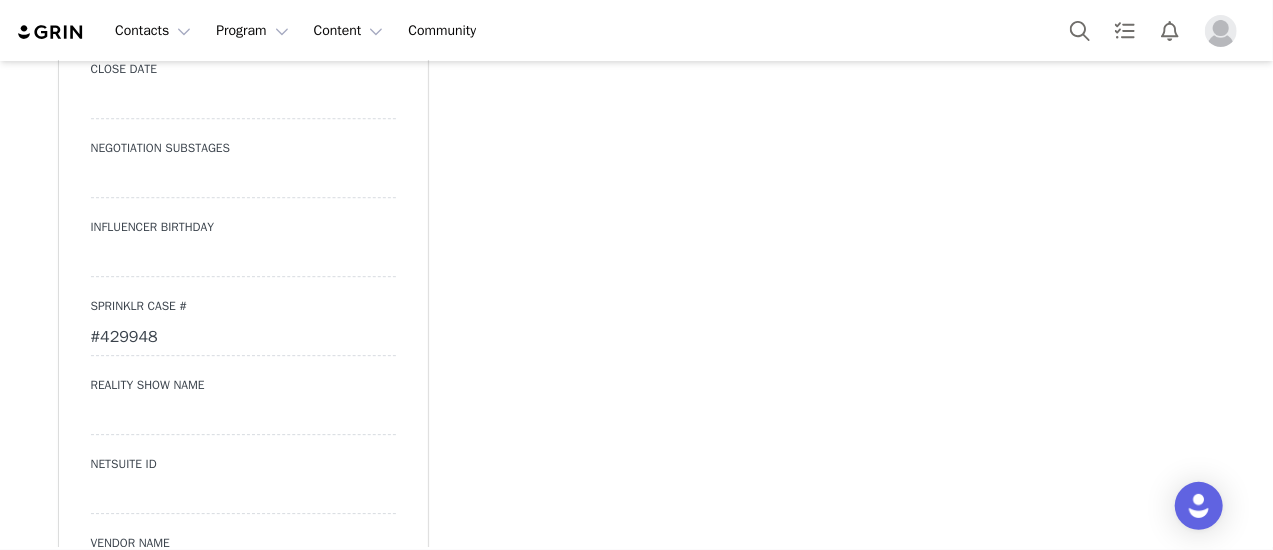 click on "#429948" at bounding box center [243, 338] 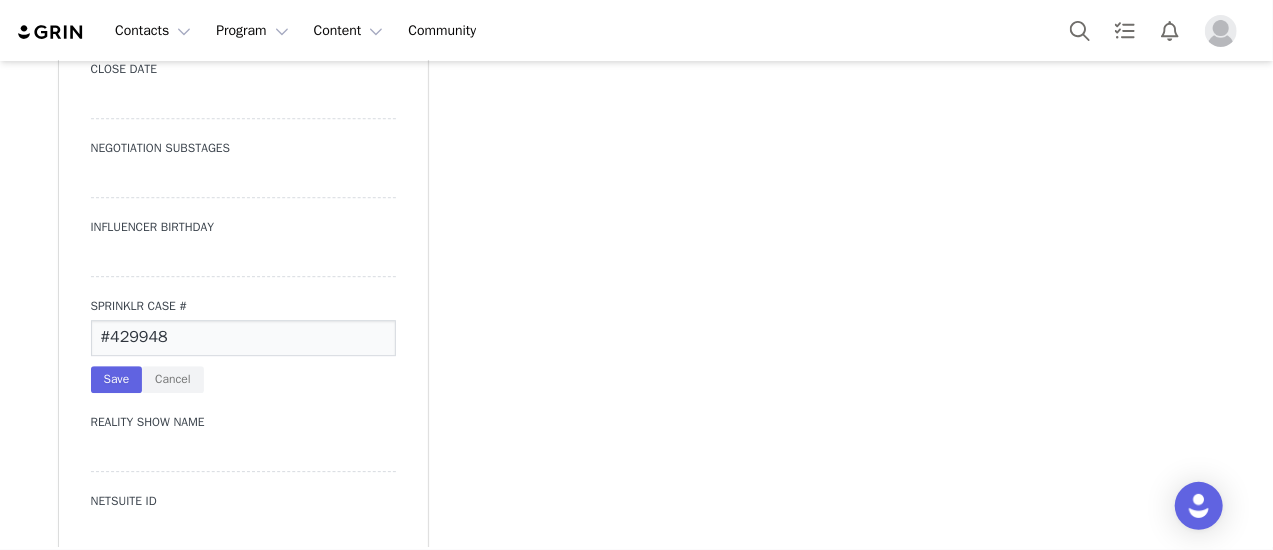 click on "Sprinklr Case #" at bounding box center (243, 306) 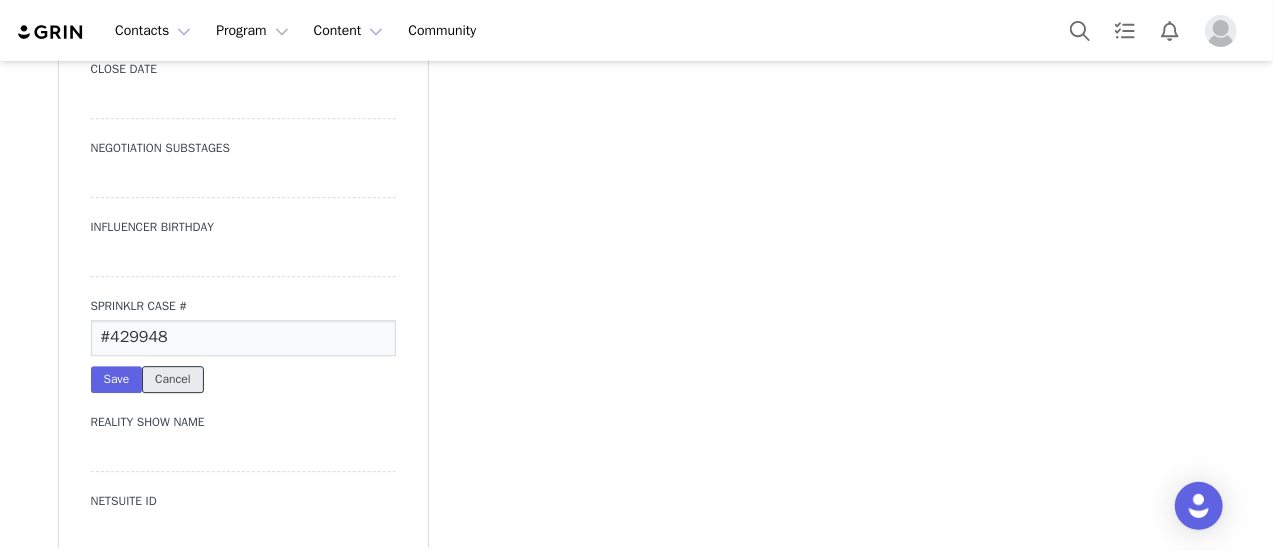 click on "Cancel" at bounding box center (172, 379) 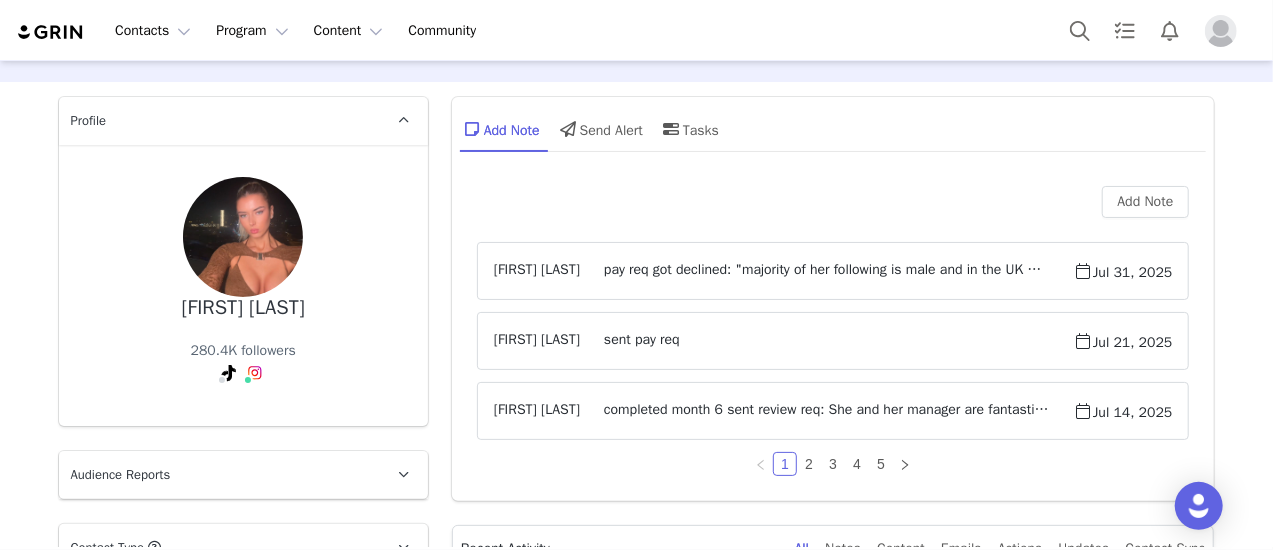 scroll, scrollTop: 0, scrollLeft: 0, axis: both 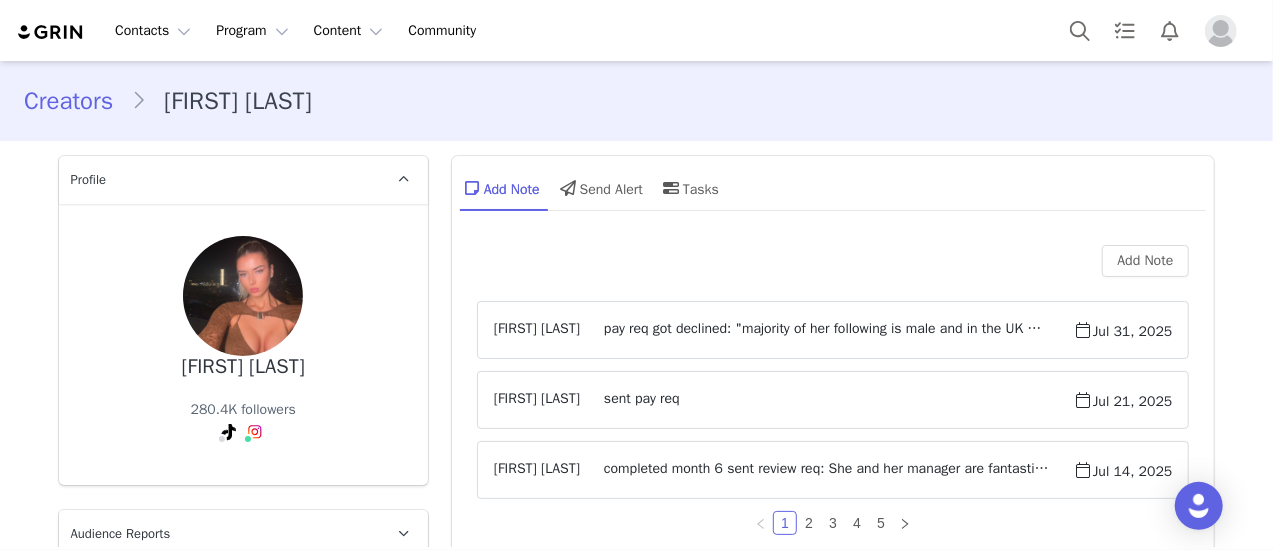 click on "[FIRST] [LAST] pay req got declined:
"majority of her following is male and in the UK + eng seems to be going down" [MONTH] [DAY]" at bounding box center (833, 330) 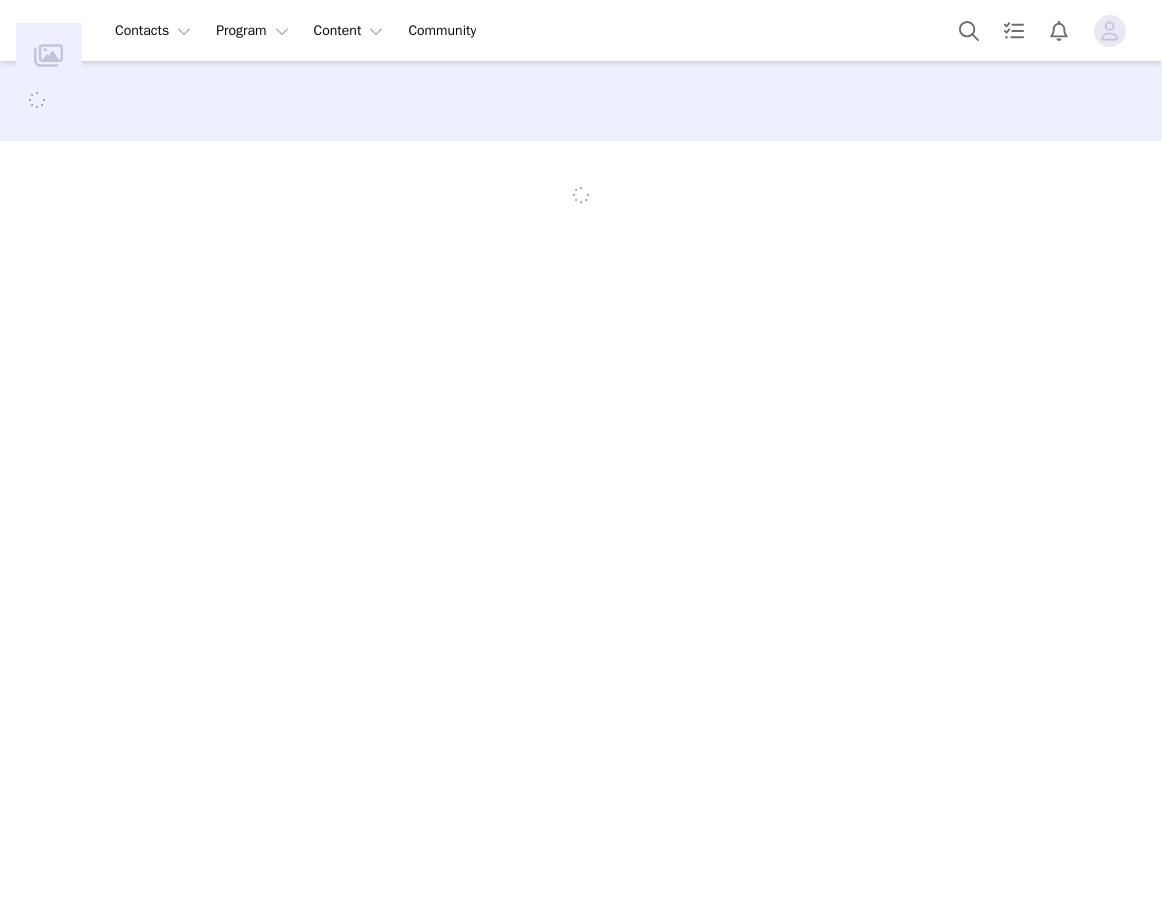 scroll, scrollTop: 0, scrollLeft: 0, axis: both 